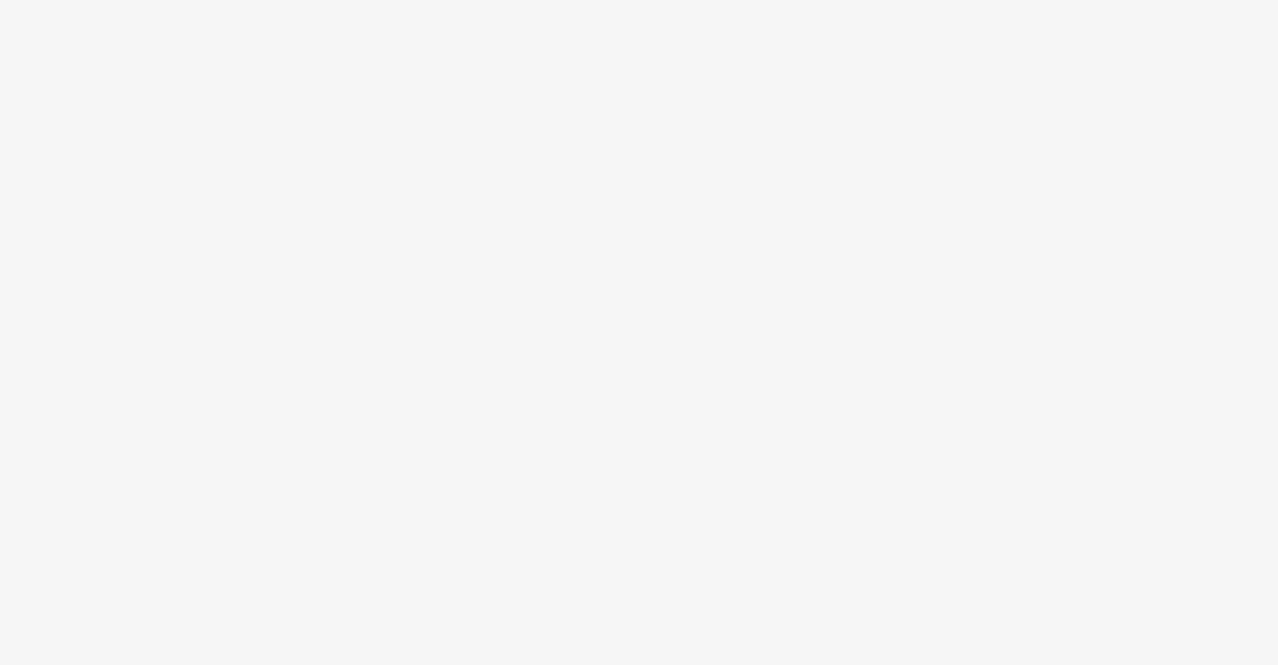 scroll, scrollTop: 0, scrollLeft: 0, axis: both 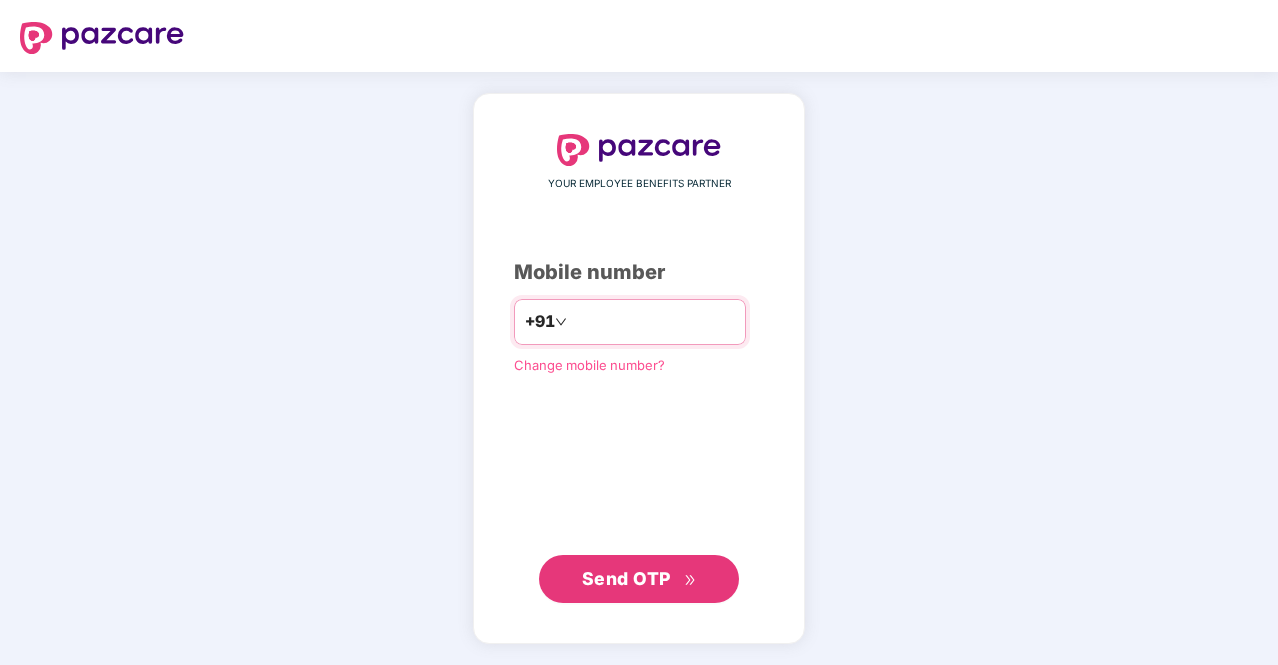 type on "*" 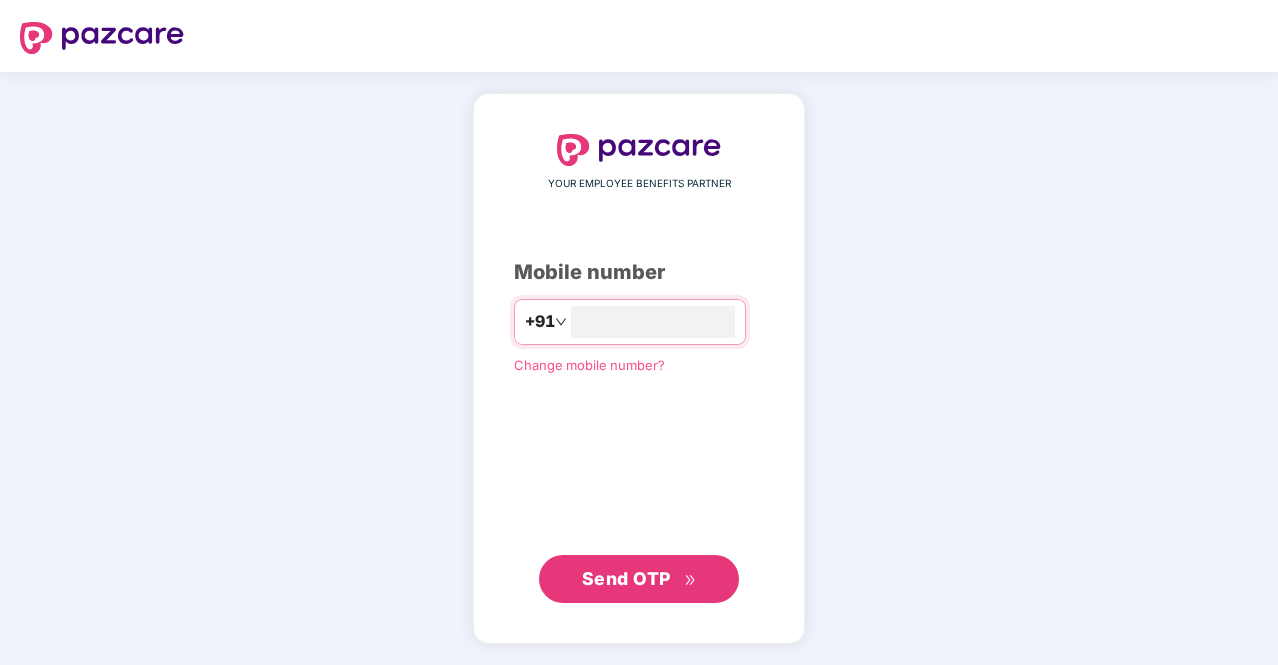 type on "**********" 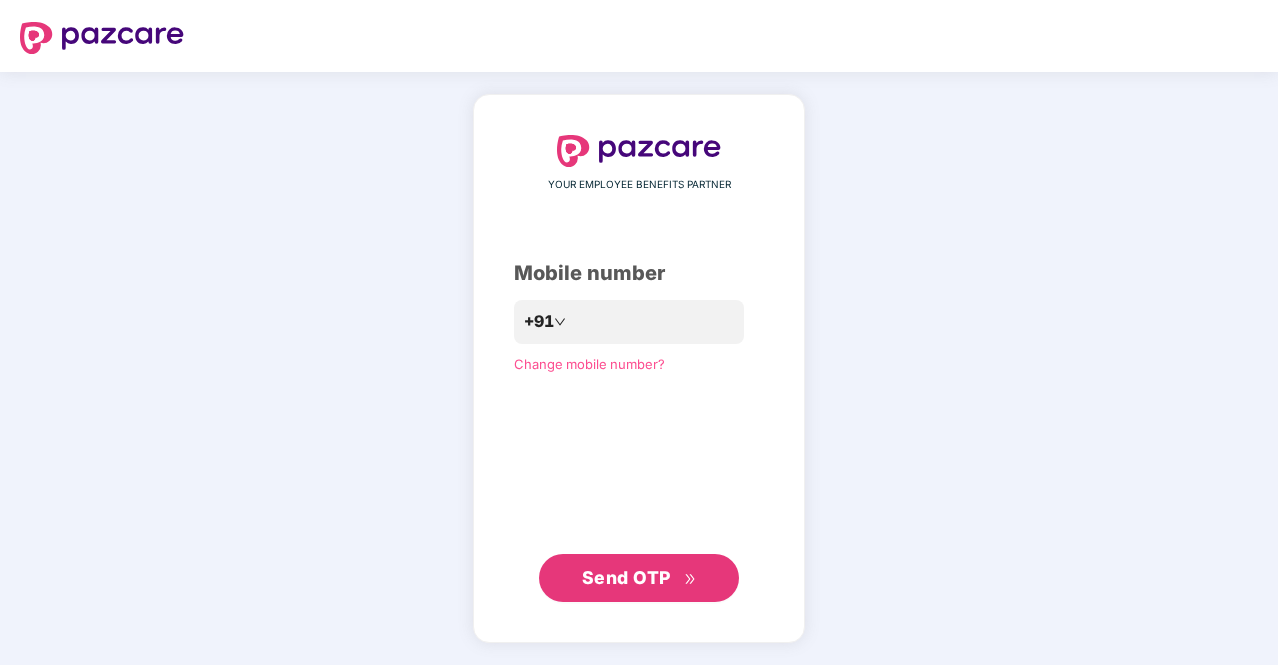 click on "Send OTP" at bounding box center (626, 577) 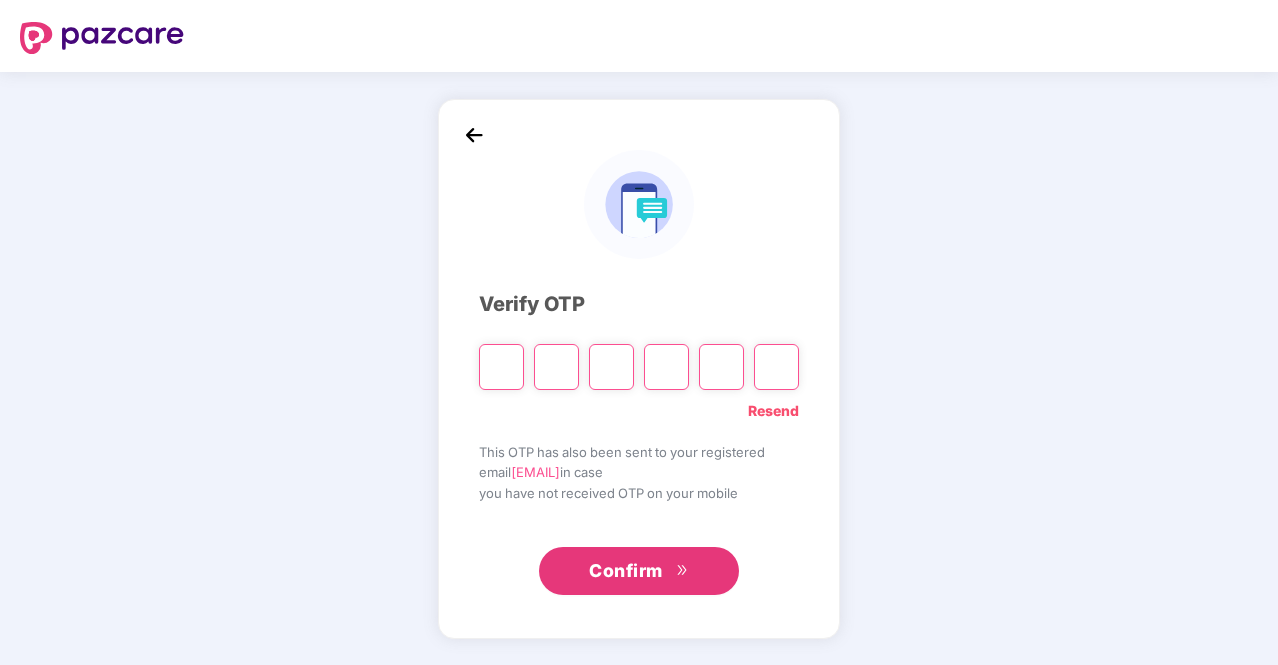 type on "*" 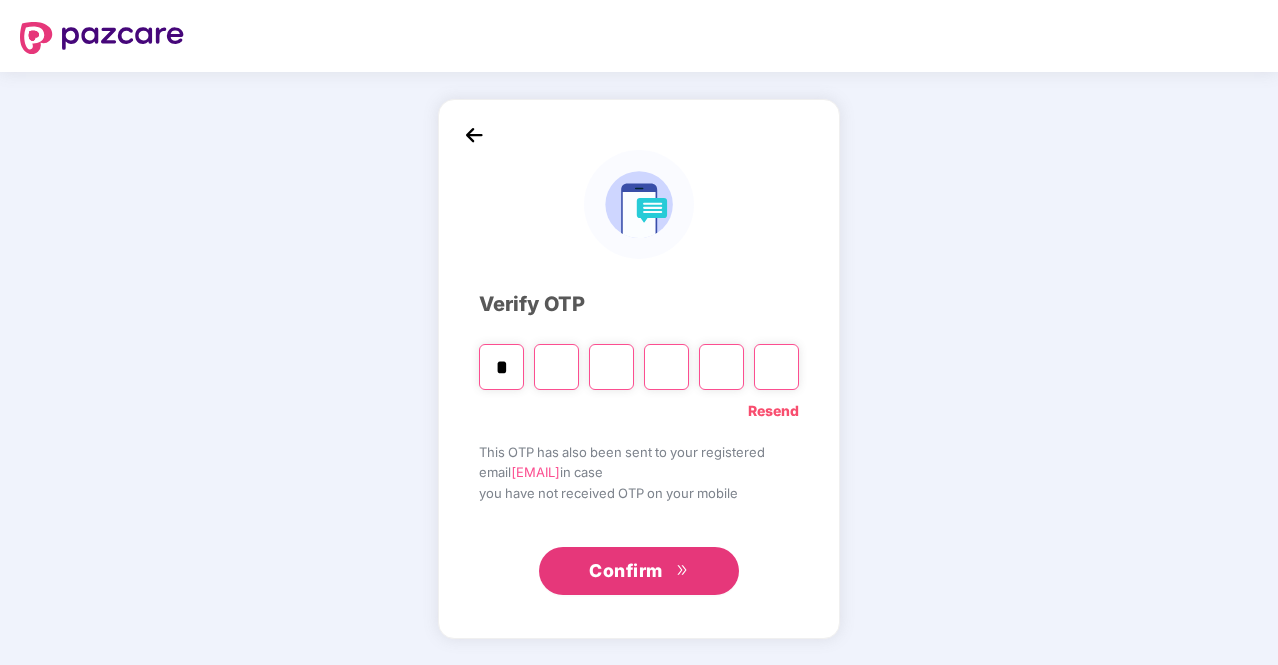 type on "*" 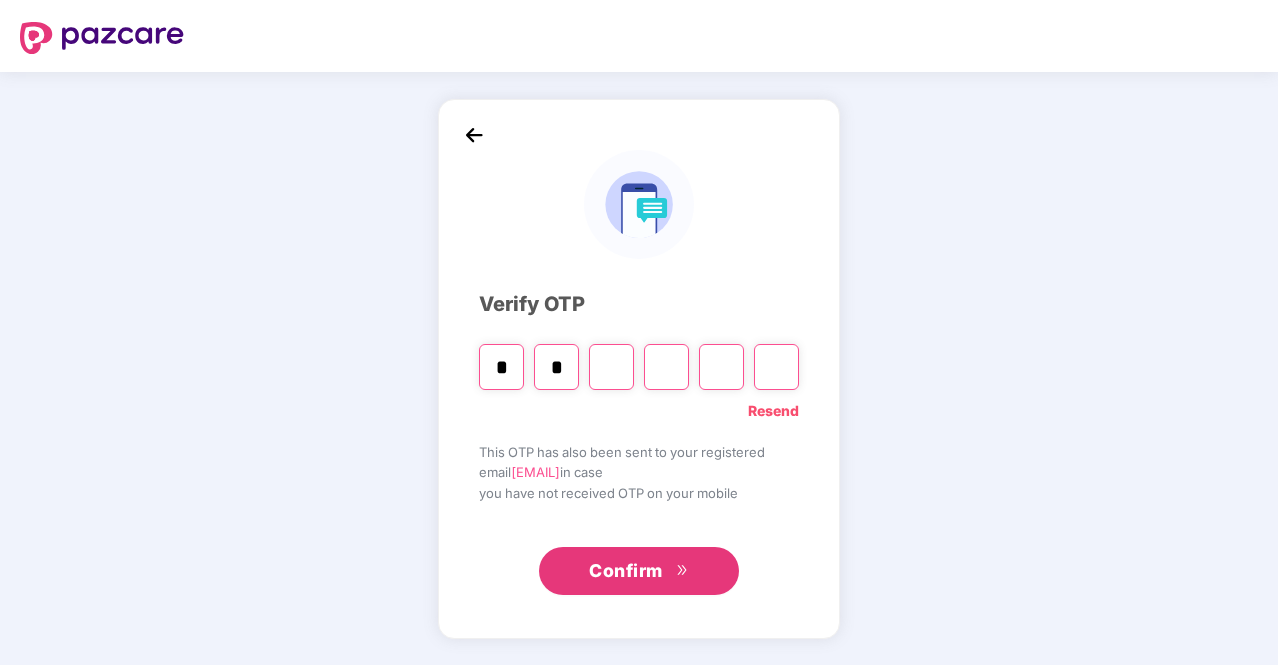 type on "*" 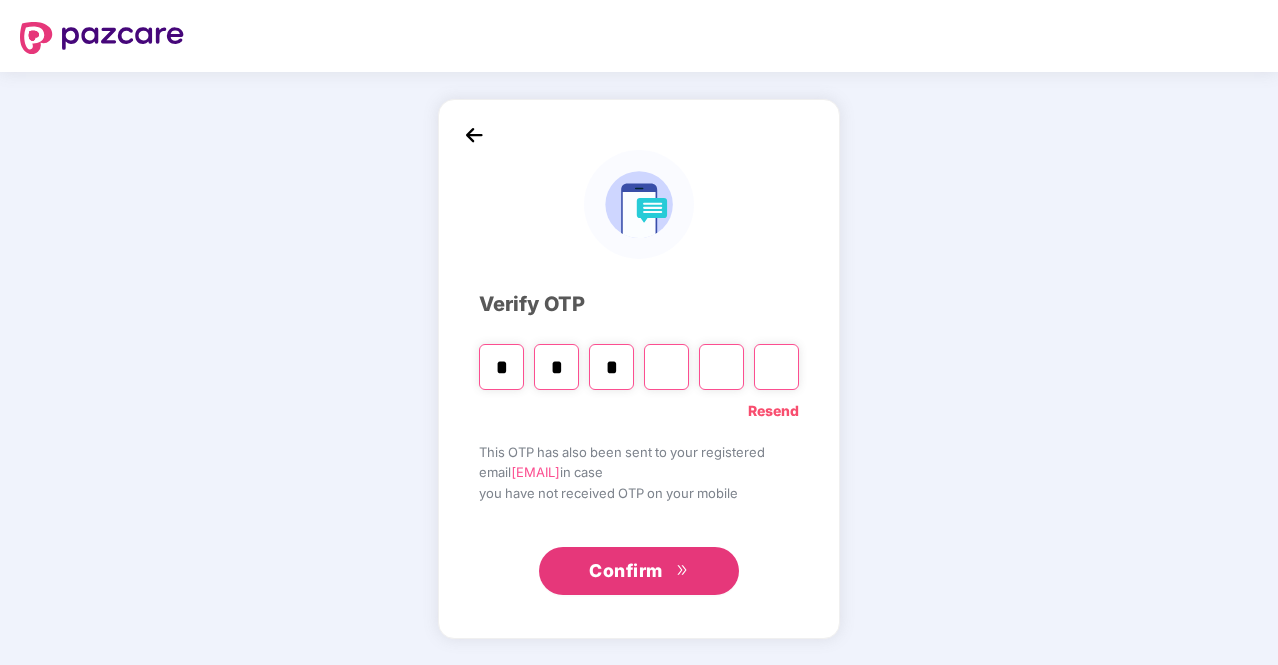 type on "*" 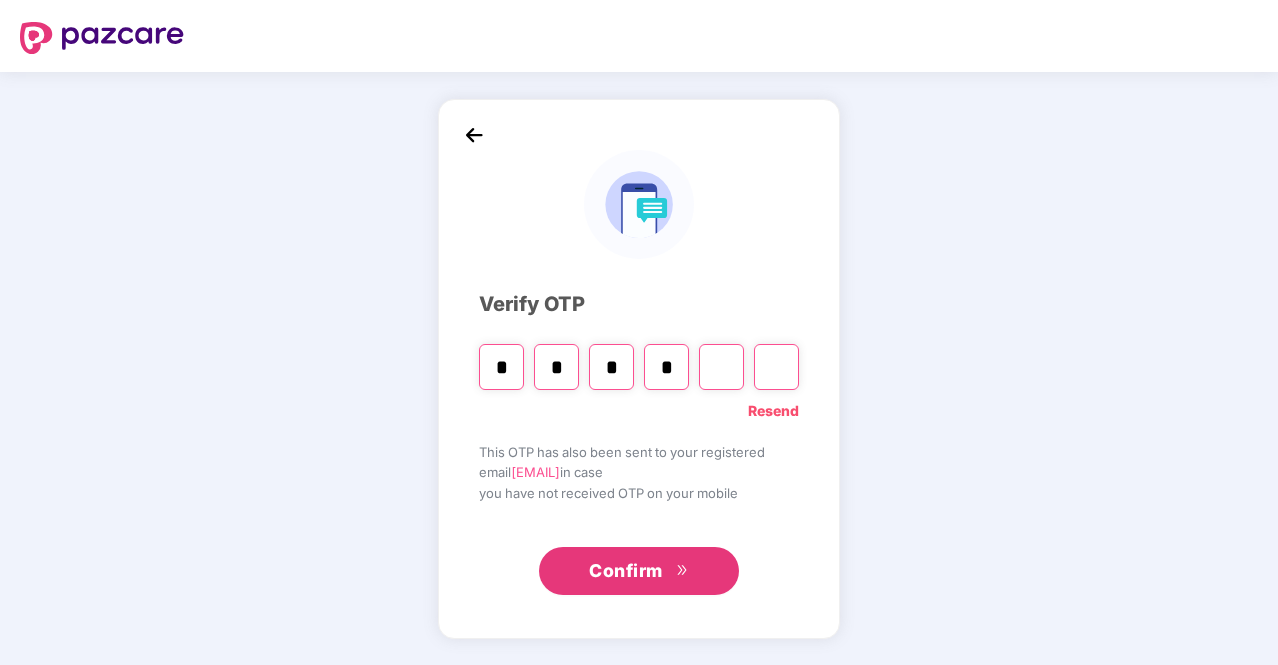 type on "*" 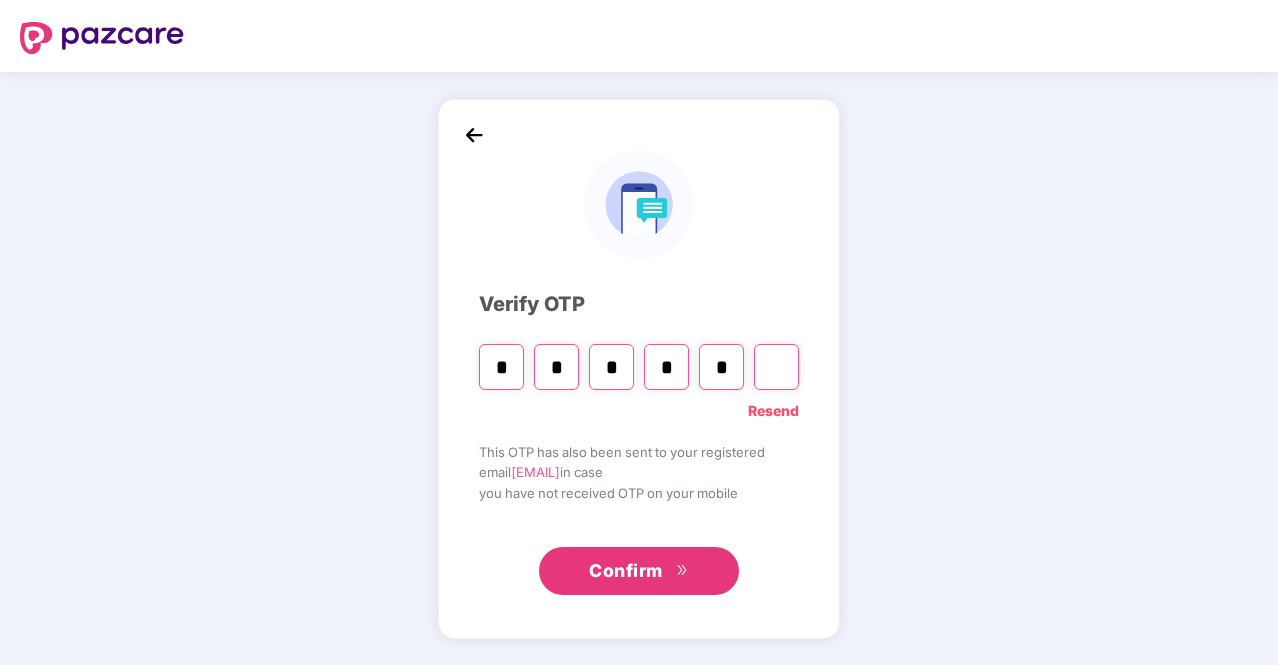 type on "*" 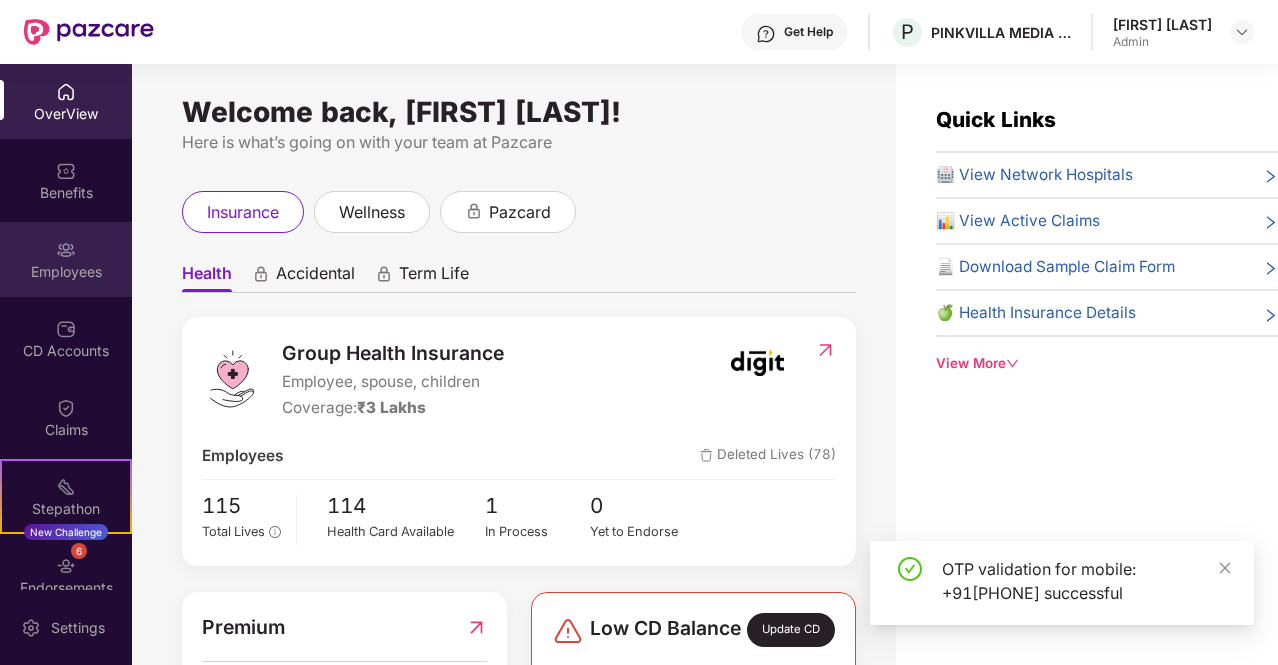 click on "Employees" at bounding box center [66, 259] 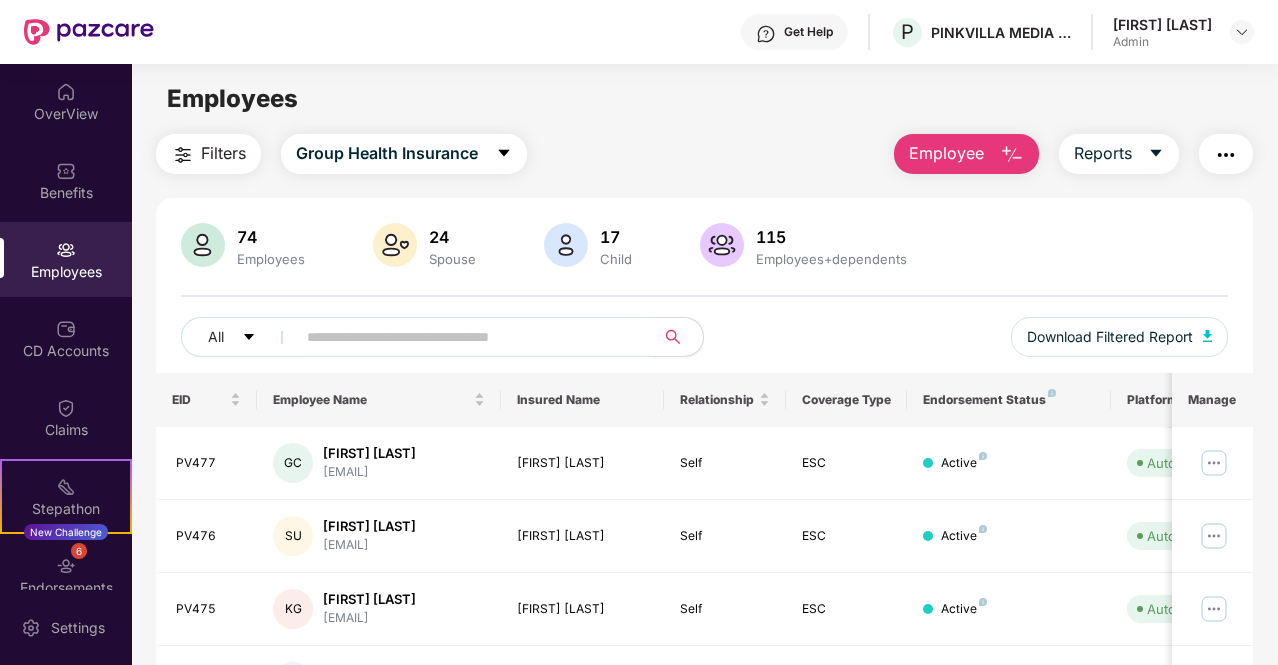 click on "Employee" at bounding box center [946, 153] 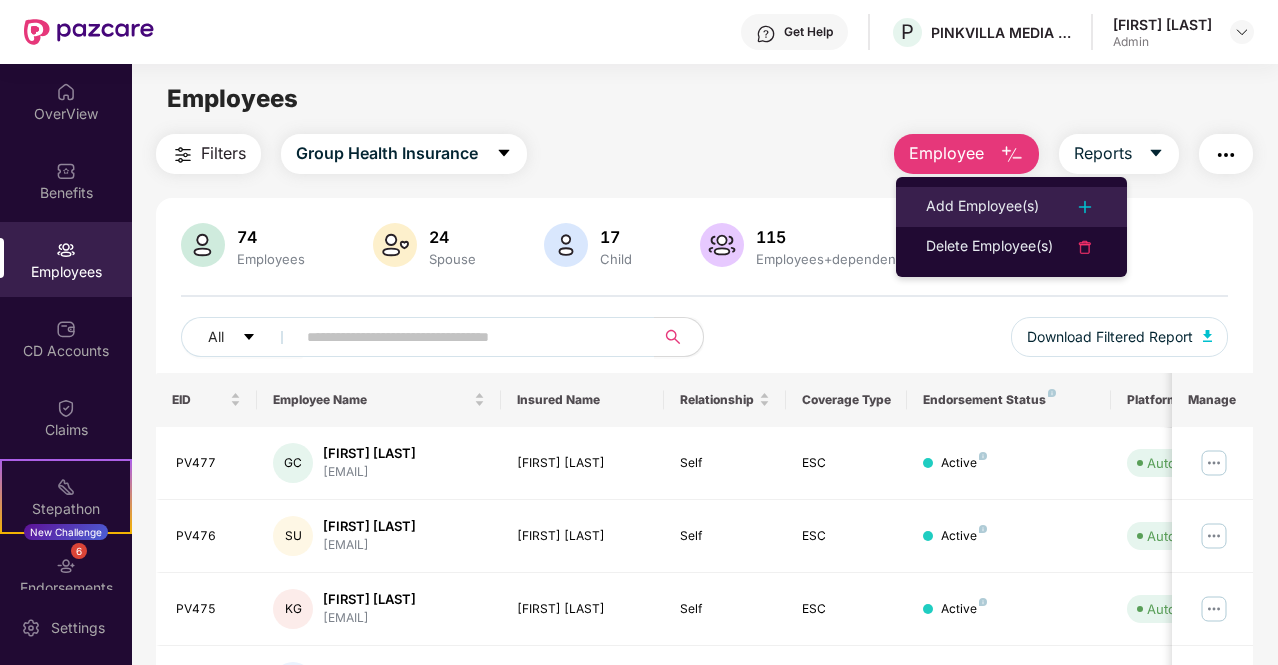 click on "Add Employee(s)" at bounding box center (982, 207) 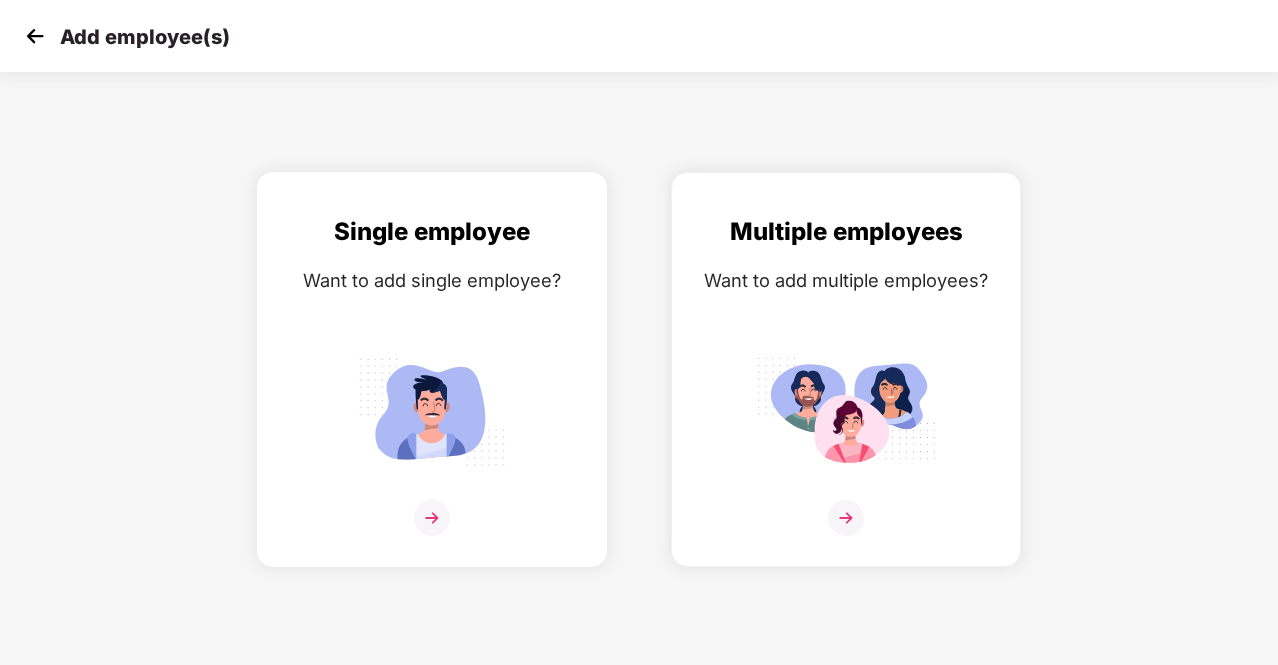 click at bounding box center [432, 411] 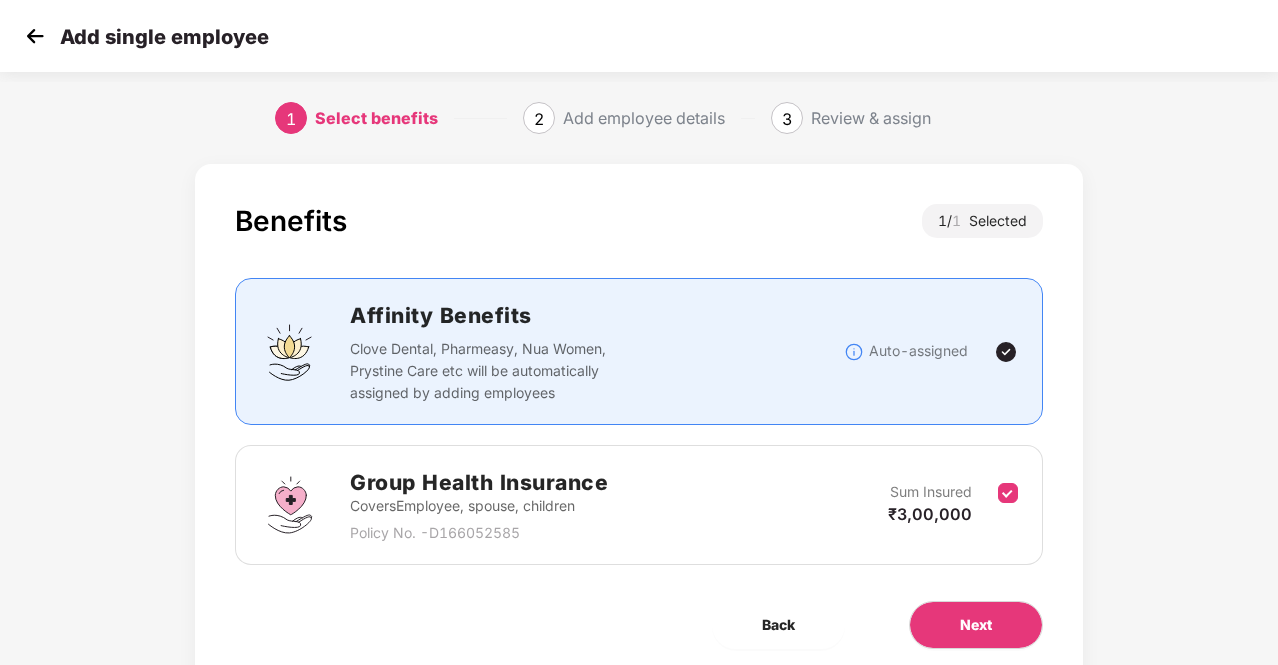 scroll, scrollTop: 72, scrollLeft: 0, axis: vertical 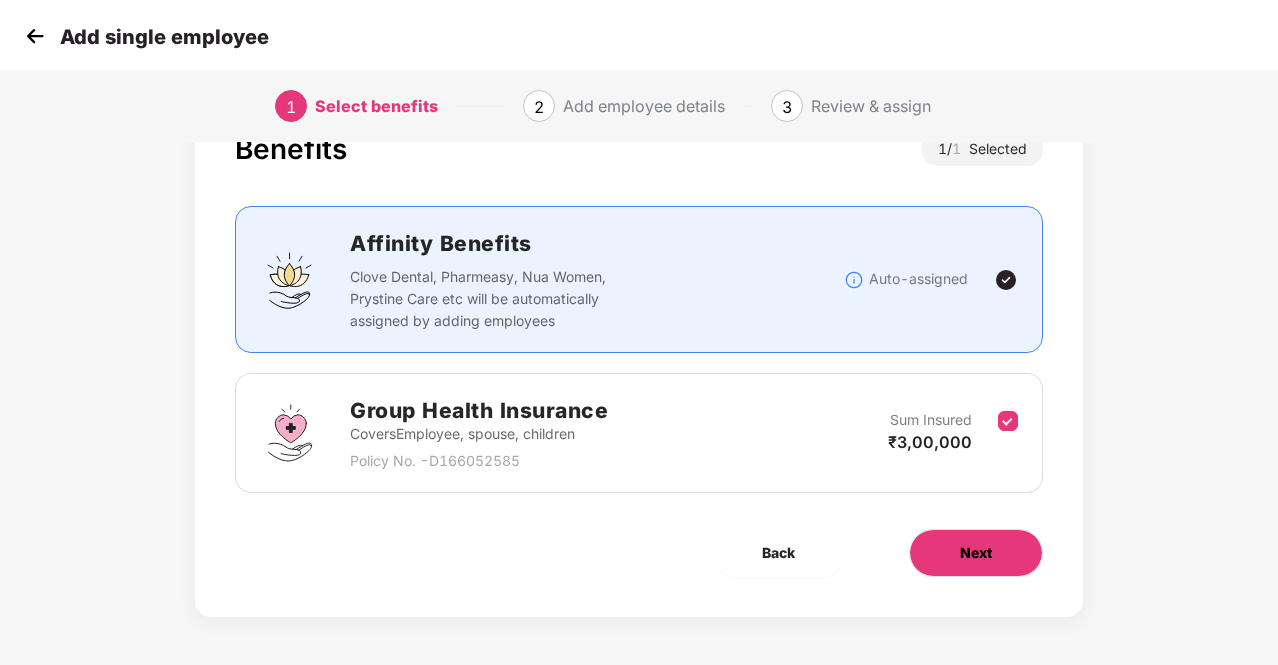 click on "Next" at bounding box center [976, 553] 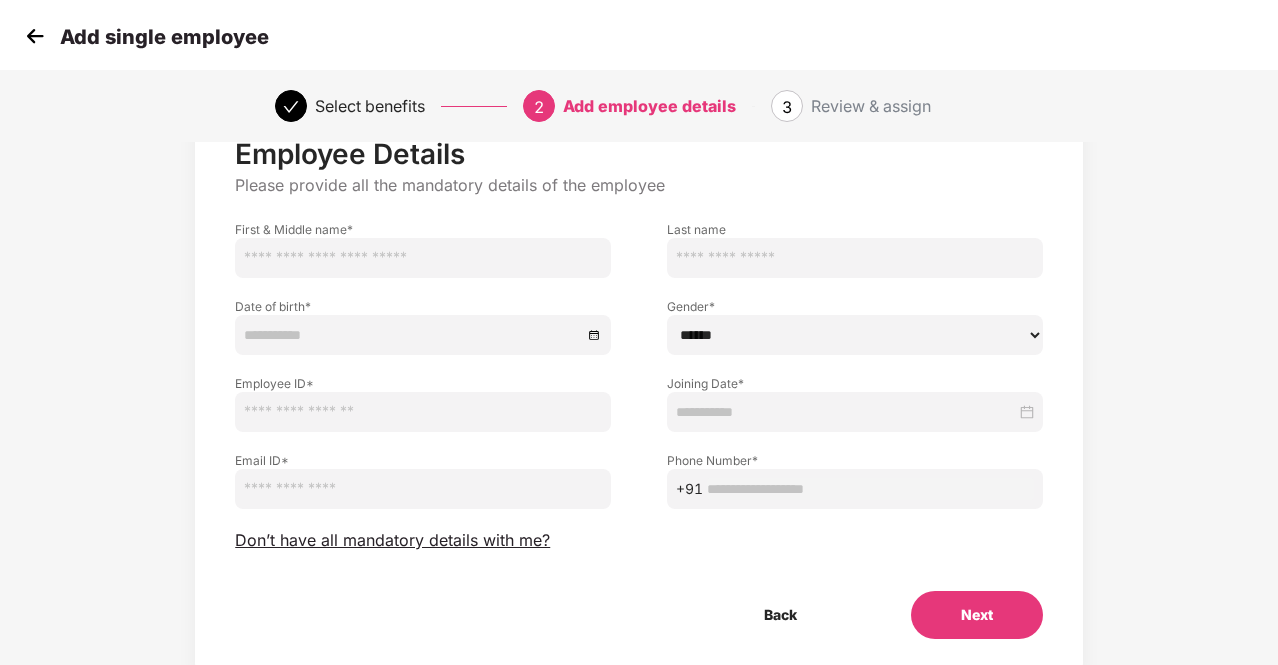 scroll, scrollTop: 0, scrollLeft: 0, axis: both 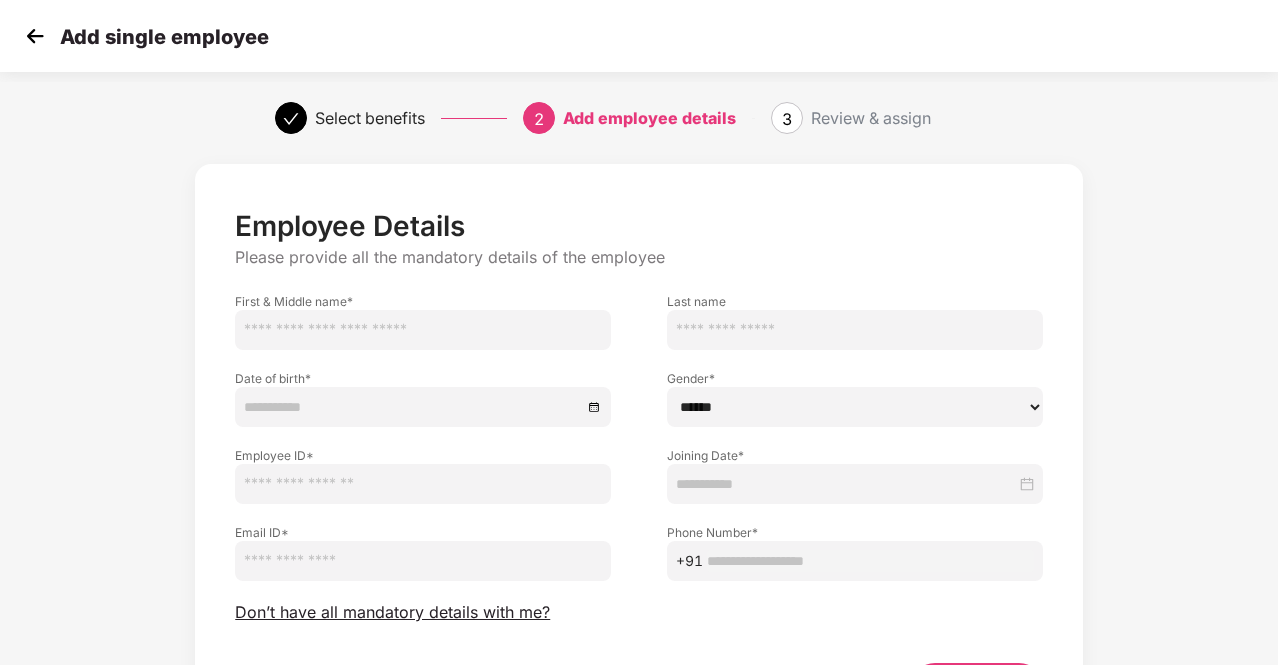 click at bounding box center (423, 330) 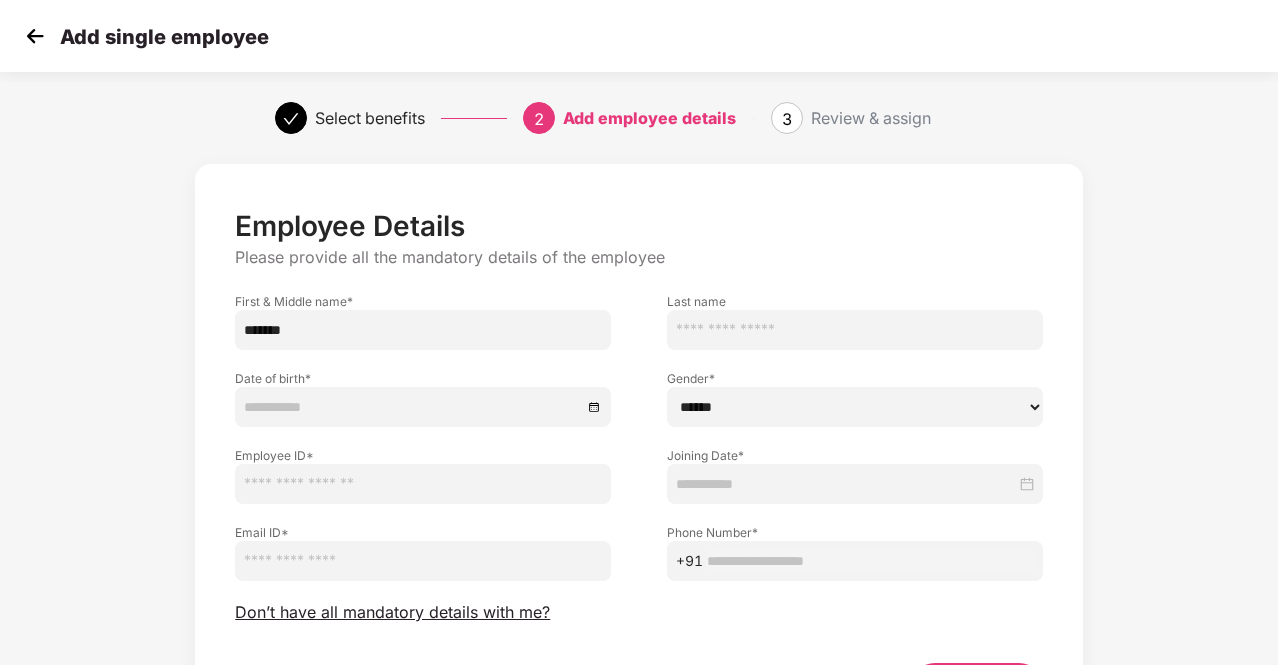 type on "******" 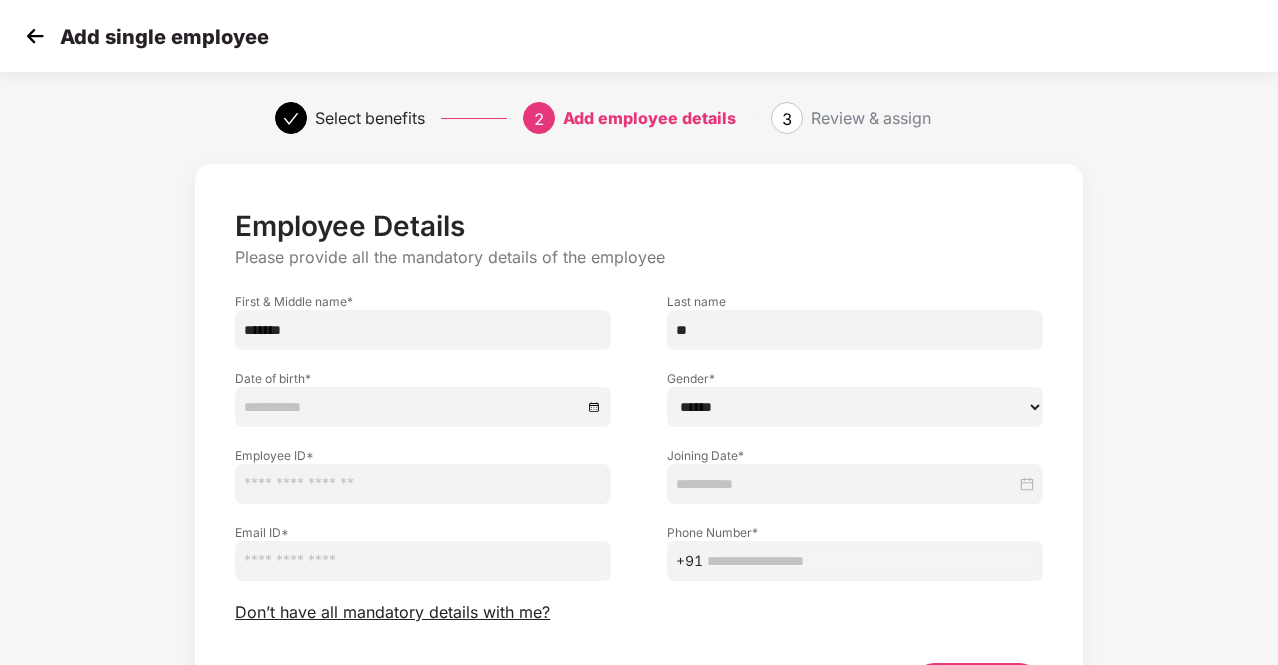 type on "*" 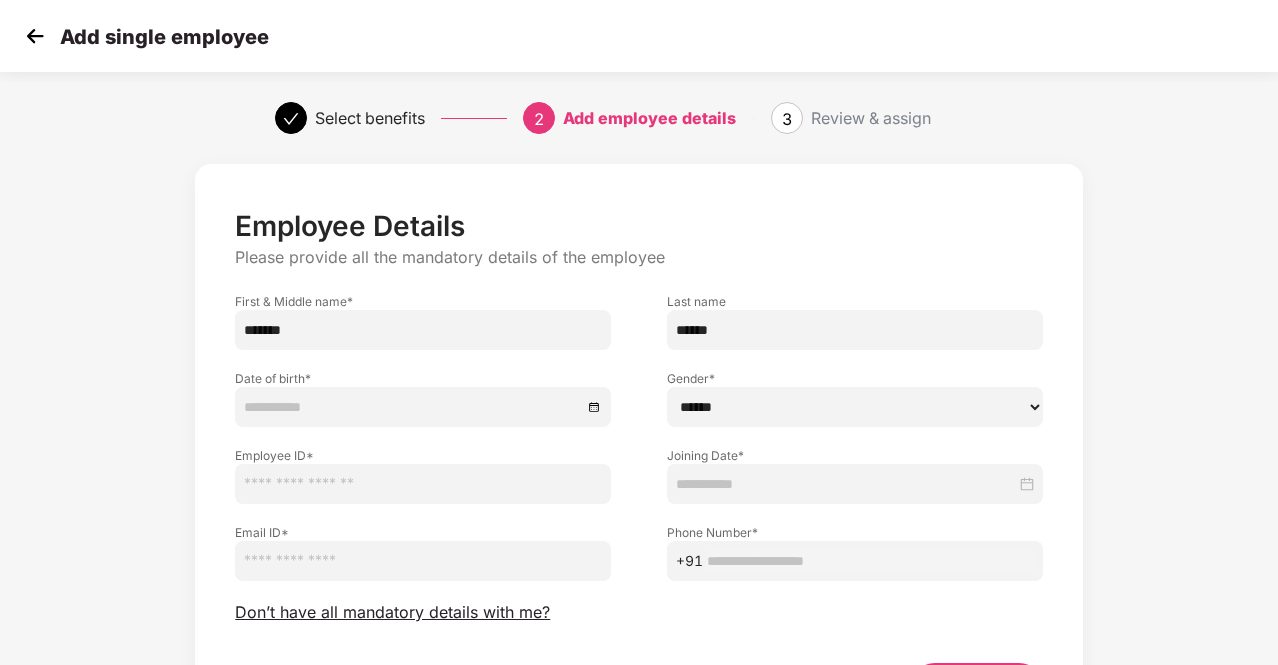 type on "******" 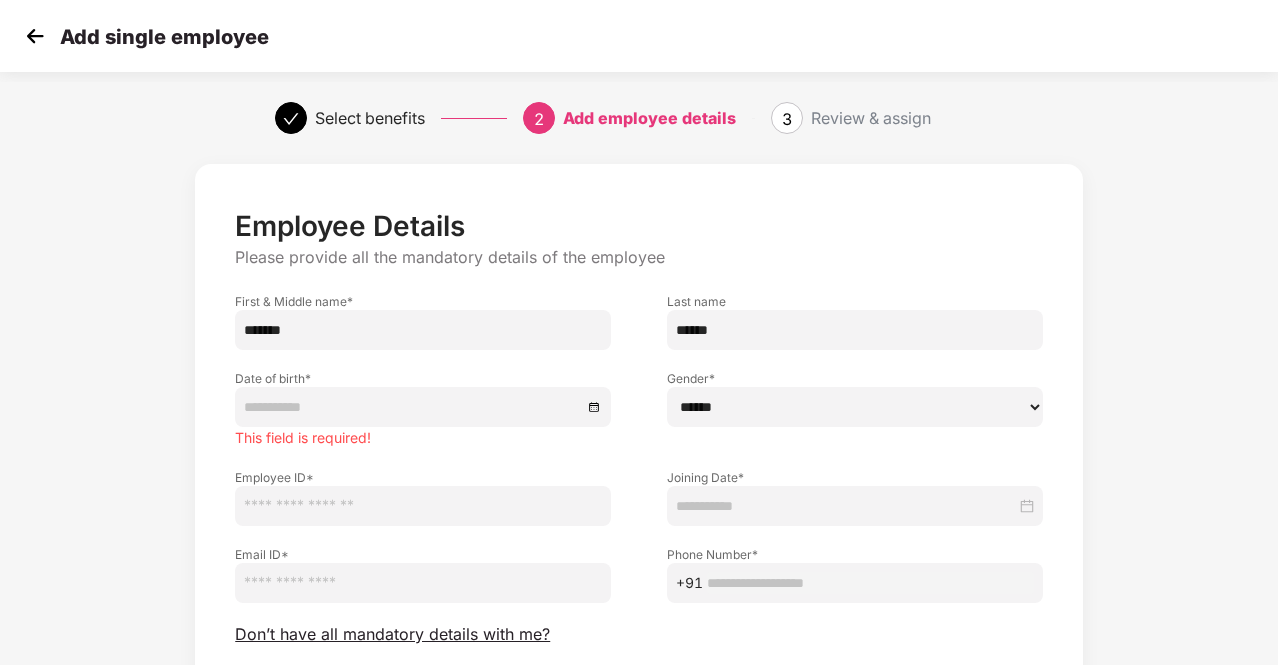 click on "****** **** ******" at bounding box center [855, 407] 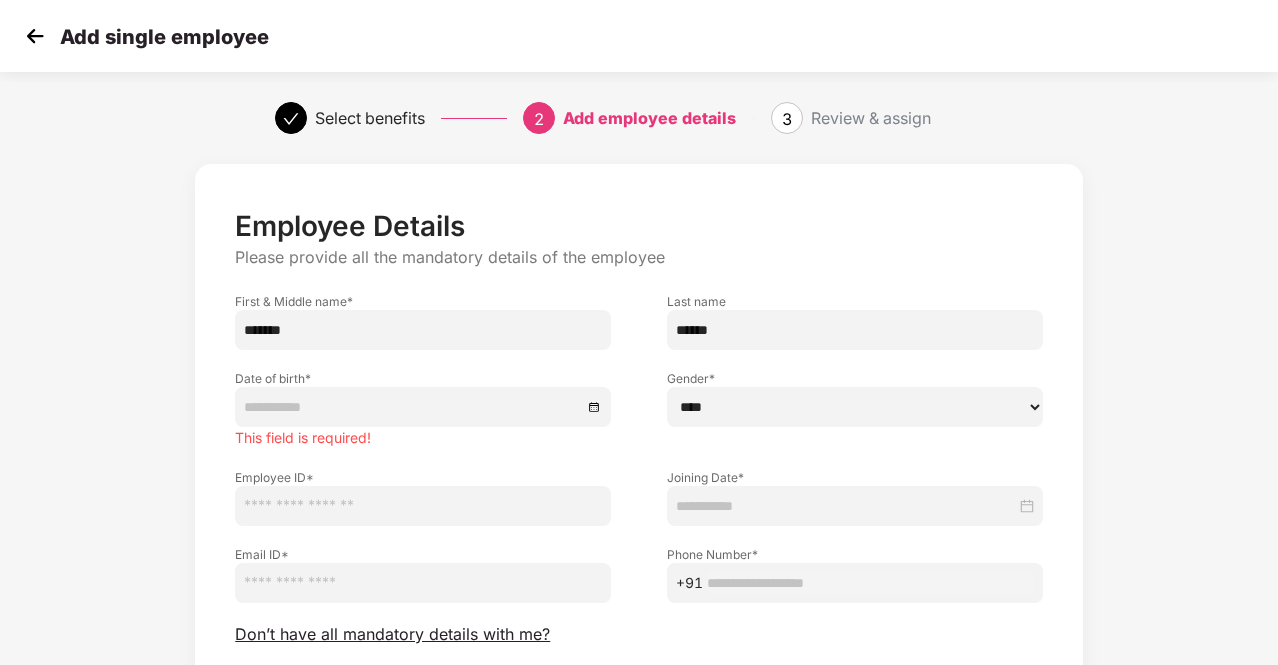 click on "****** **** ******" at bounding box center (855, 407) 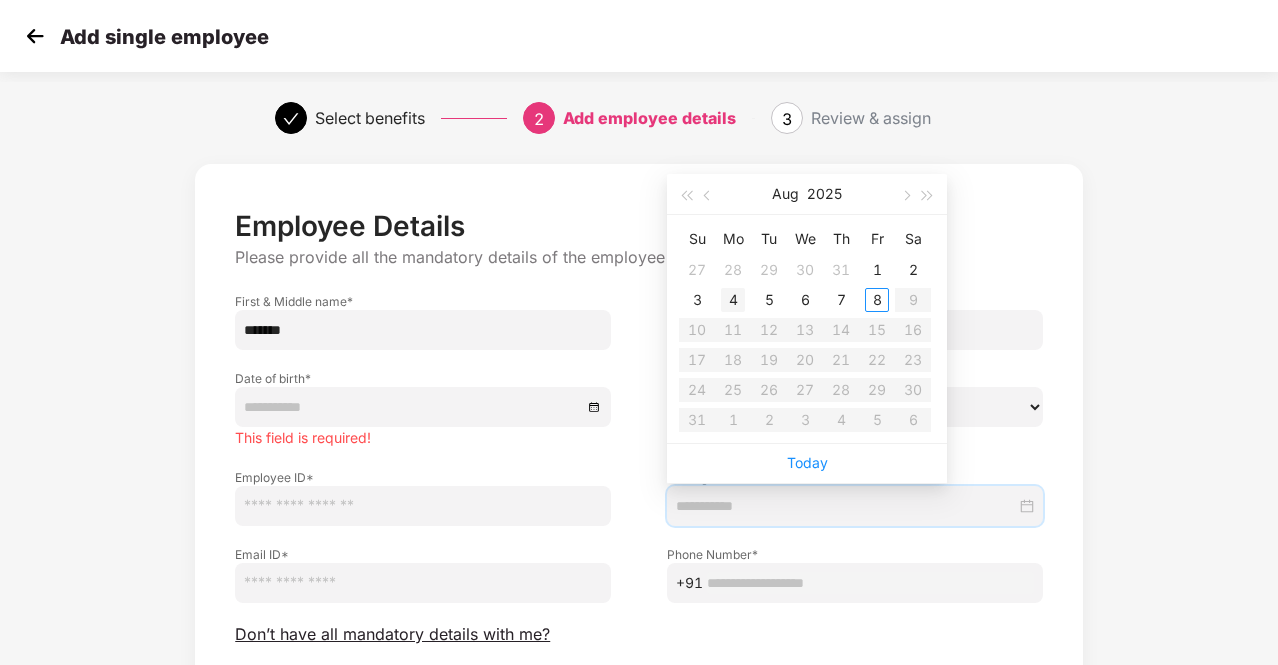 type on "**********" 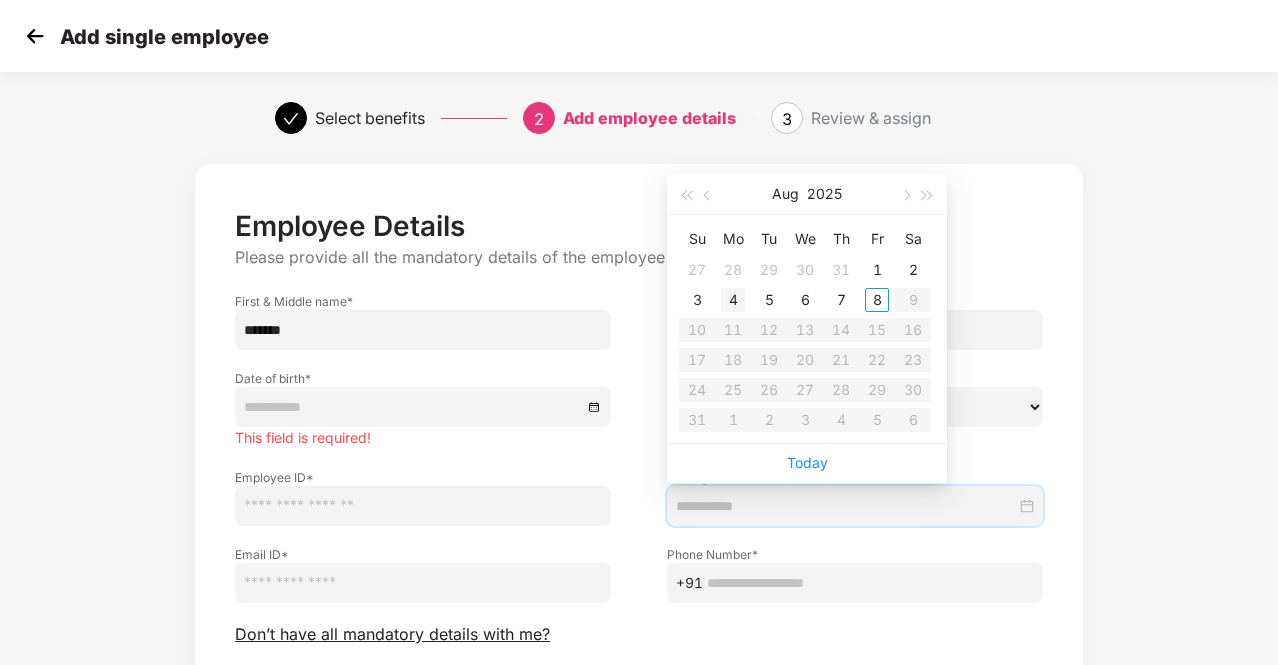 click on "4" at bounding box center [733, 300] 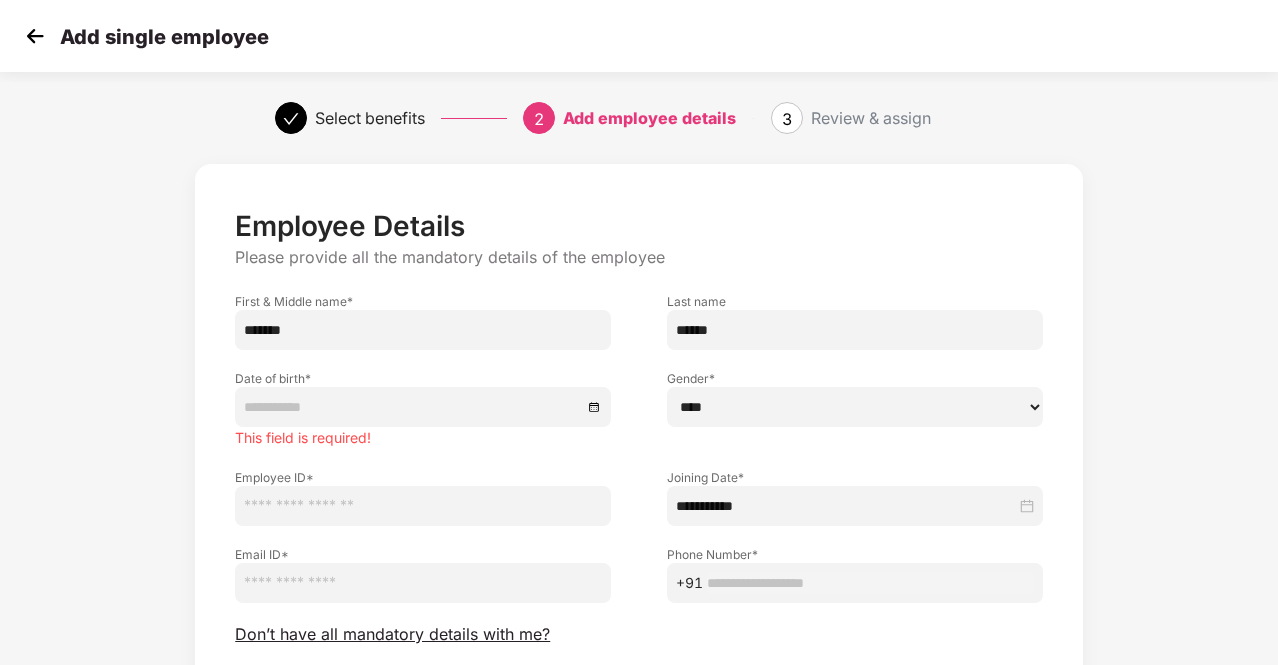 click at bounding box center [423, 583] 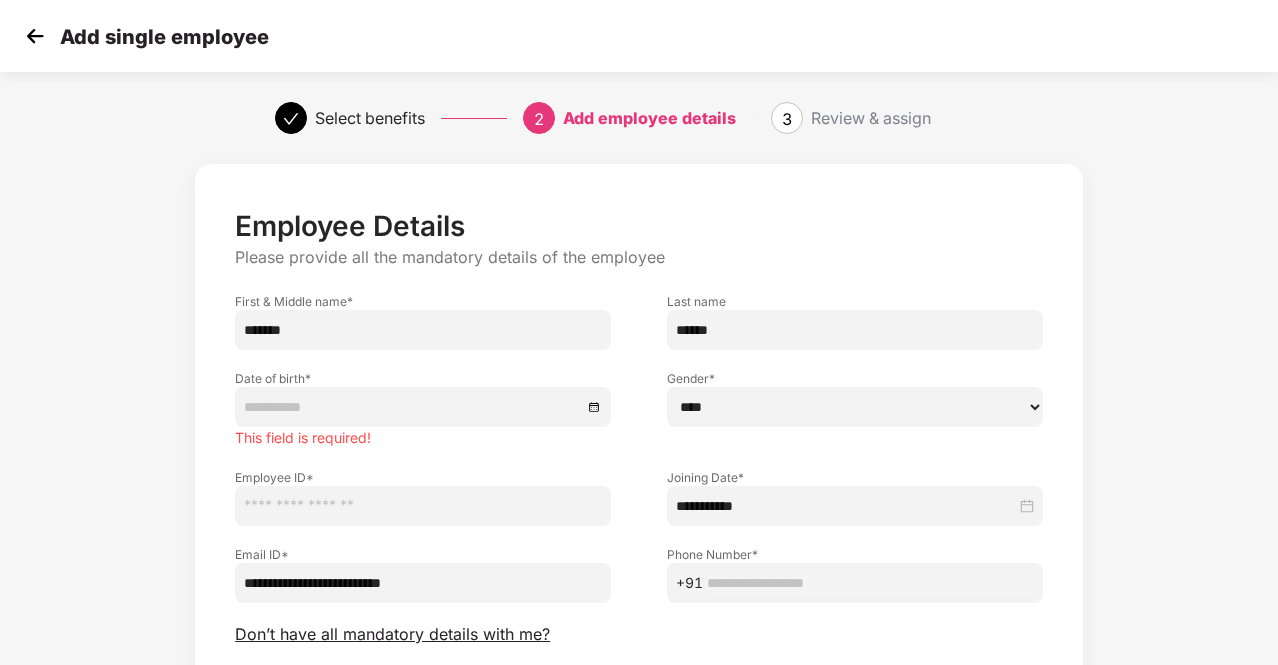 type on "**********" 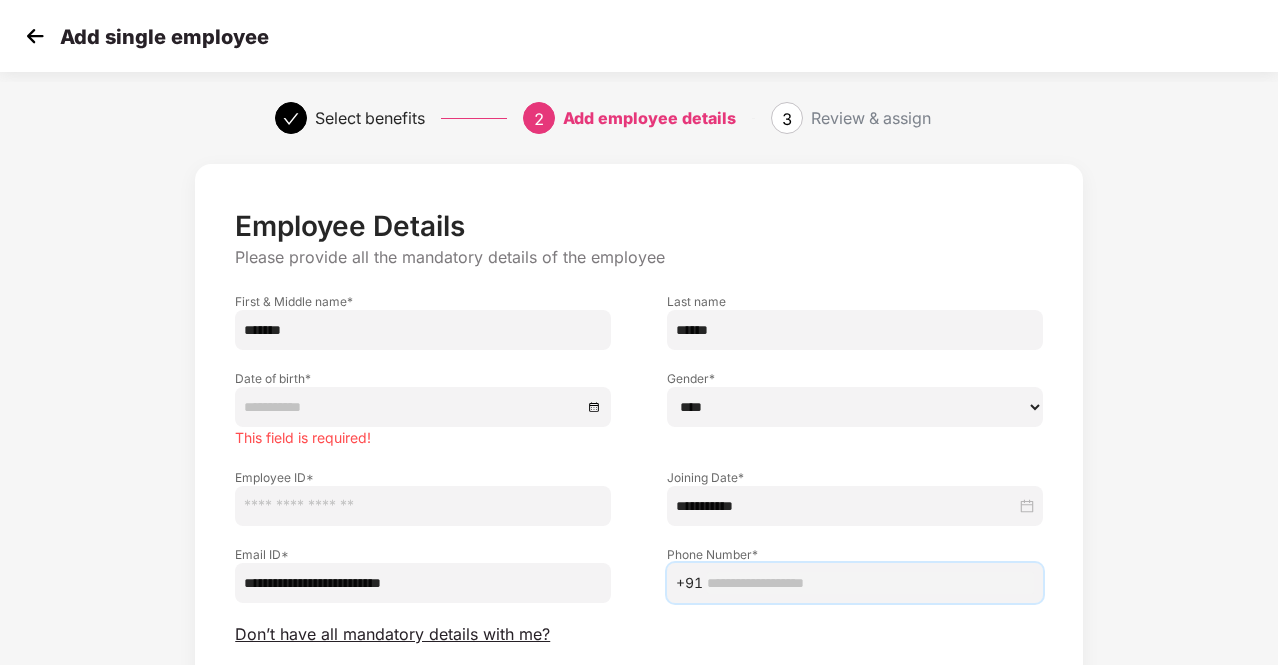 click at bounding box center (870, 583) 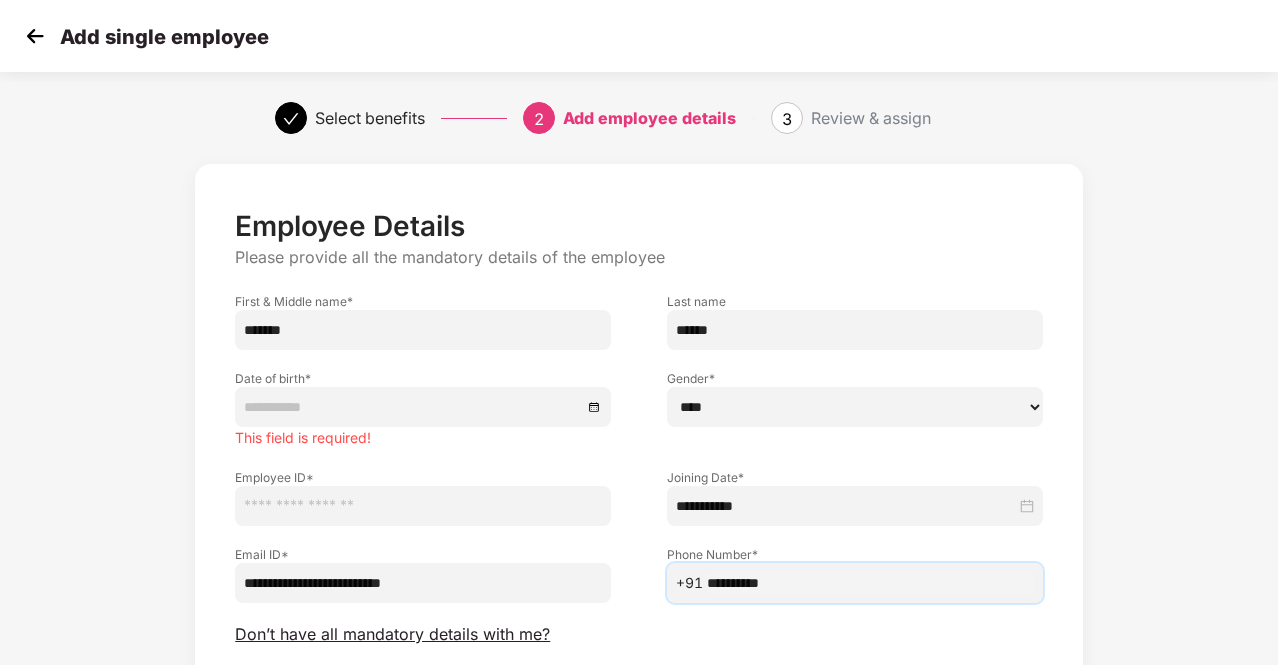 type on "**********" 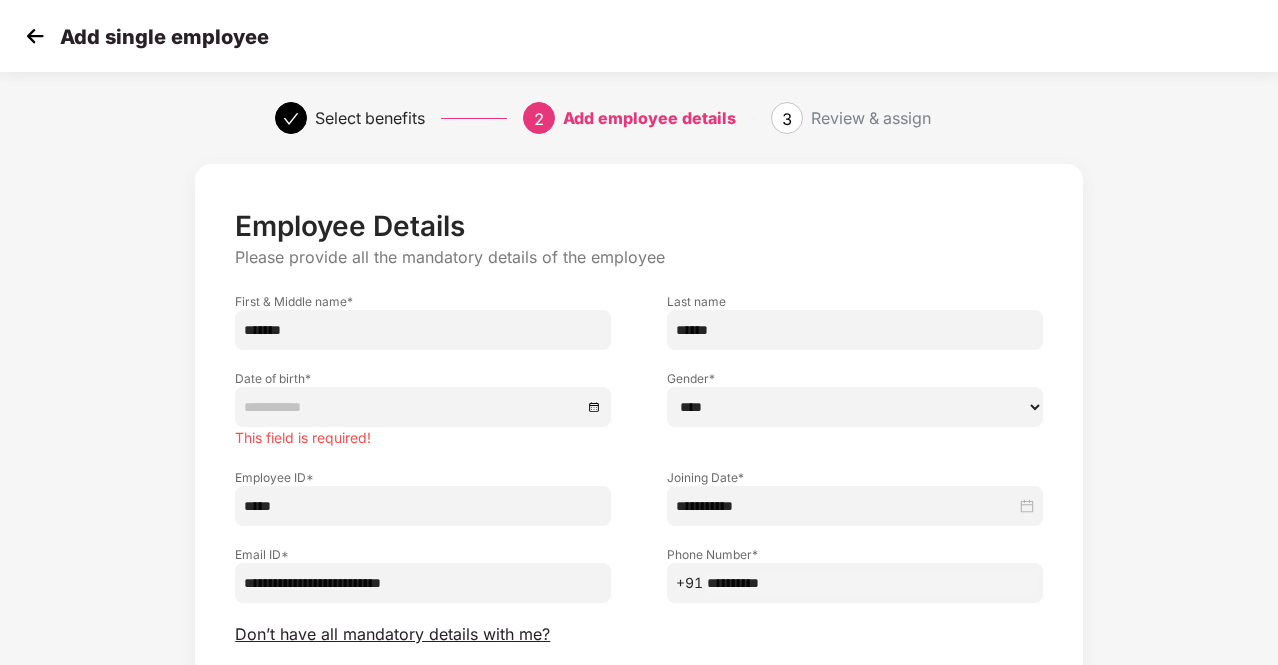 type on "*****" 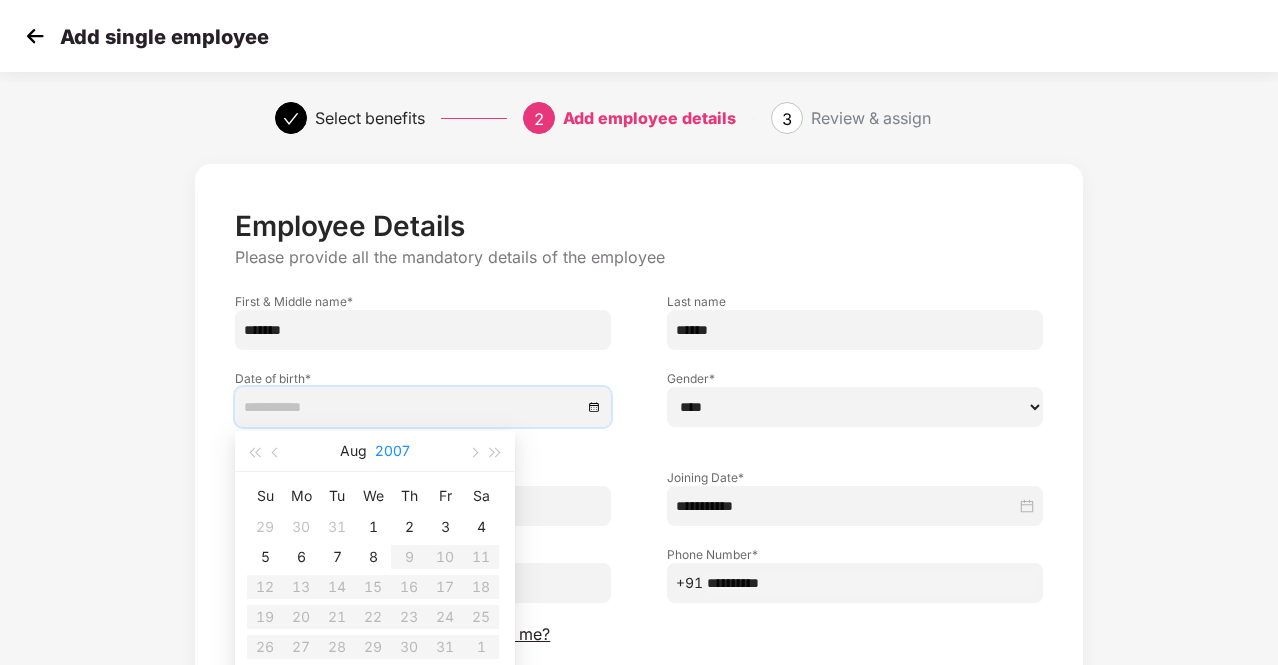 click on "2007" at bounding box center (392, 451) 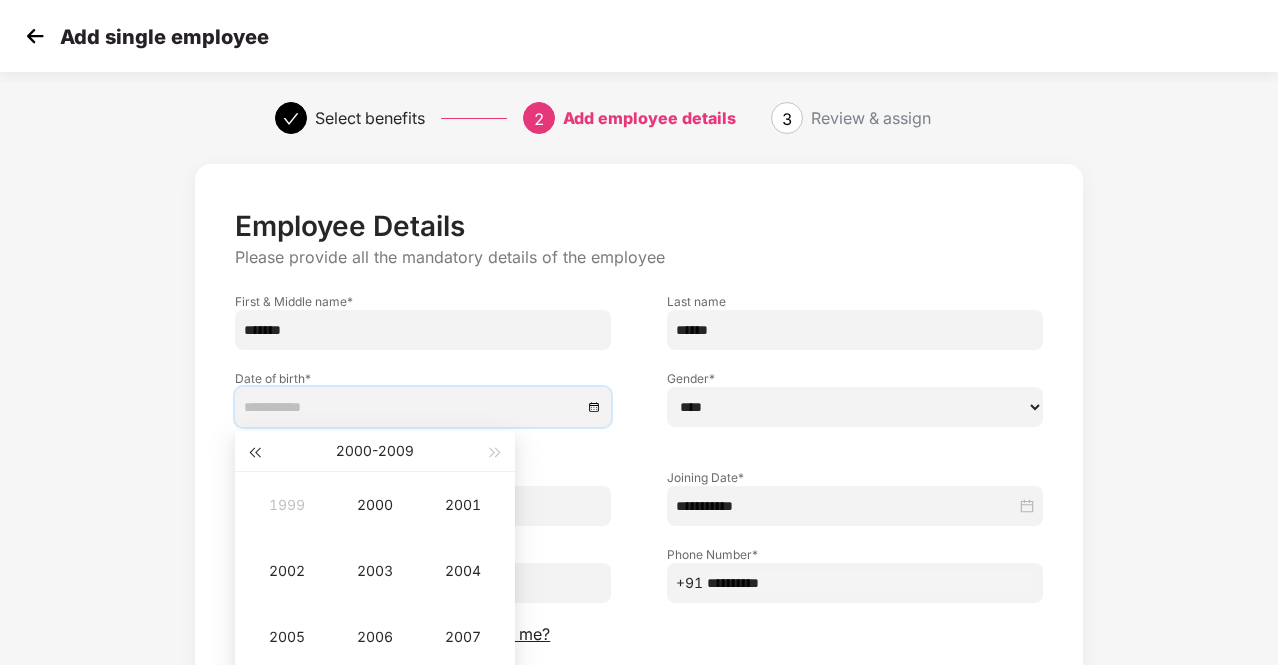 type on "**********" 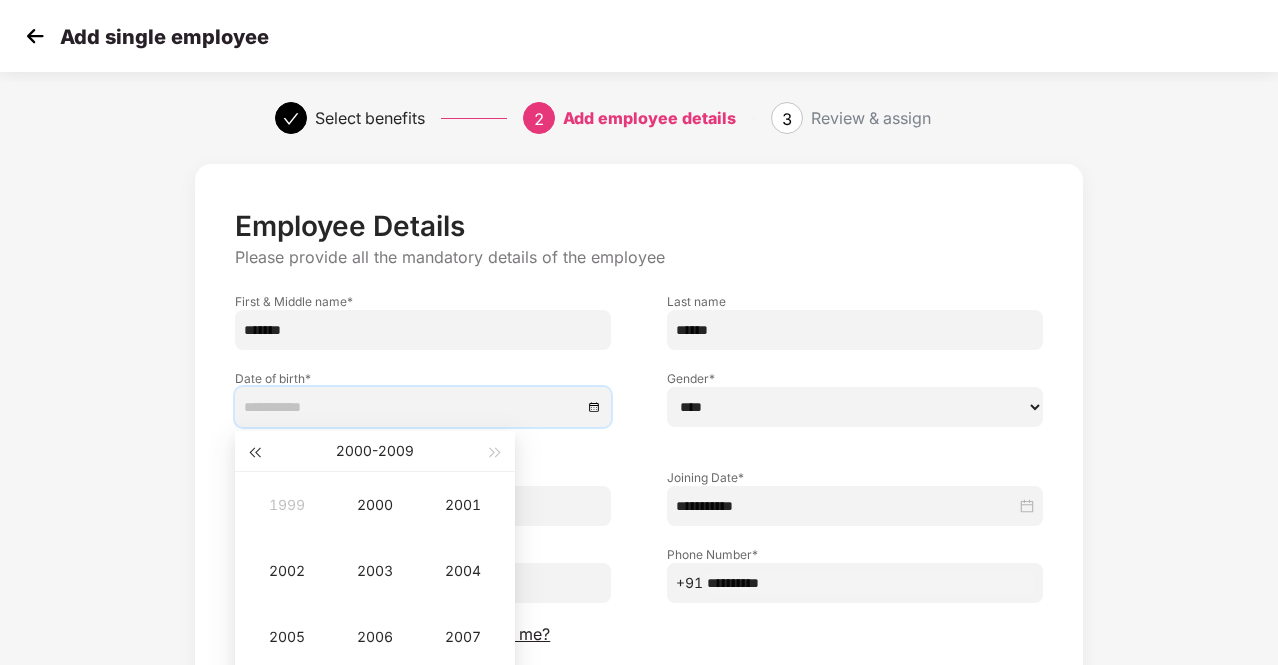 click at bounding box center [254, 451] 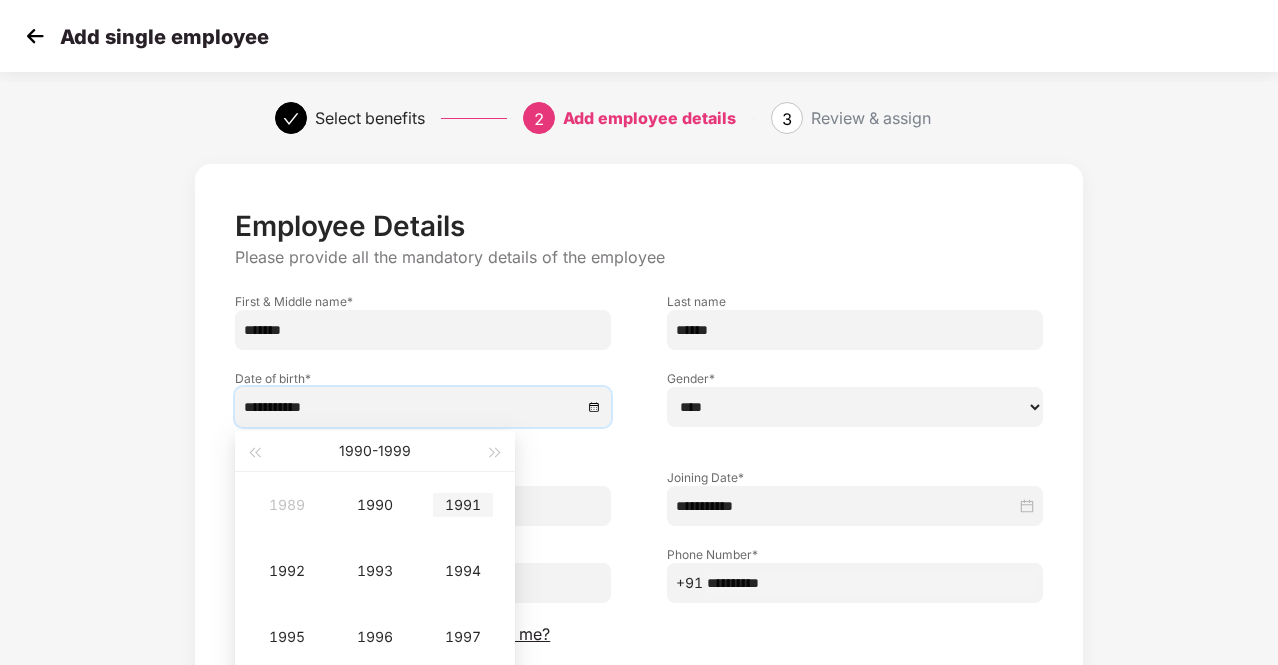 type on "**********" 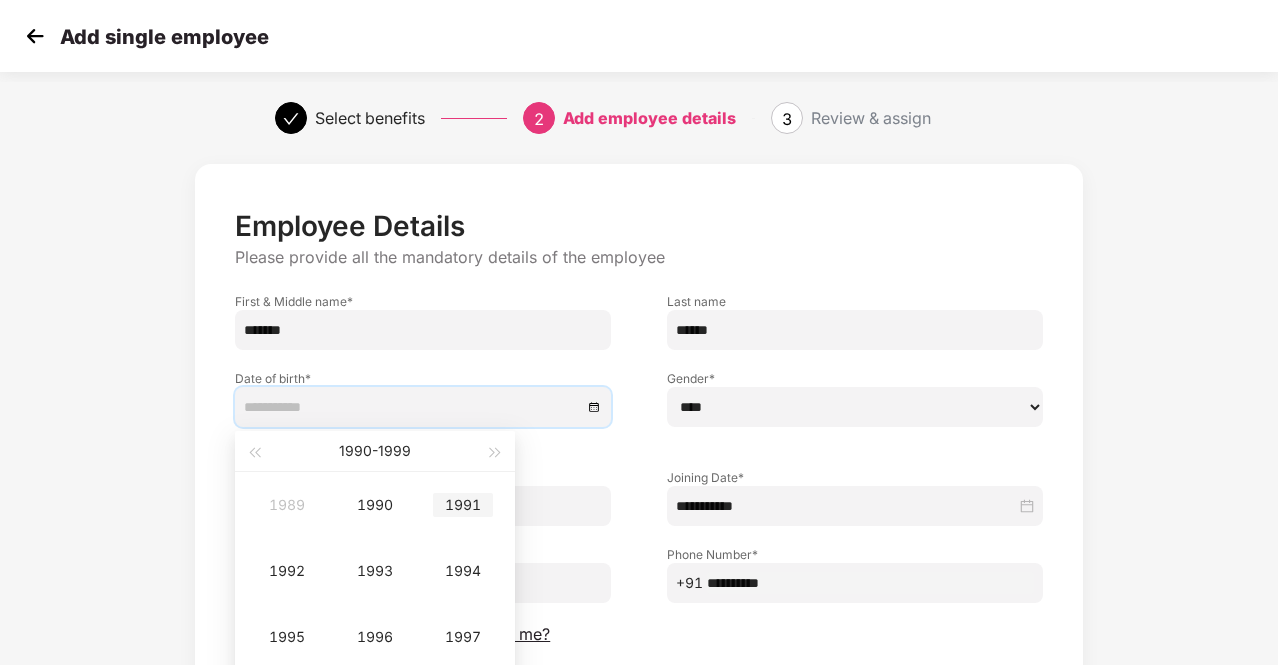 click on "1991" at bounding box center (463, 505) 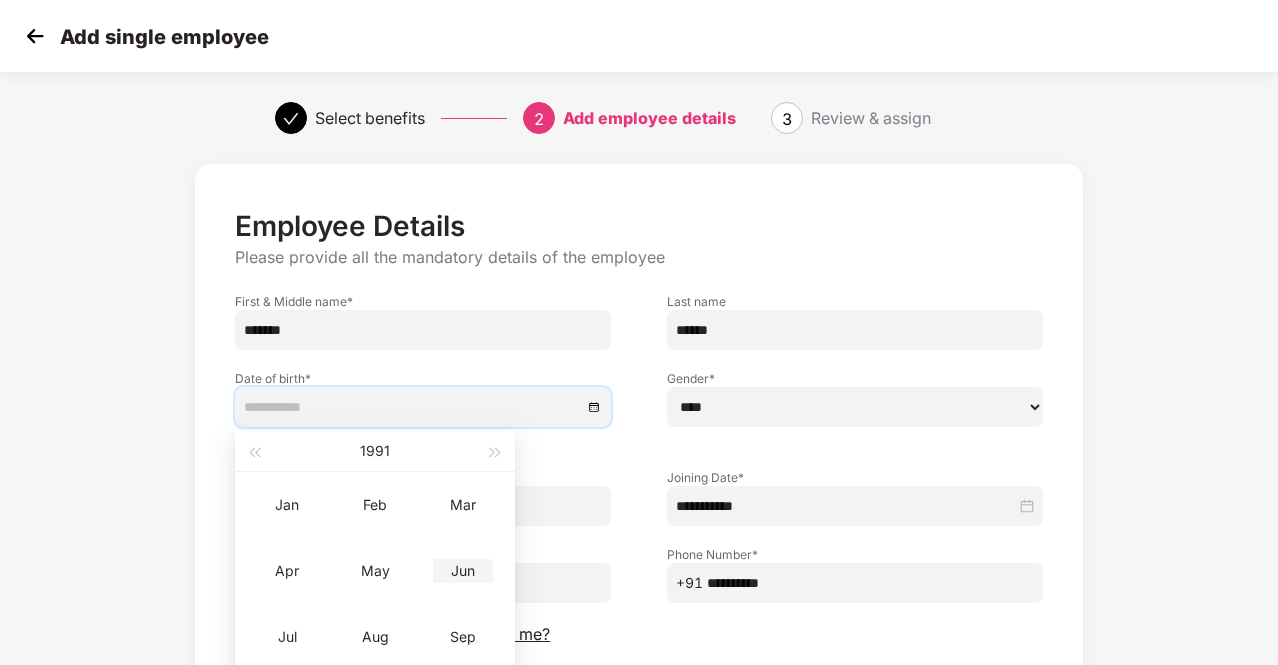 type on "**********" 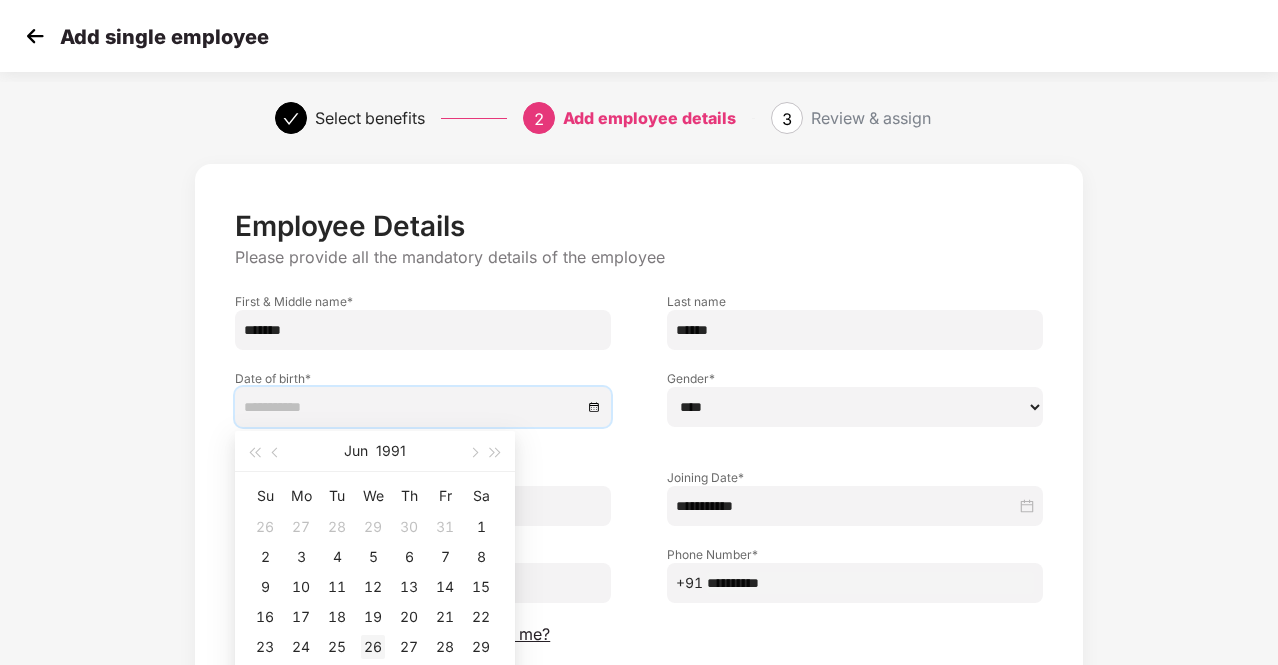 click on "26" at bounding box center (373, 647) 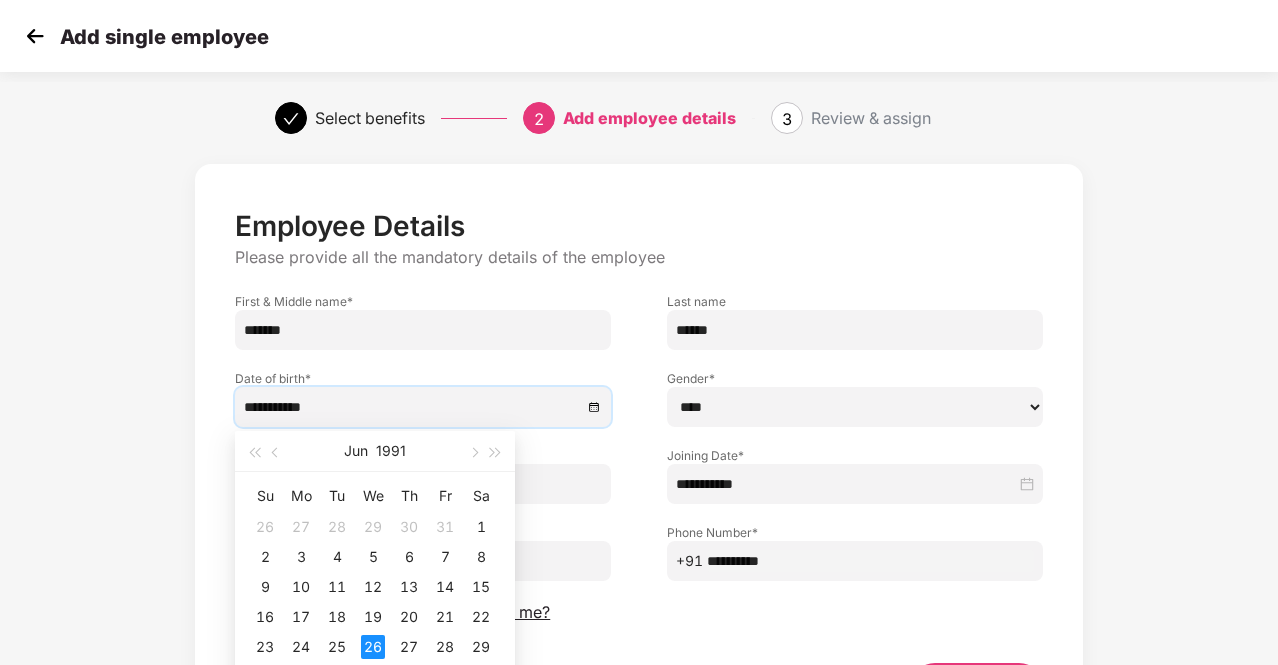 type on "**********" 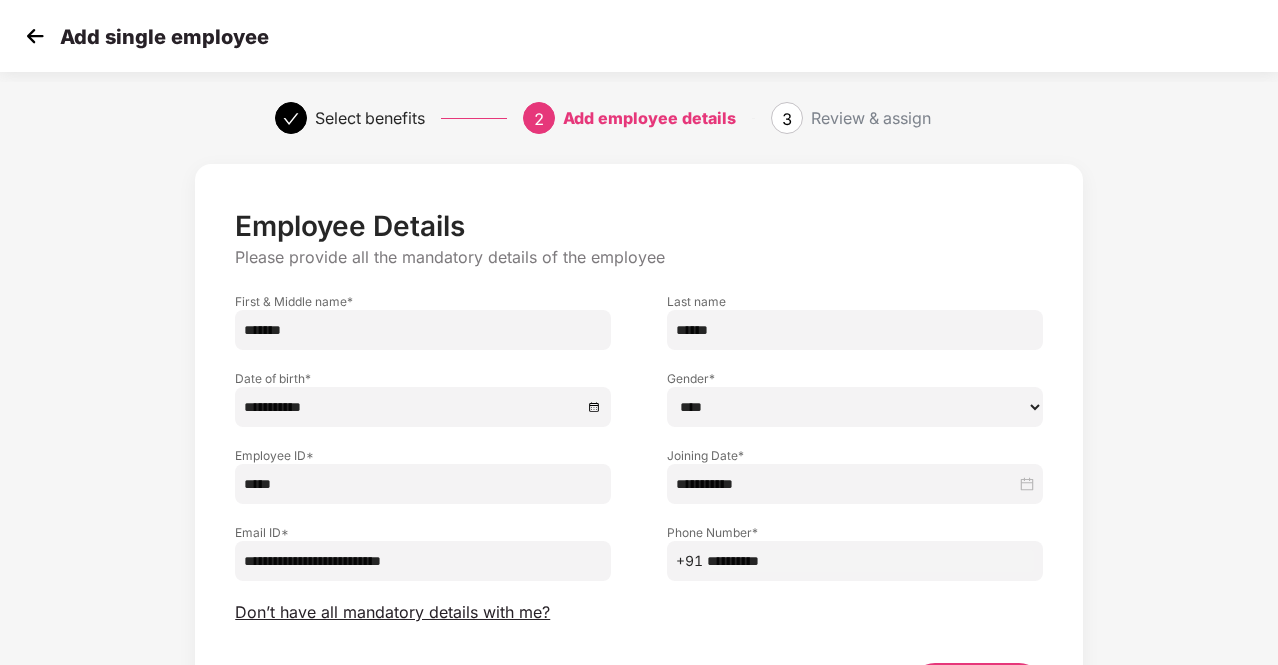 click on "**********" at bounding box center [423, 388] 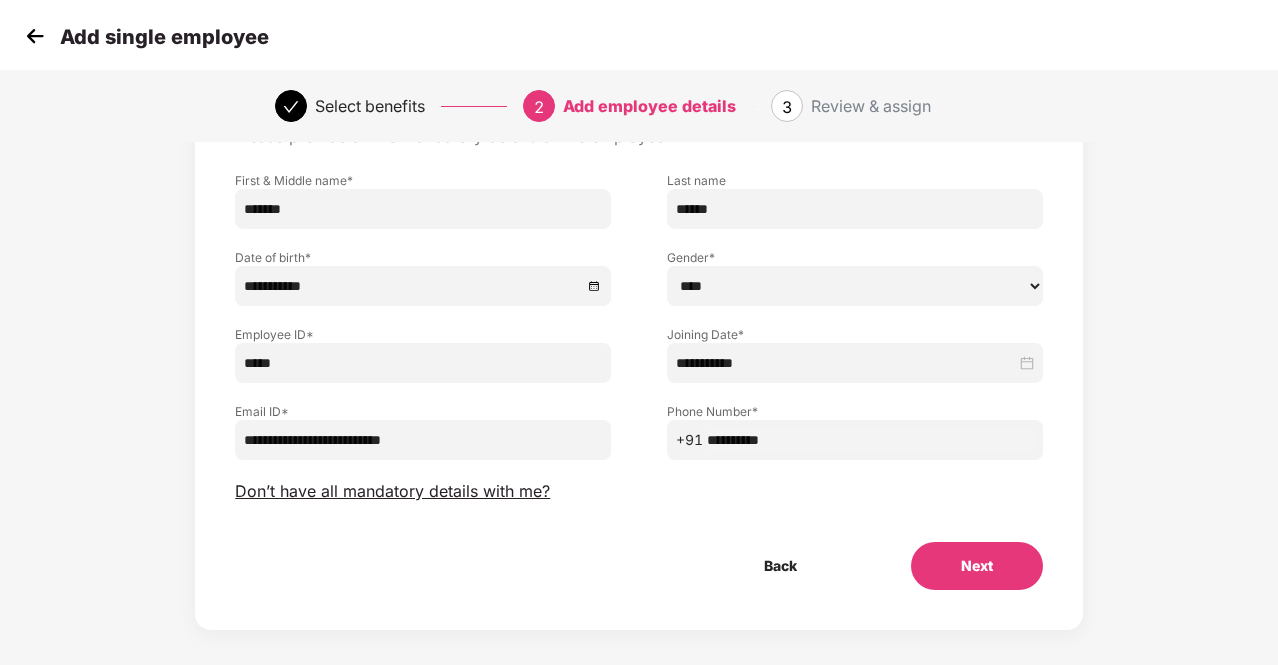 scroll, scrollTop: 122, scrollLeft: 0, axis: vertical 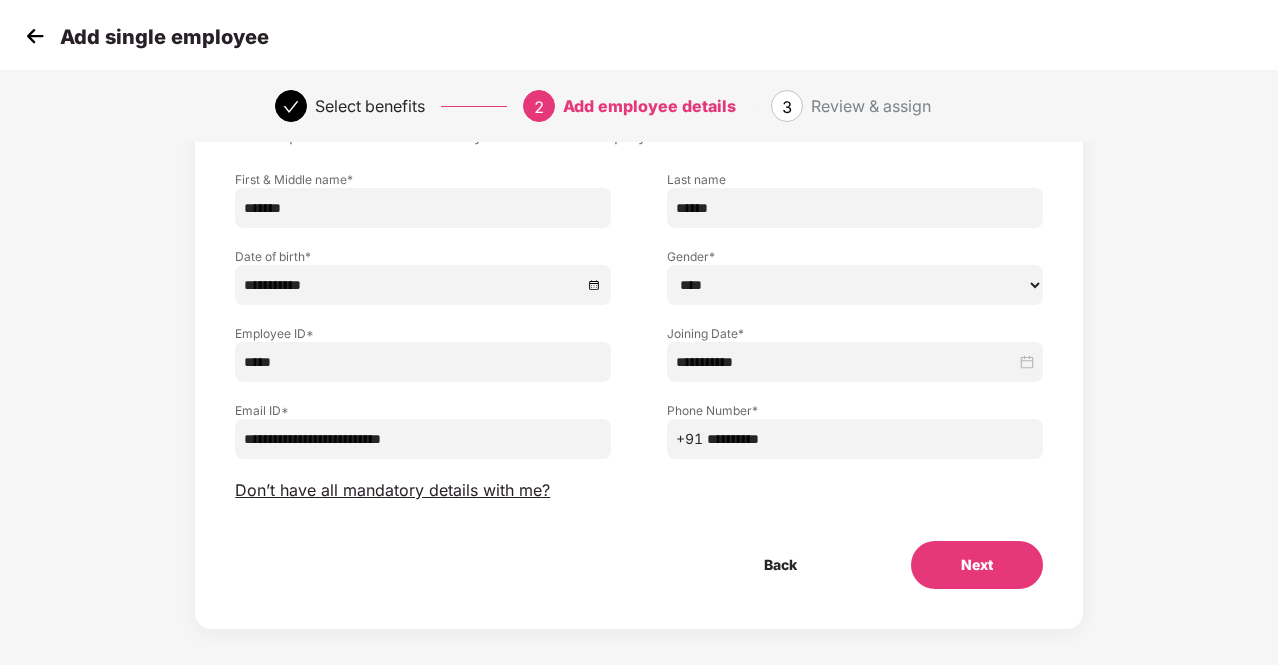 click on "Next" at bounding box center [977, 565] 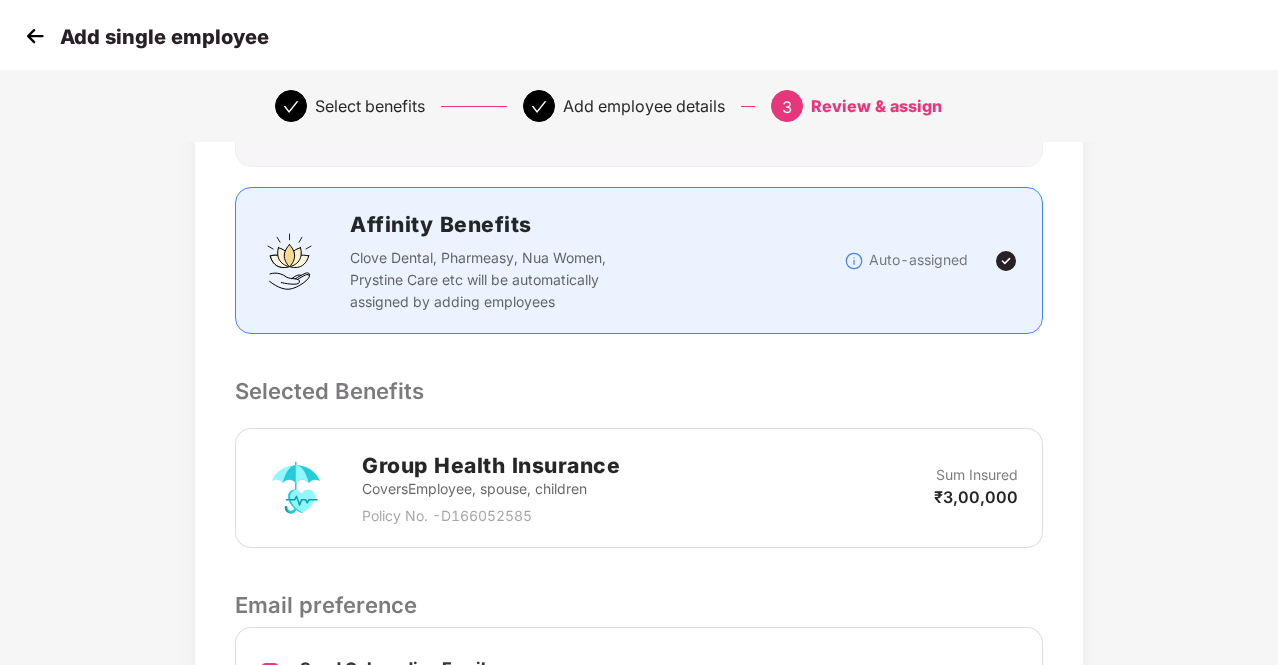 scroll, scrollTop: 578, scrollLeft: 0, axis: vertical 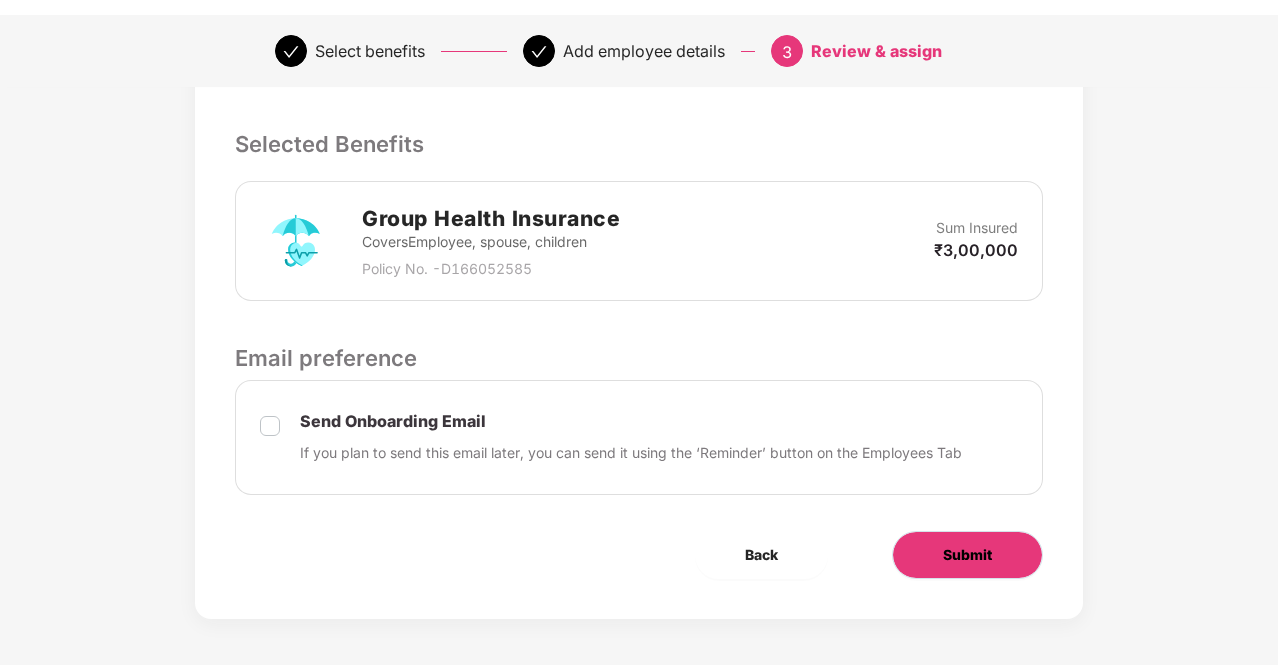 click on "Submit" at bounding box center (967, 555) 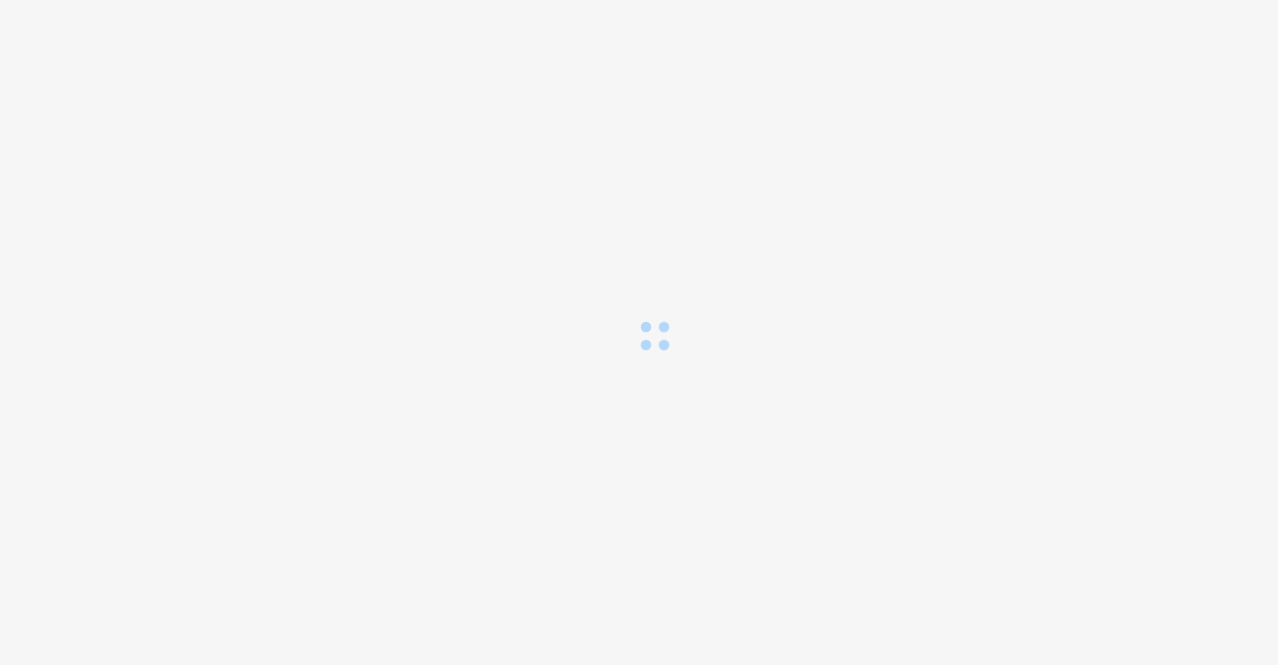 scroll, scrollTop: 0, scrollLeft: 0, axis: both 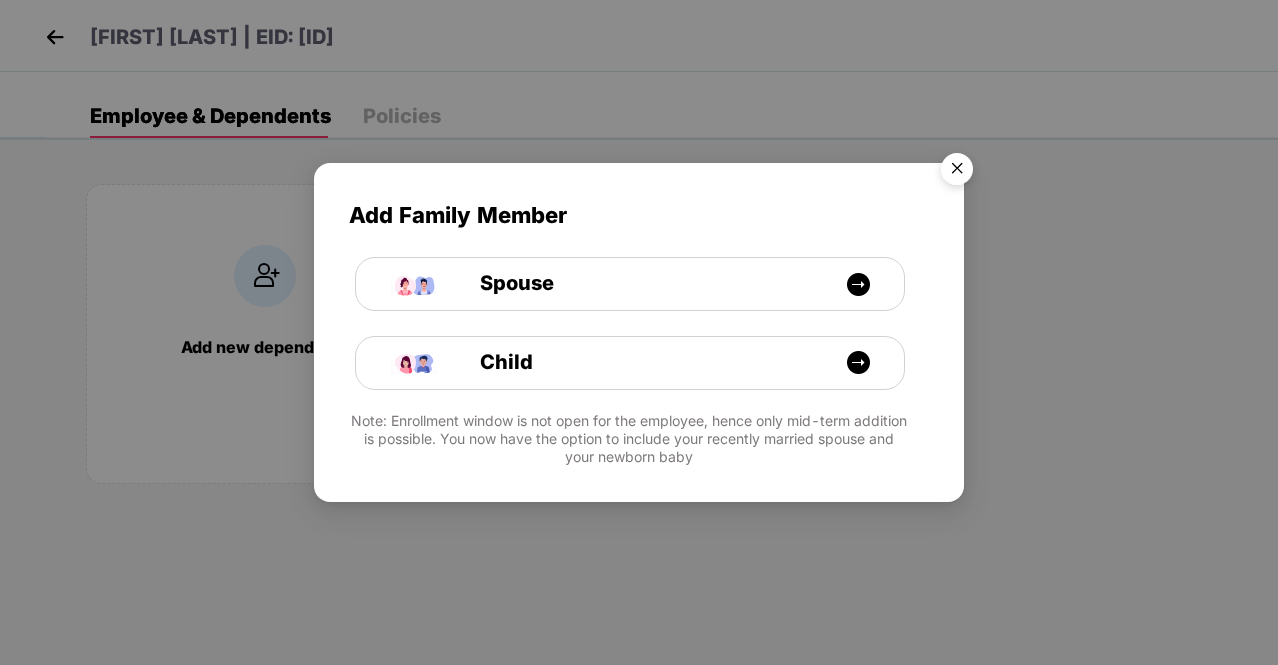 click at bounding box center (957, 172) 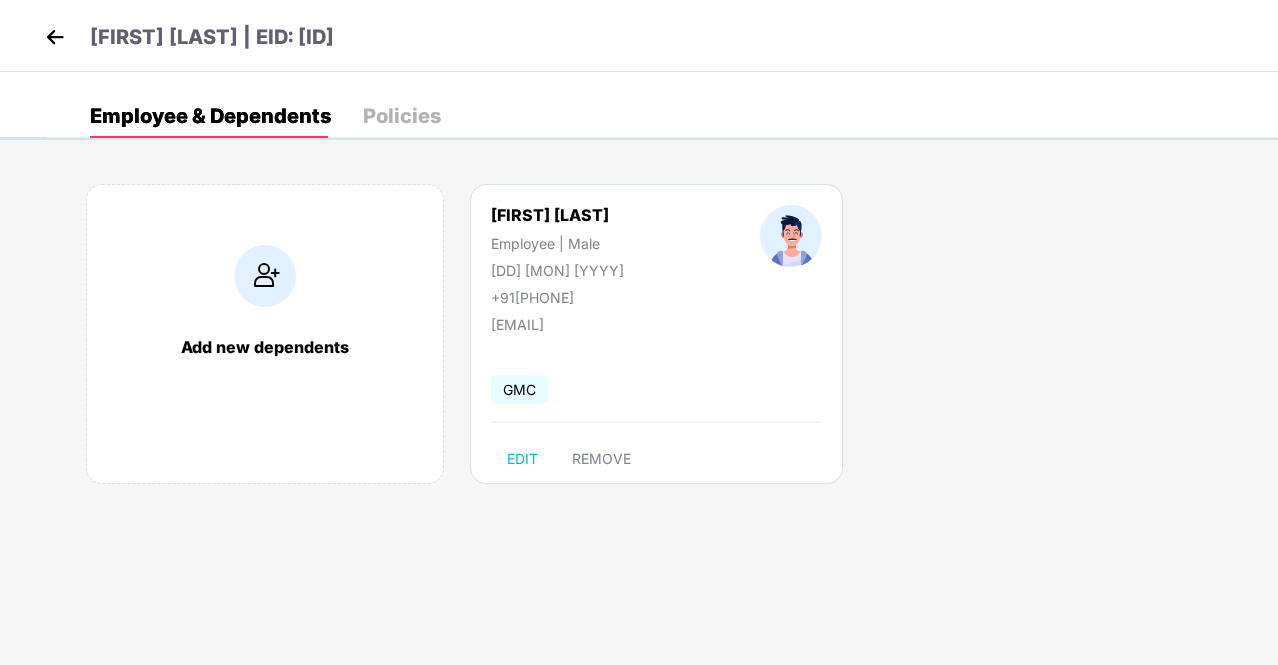 click at bounding box center (55, 37) 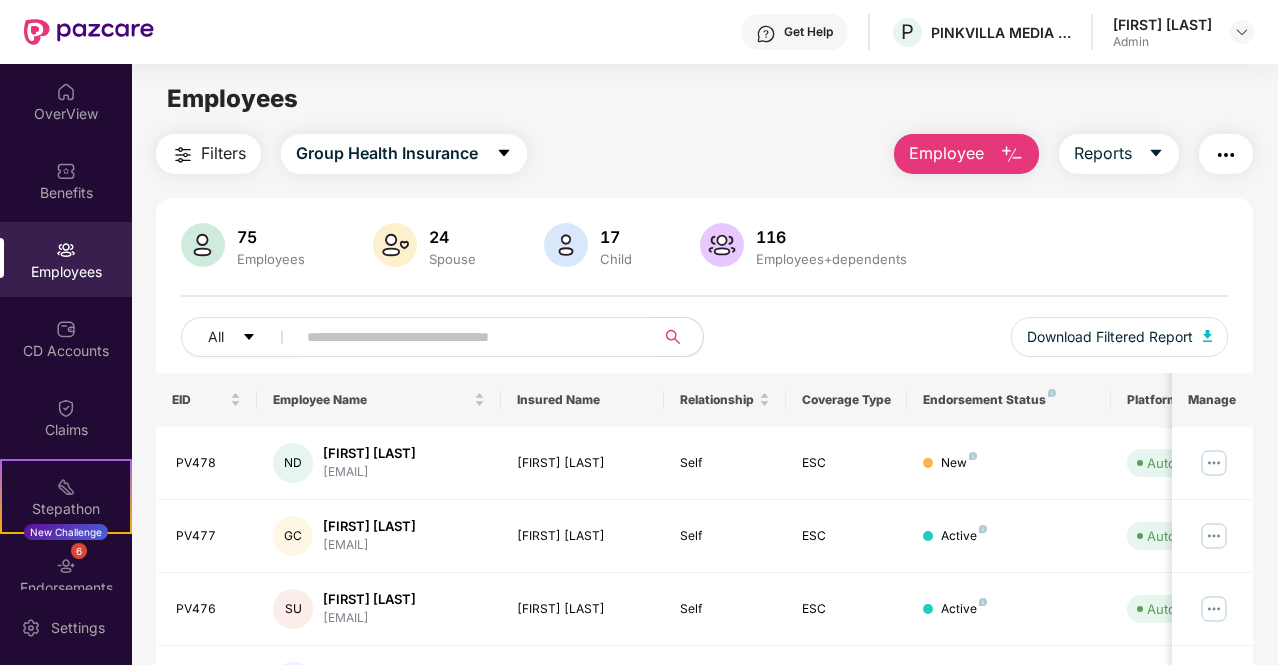 click on "Employee" at bounding box center (946, 153) 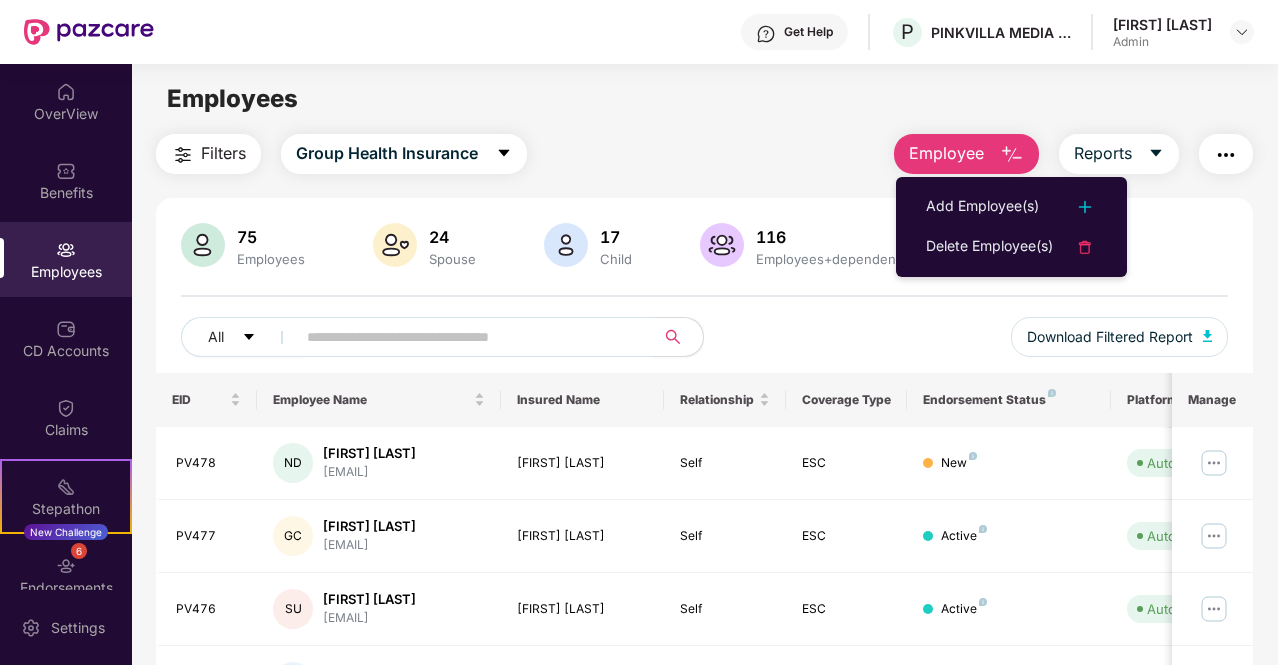 click on "Add Employee(s) Delete Employee(s)" at bounding box center [1011, 227] 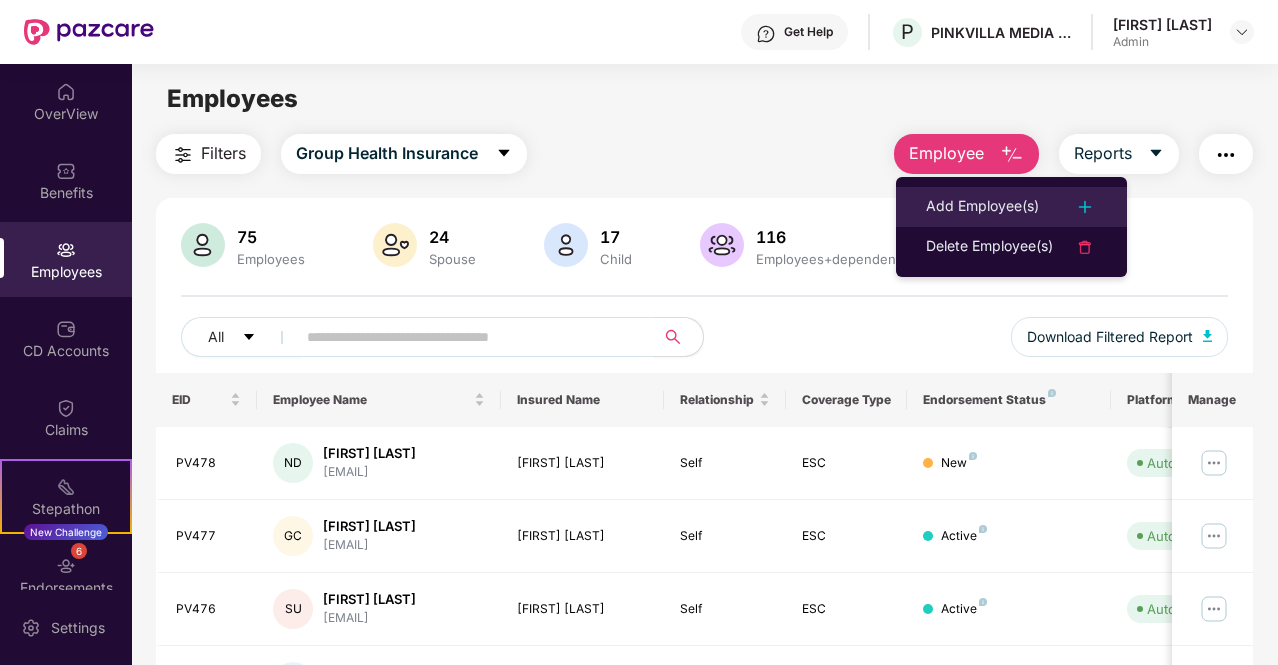 click on "Add Employee(s)" at bounding box center (982, 207) 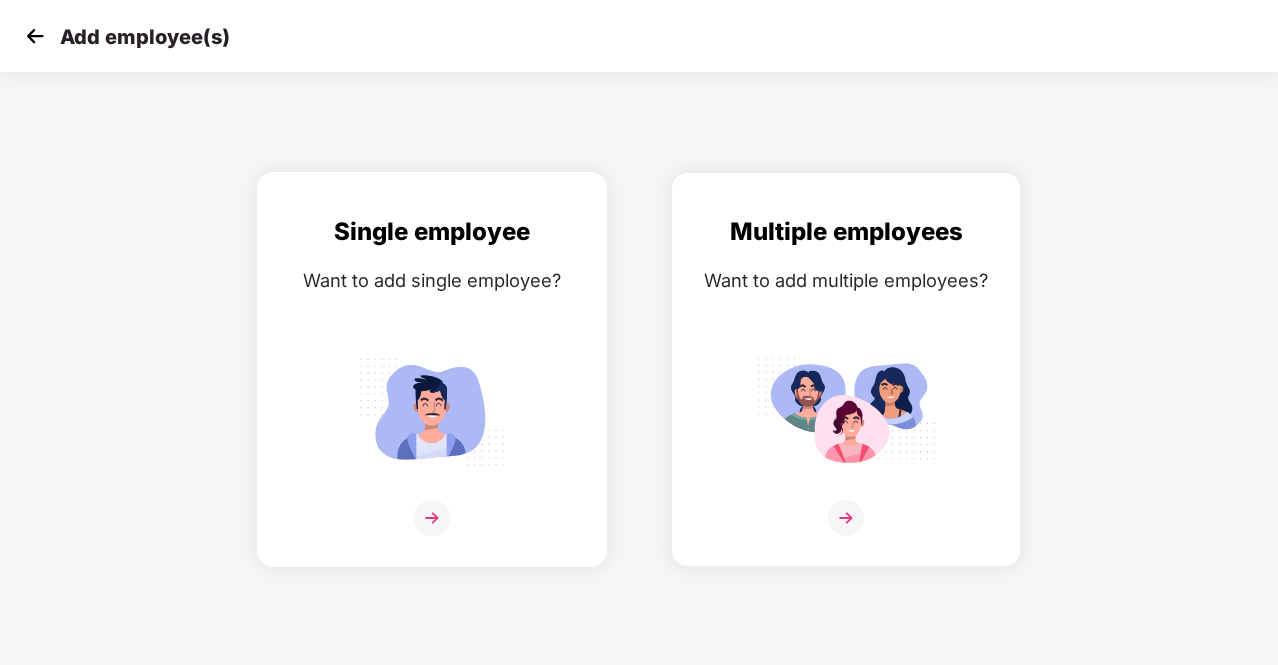 click at bounding box center [432, 411] 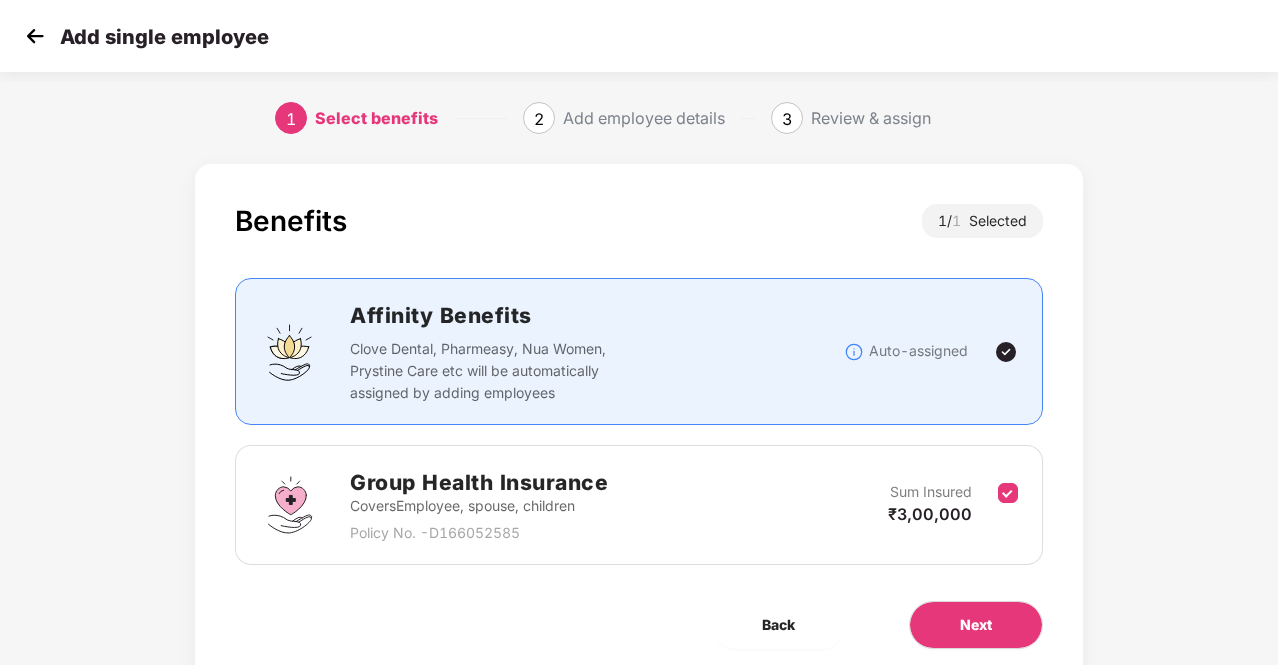 scroll, scrollTop: 72, scrollLeft: 0, axis: vertical 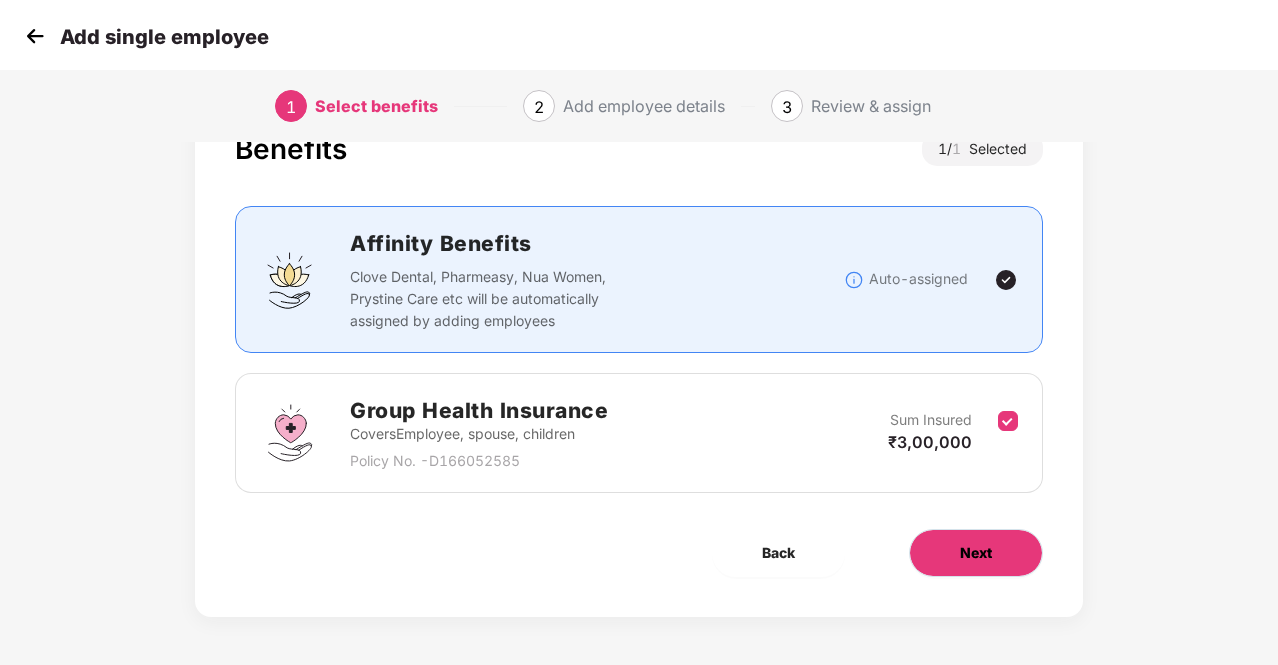 click on "Next" at bounding box center (976, 553) 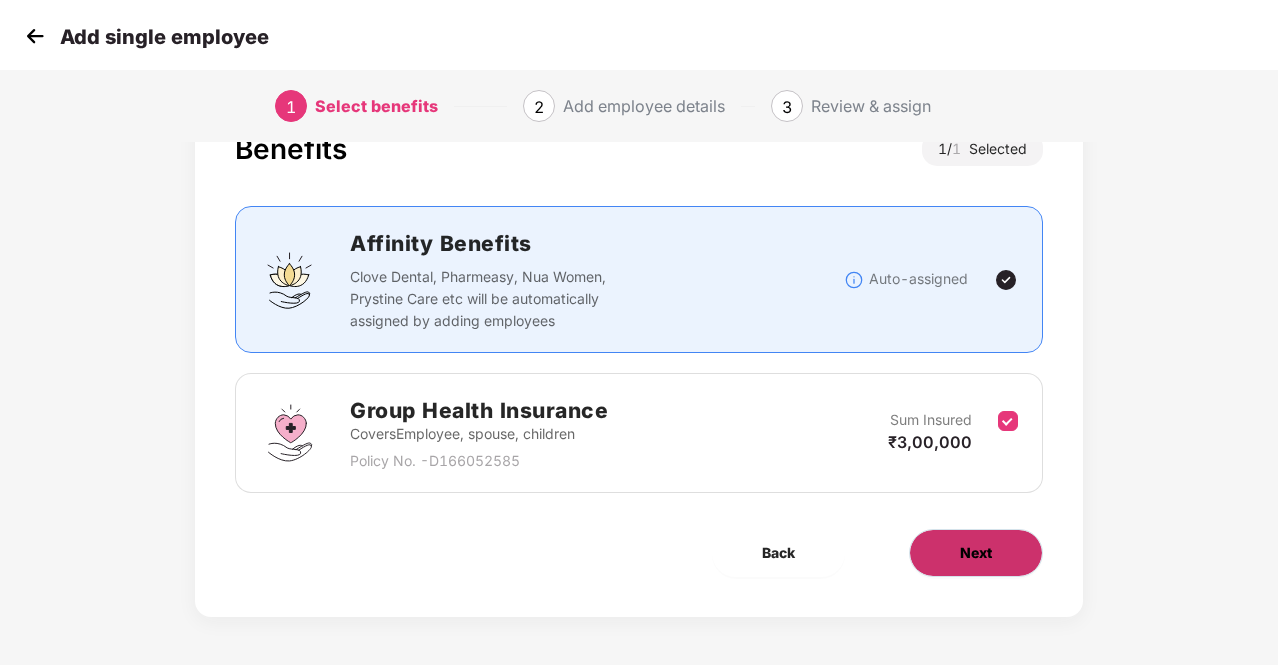 scroll, scrollTop: 0, scrollLeft: 0, axis: both 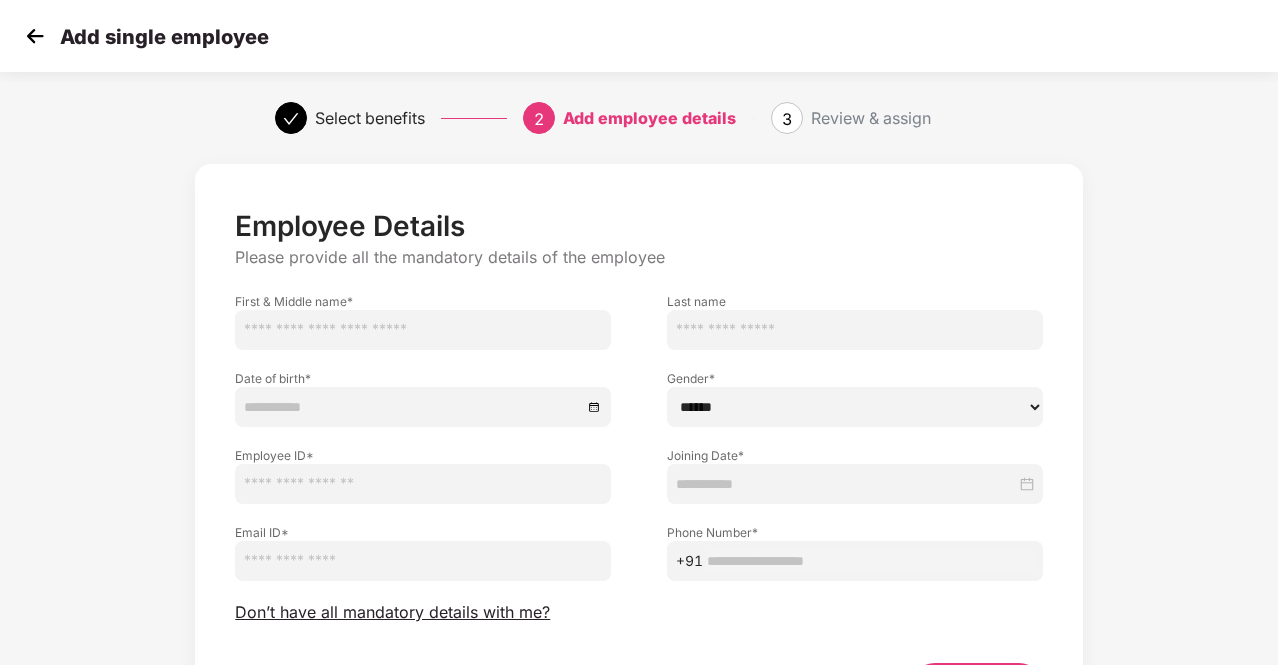 click at bounding box center [423, 330] 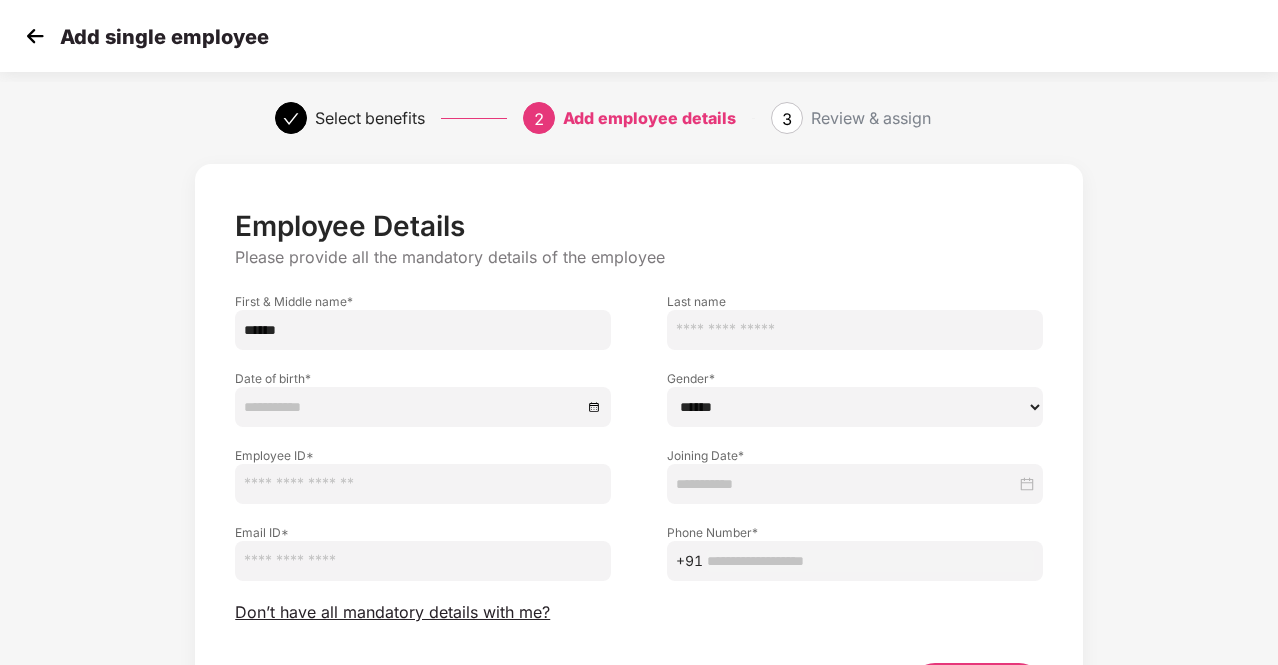 type on "******" 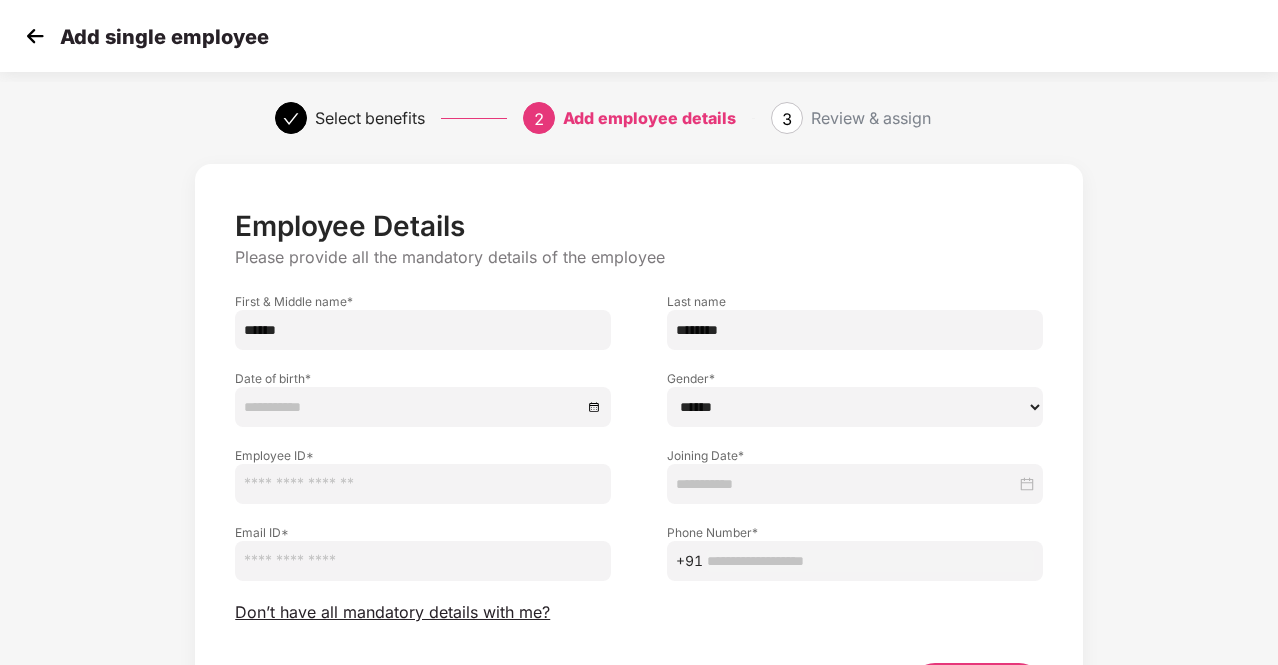 type on "********" 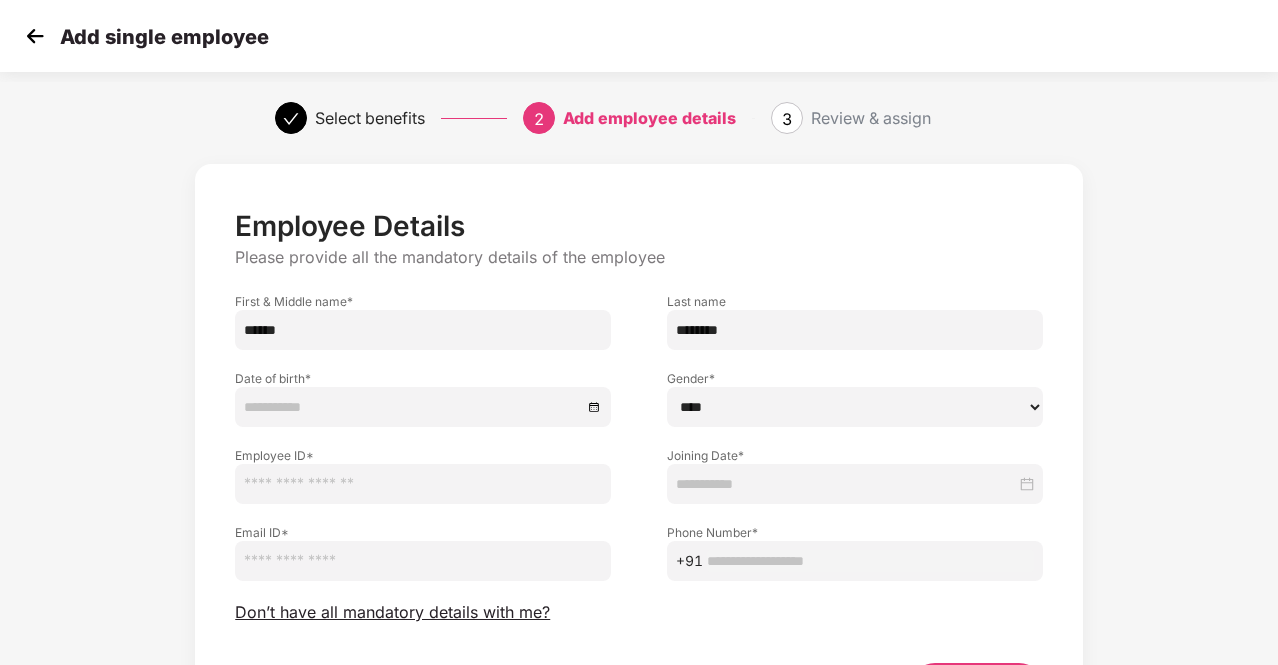 click on "****** **** ******" at bounding box center [855, 407] 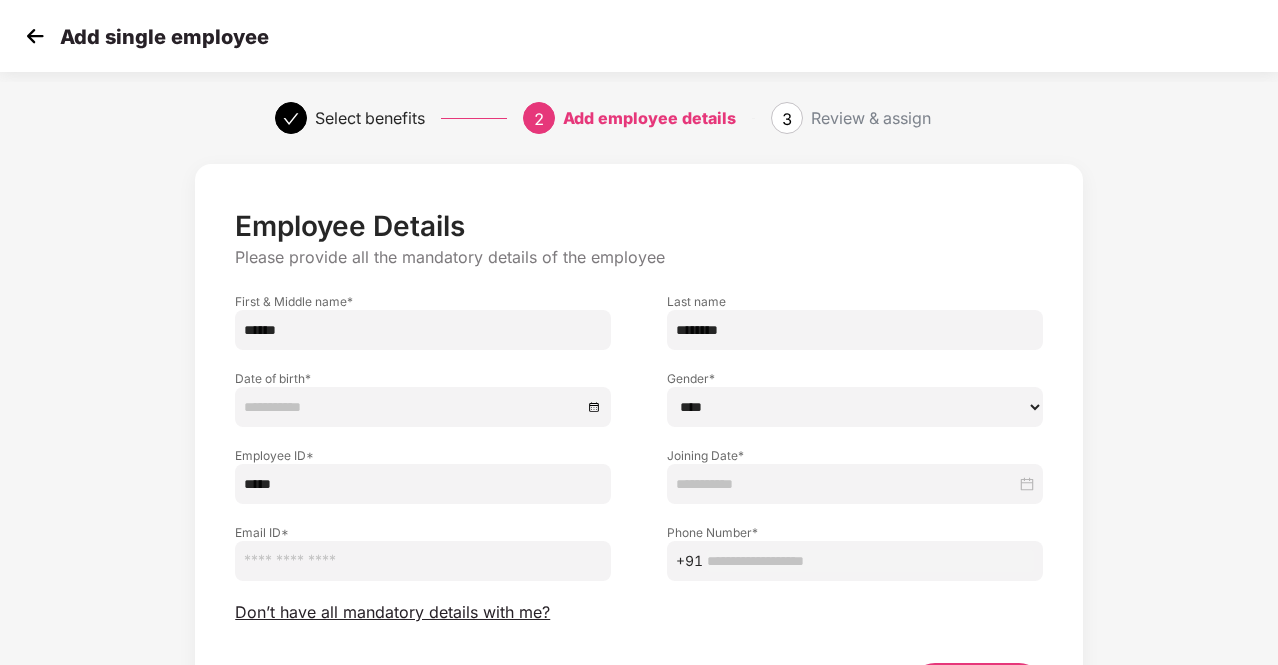 type on "*****" 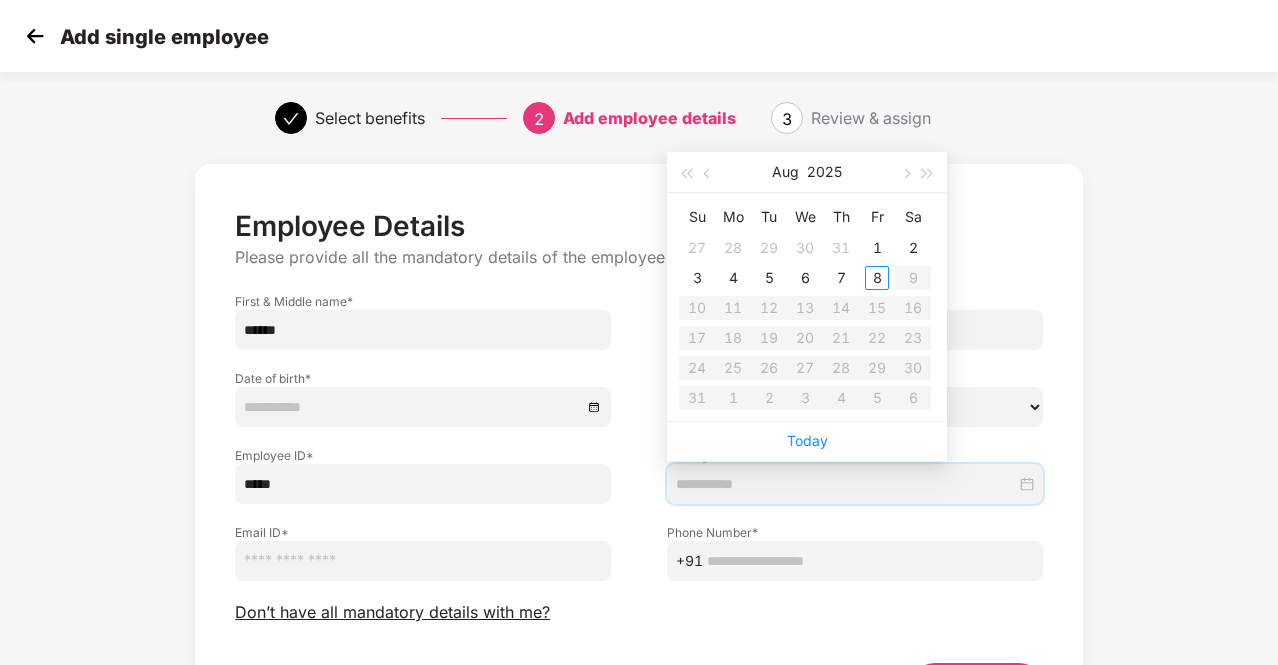 click at bounding box center [846, 484] 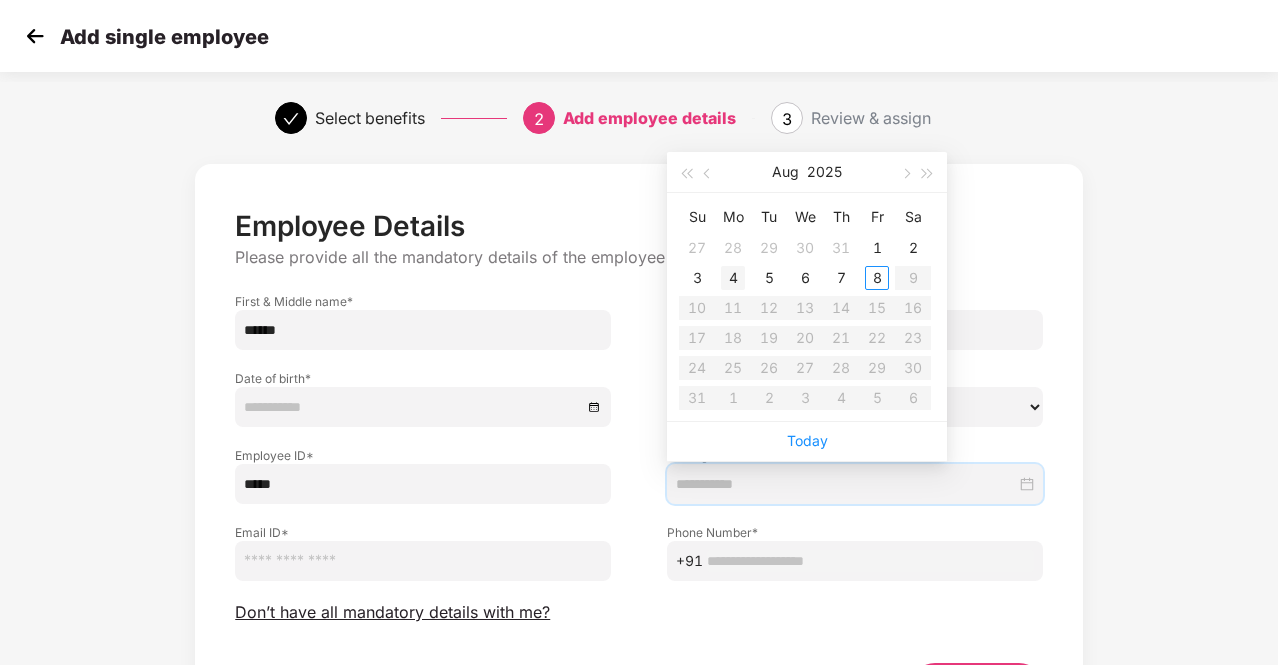 click on "4" at bounding box center (733, 278) 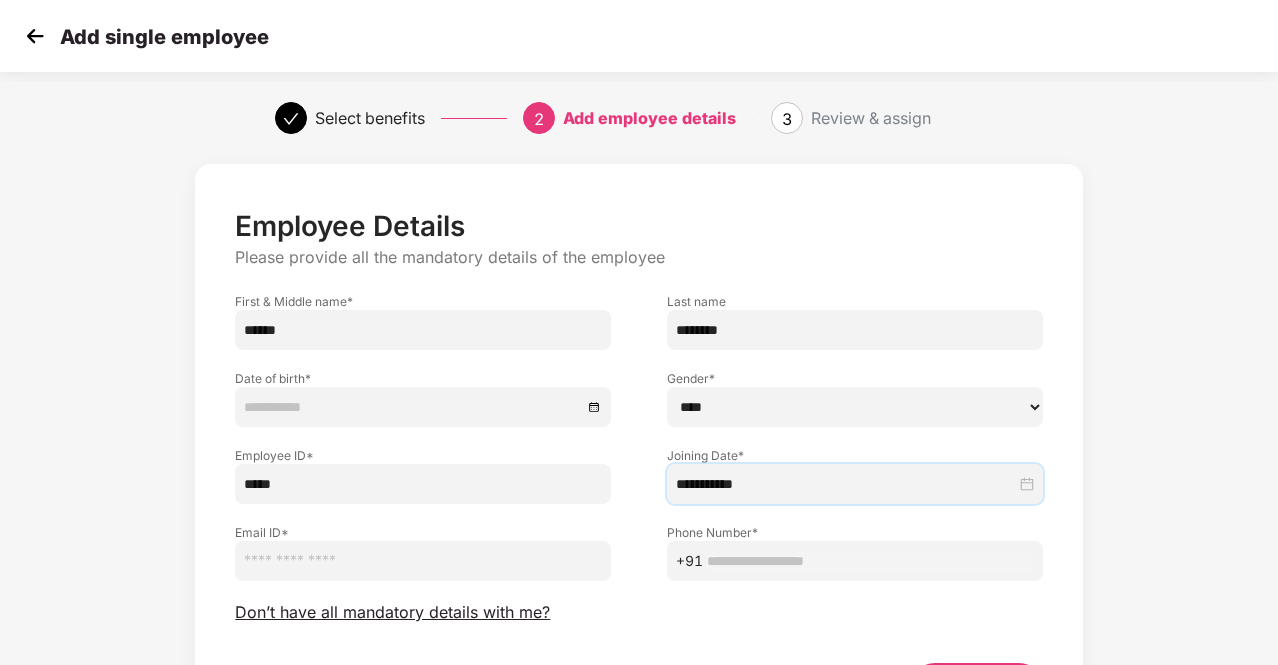 click on "**********" at bounding box center [855, 484] 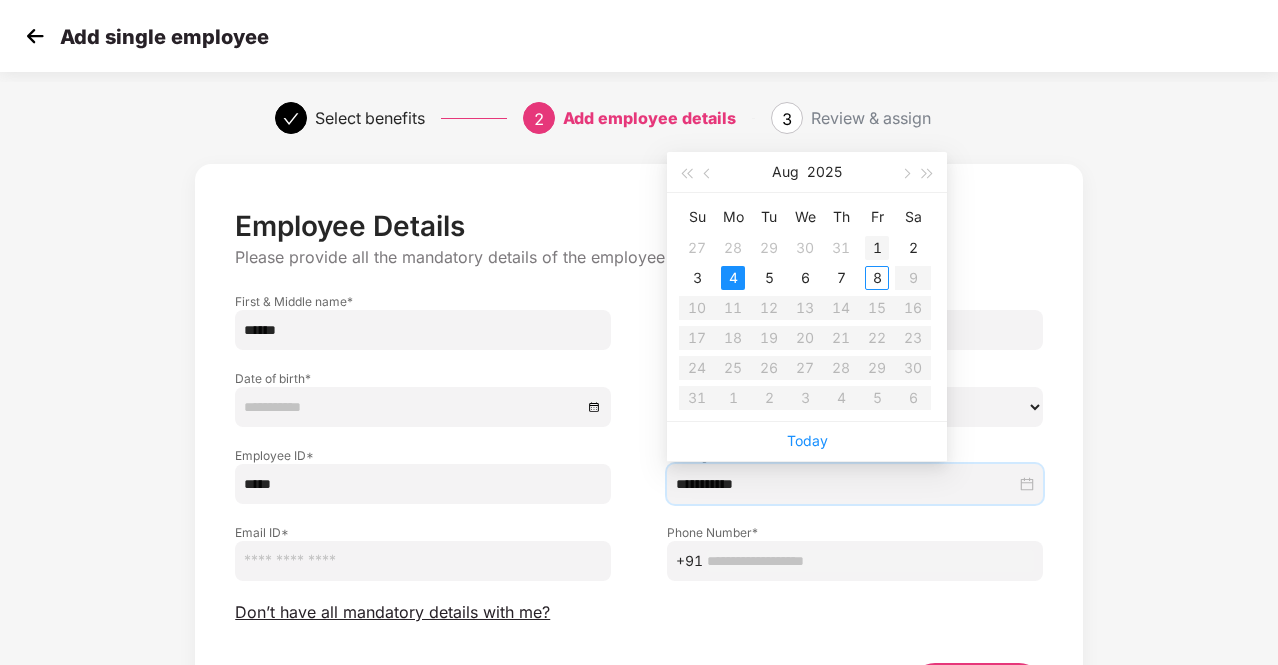 type on "**********" 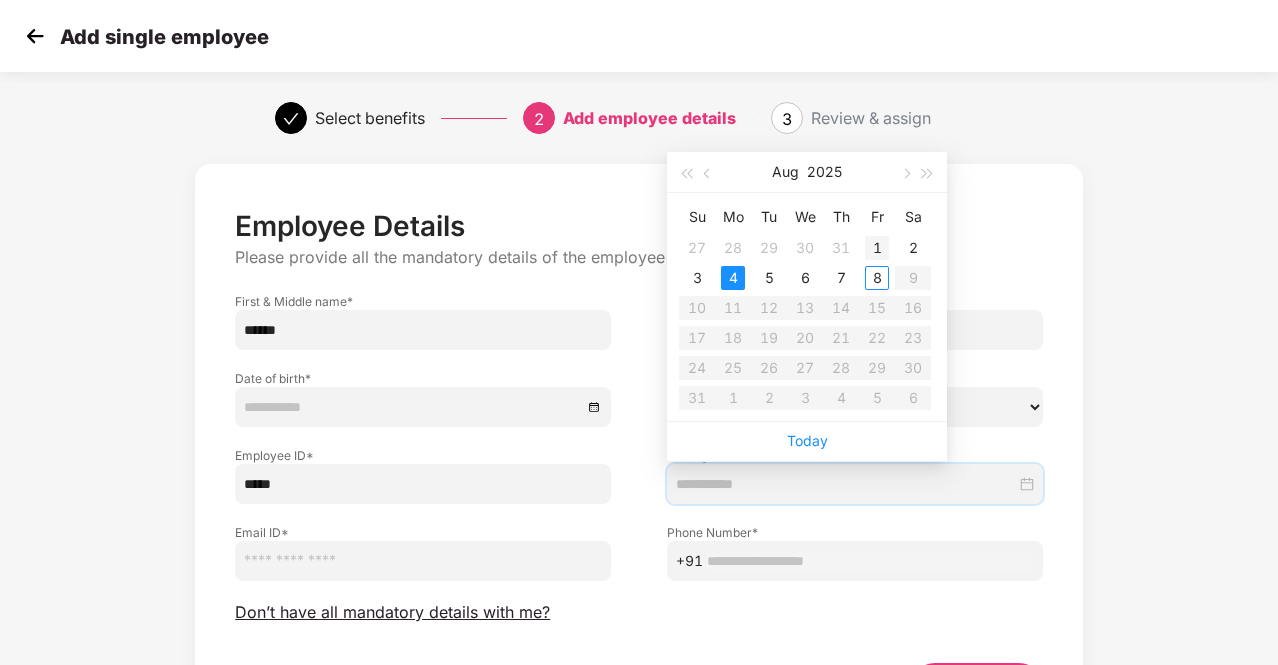 click on "1" at bounding box center [877, 248] 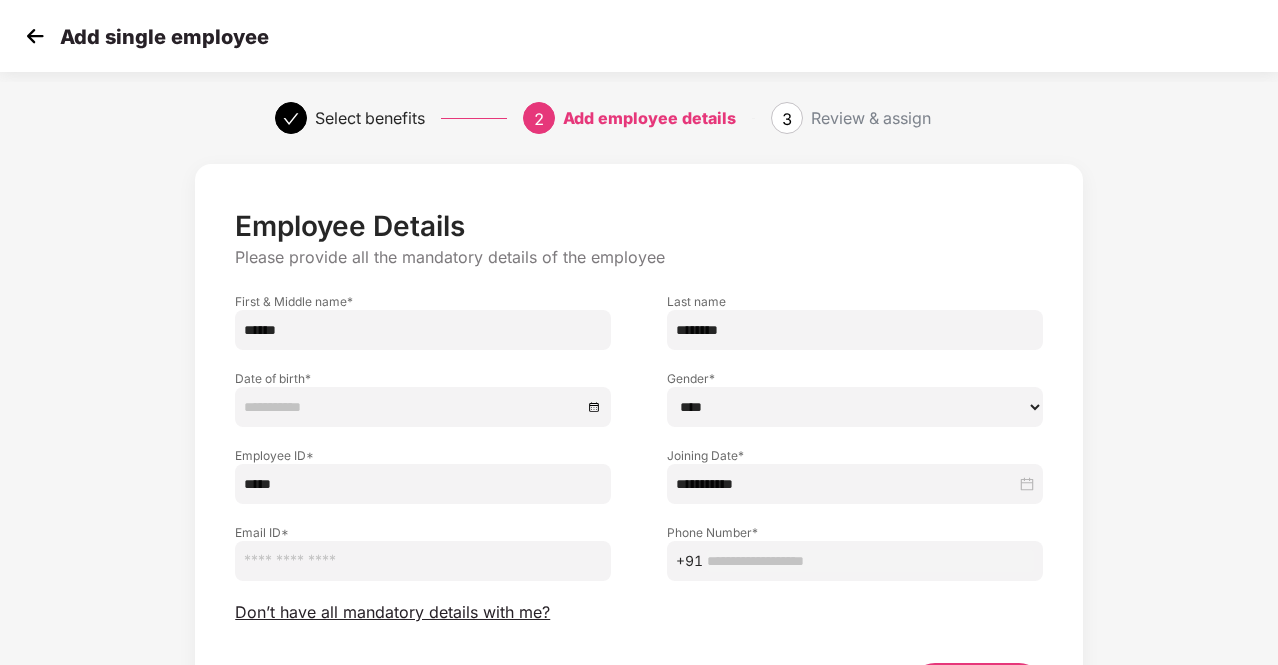click at bounding box center (423, 561) 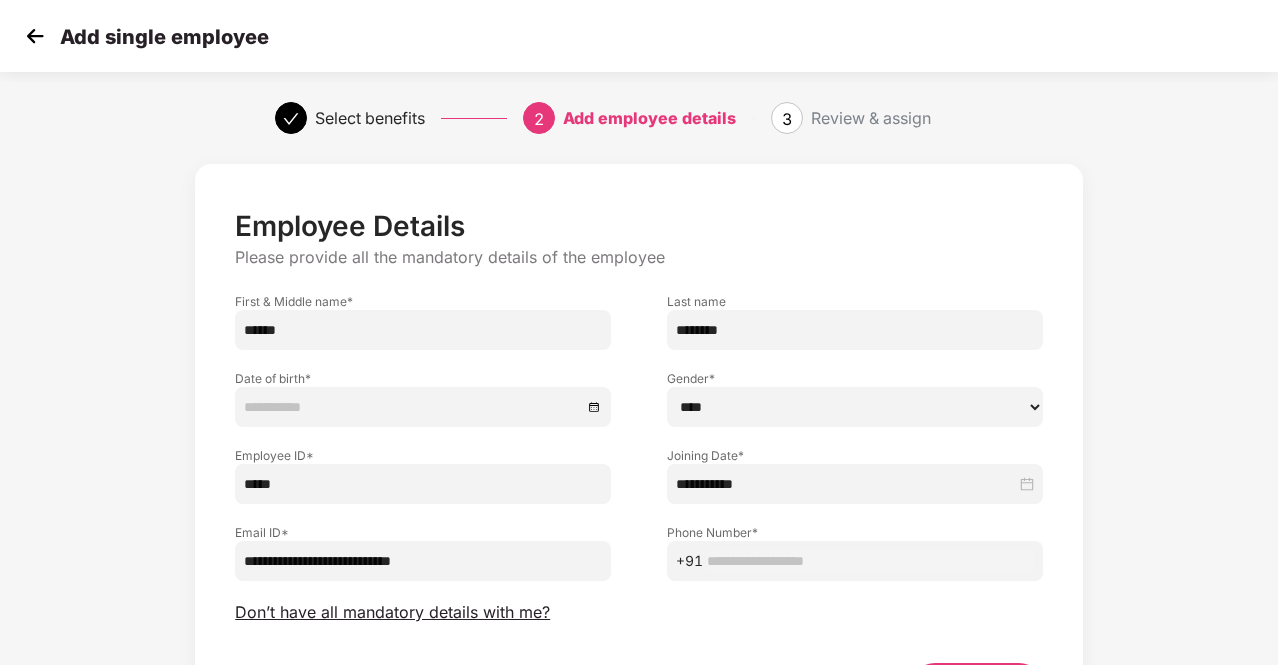 type on "**********" 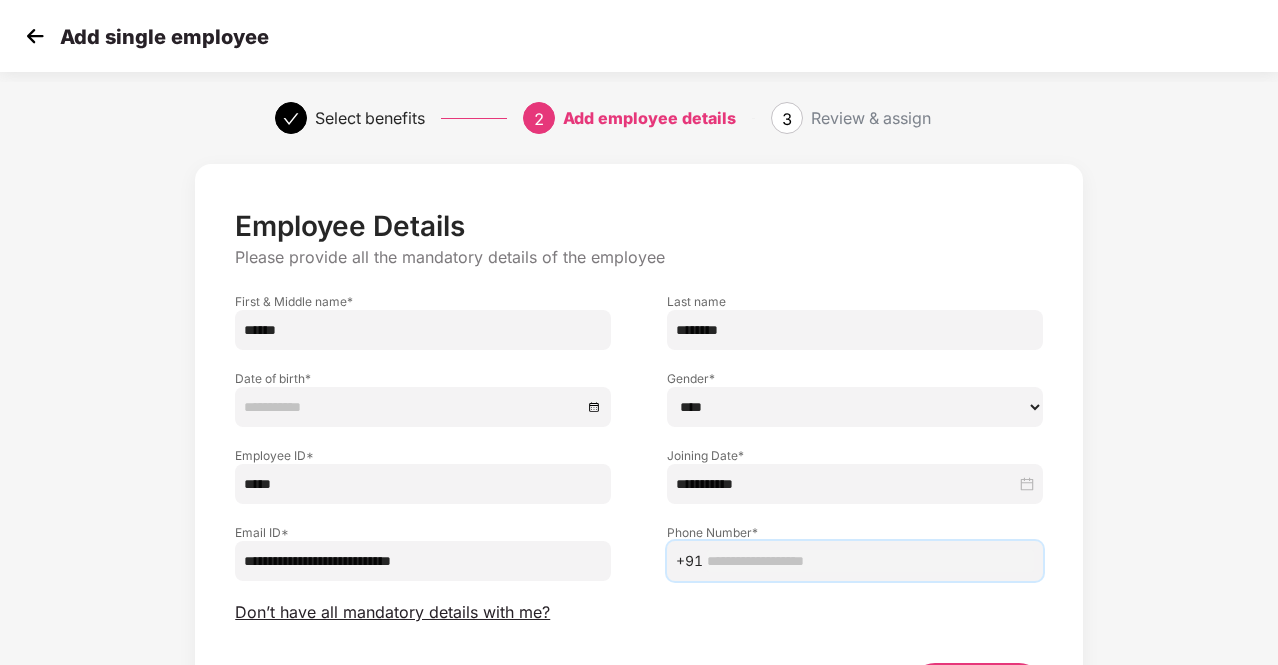 click at bounding box center [870, 561] 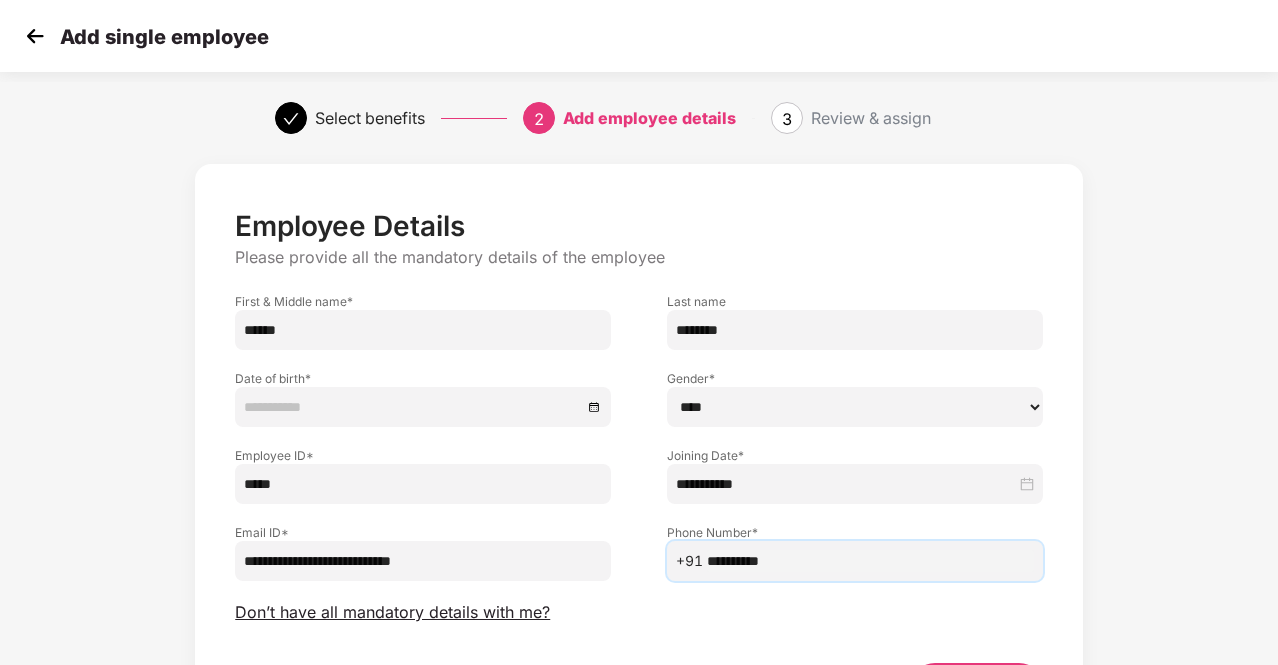type on "**********" 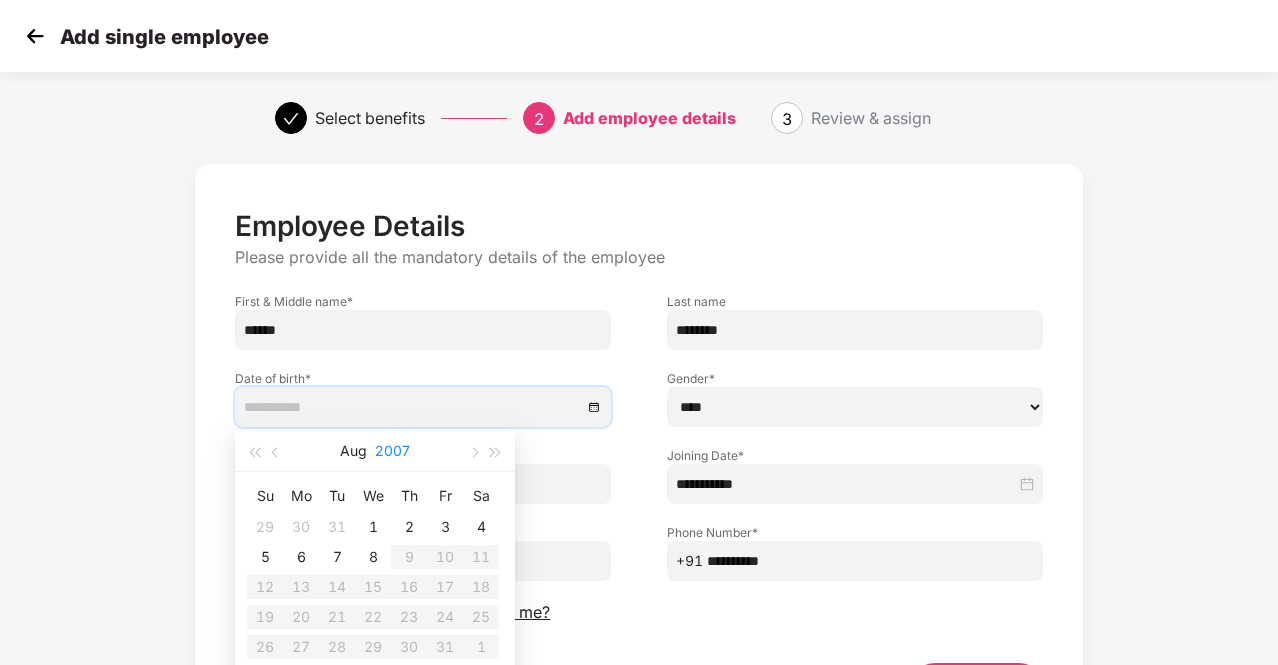 click on "2007" at bounding box center (392, 451) 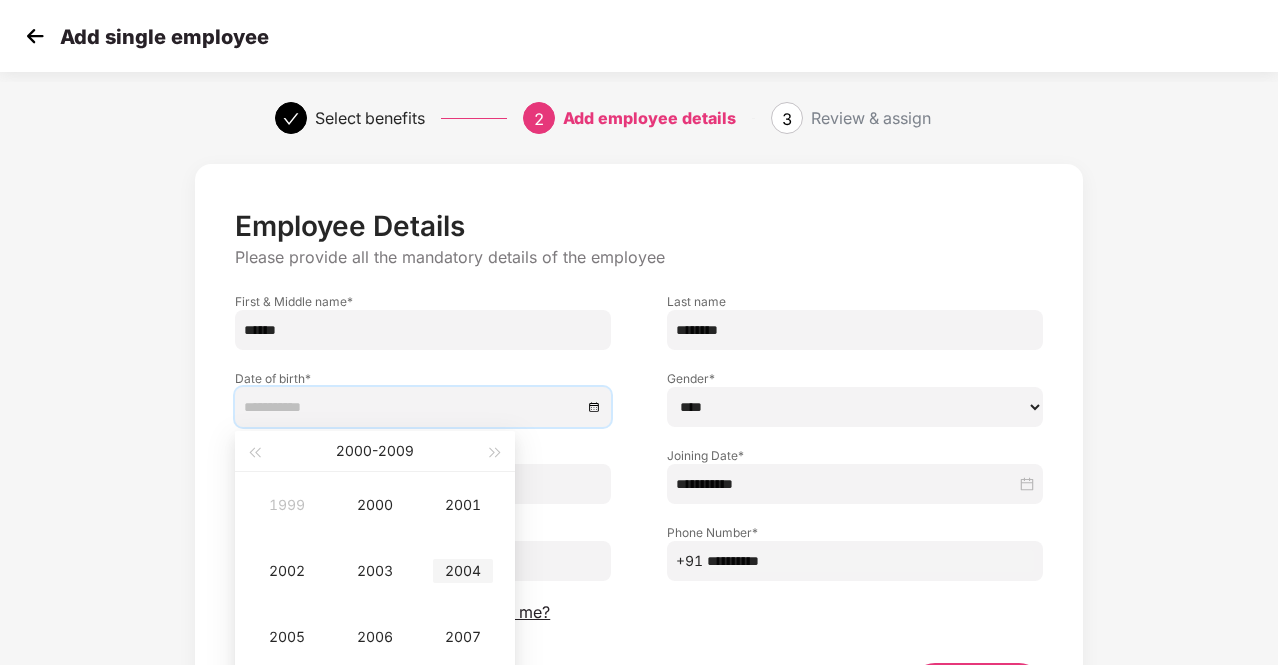 type on "**********" 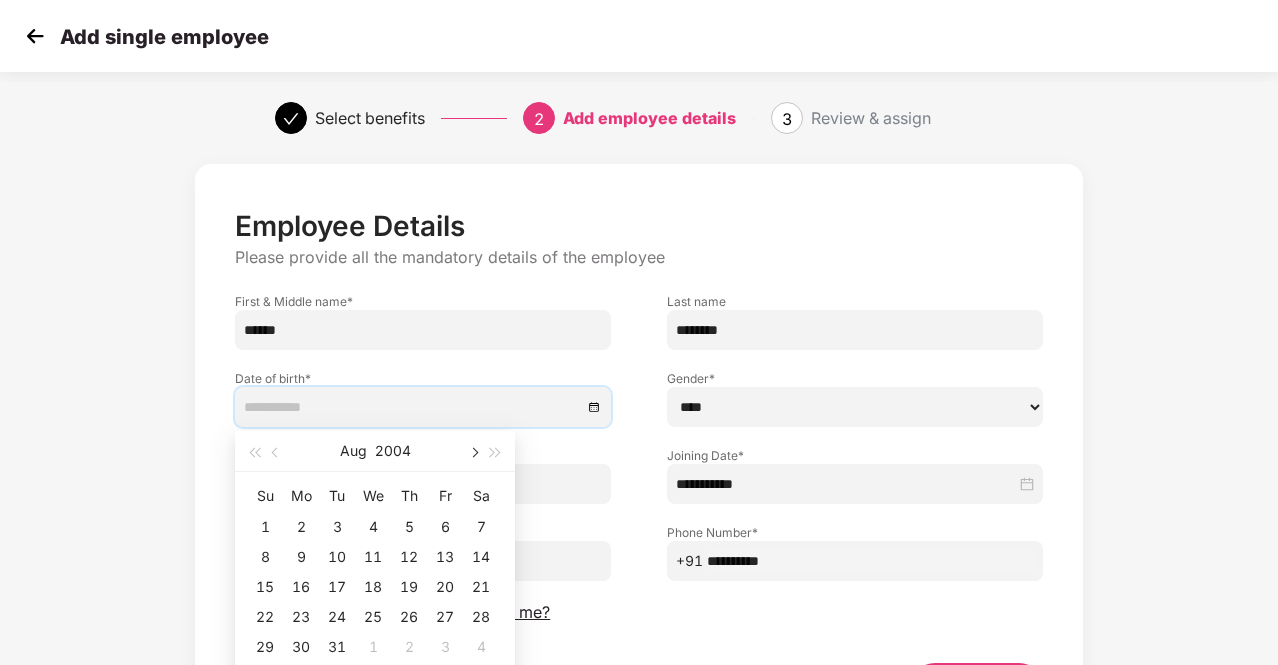 type on "**********" 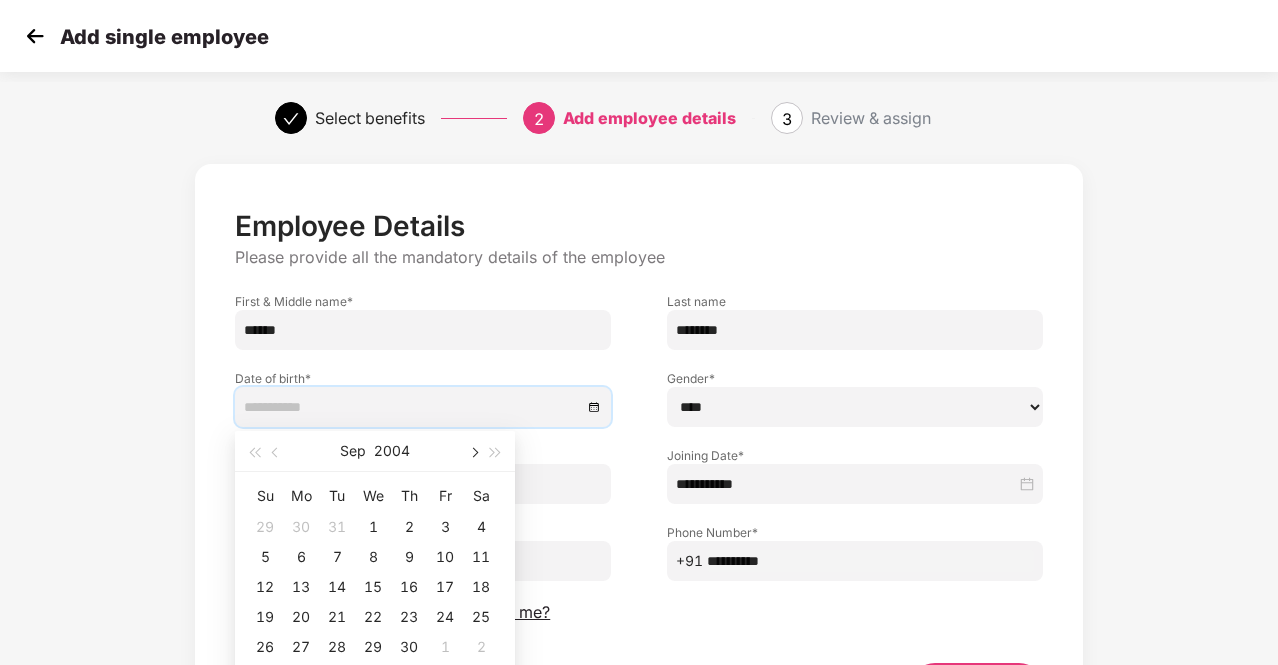 click at bounding box center [473, 453] 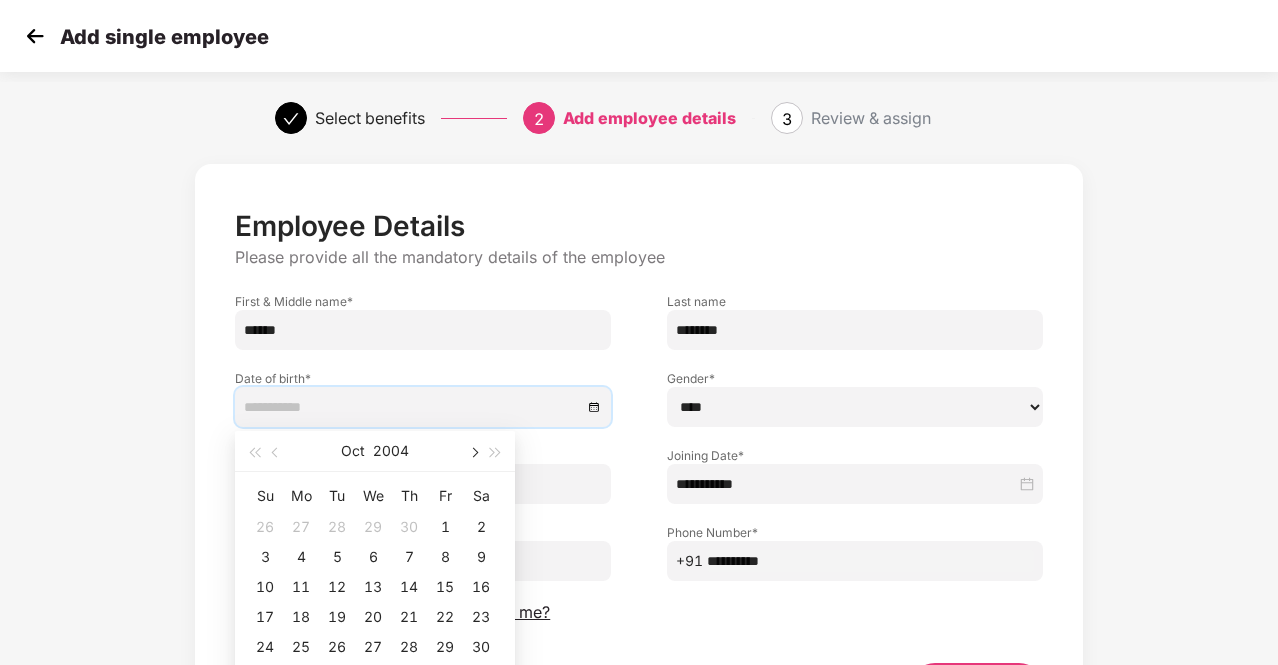 click at bounding box center [473, 453] 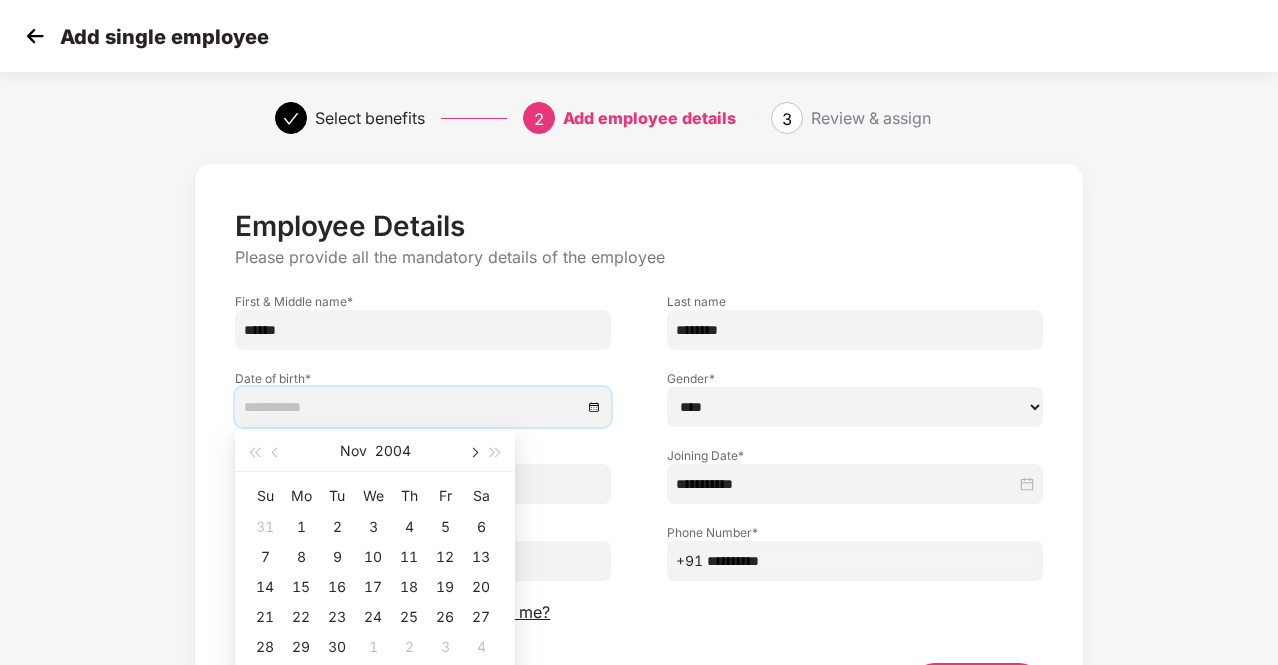 click at bounding box center [473, 453] 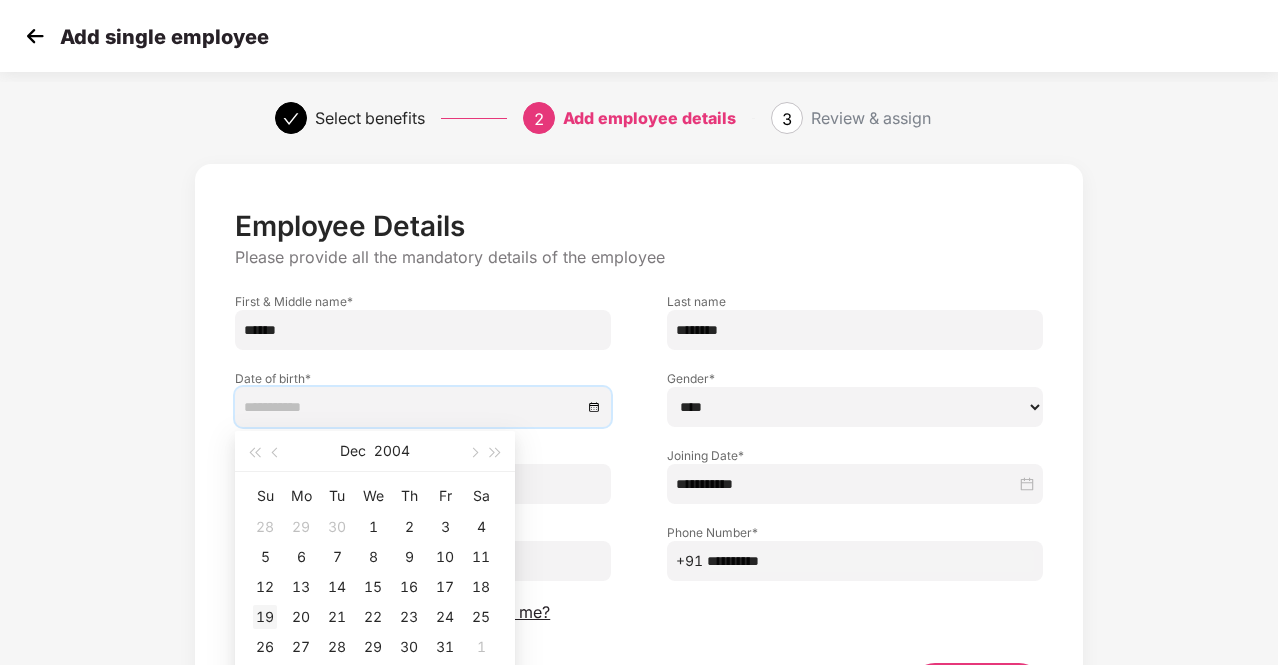 type on "**********" 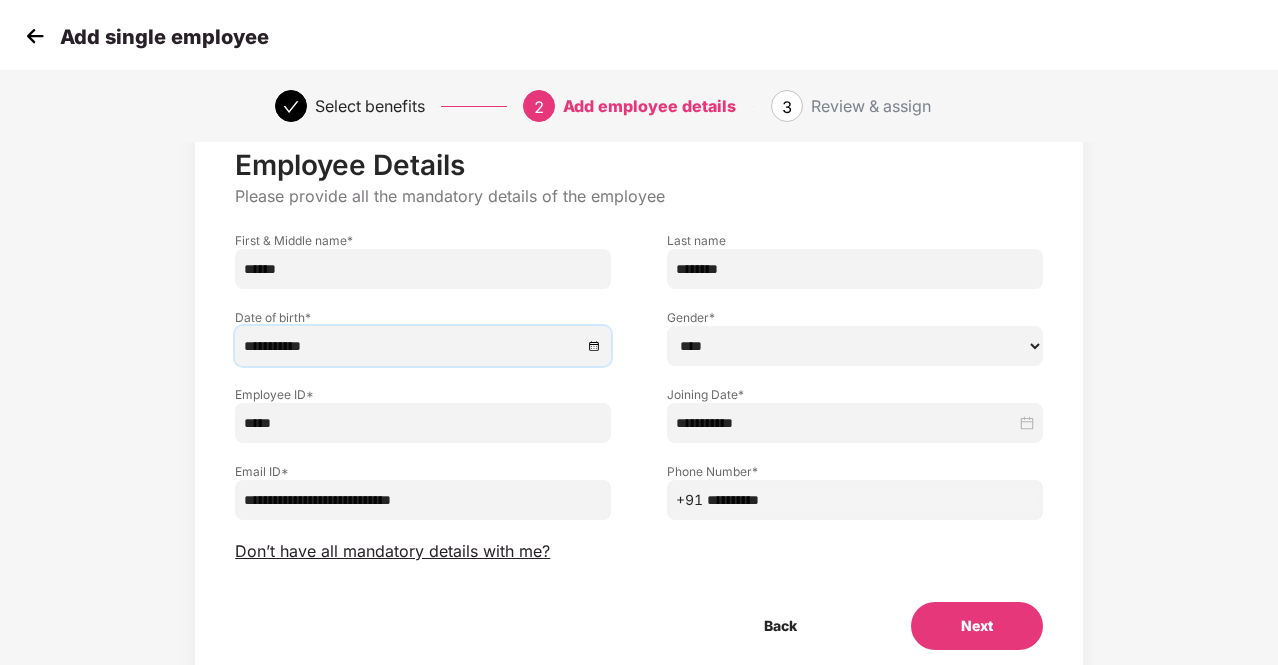 scroll, scrollTop: 62, scrollLeft: 0, axis: vertical 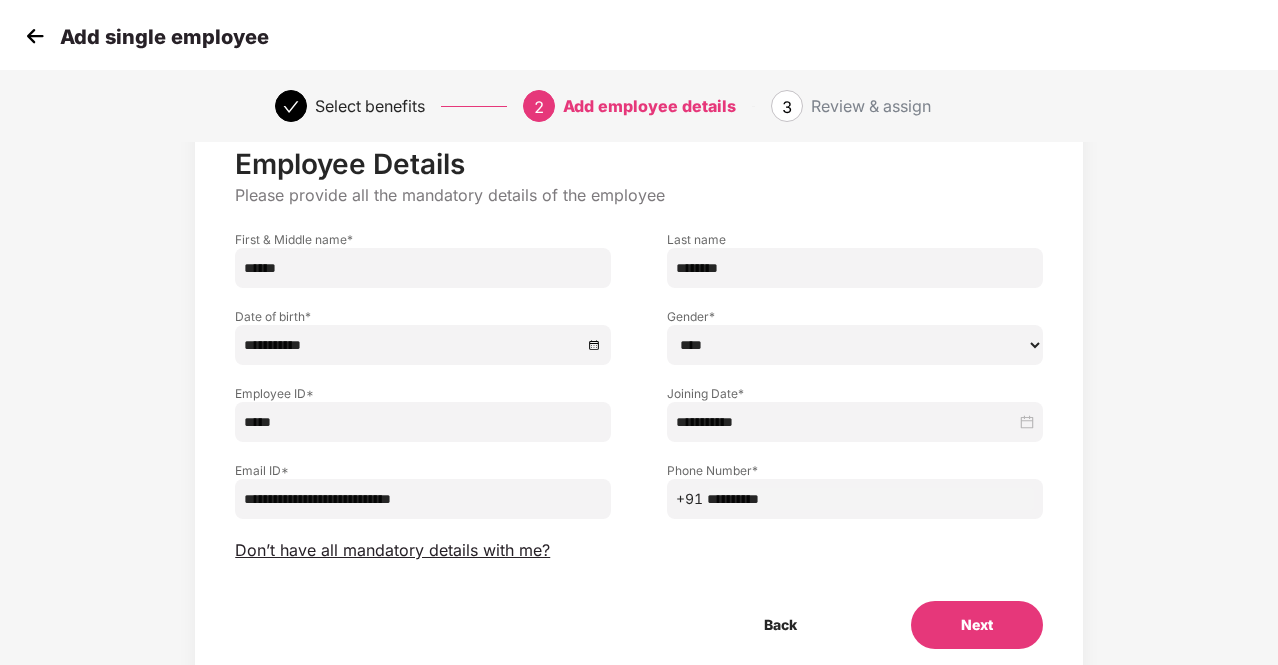 click on "Next" at bounding box center (977, 625) 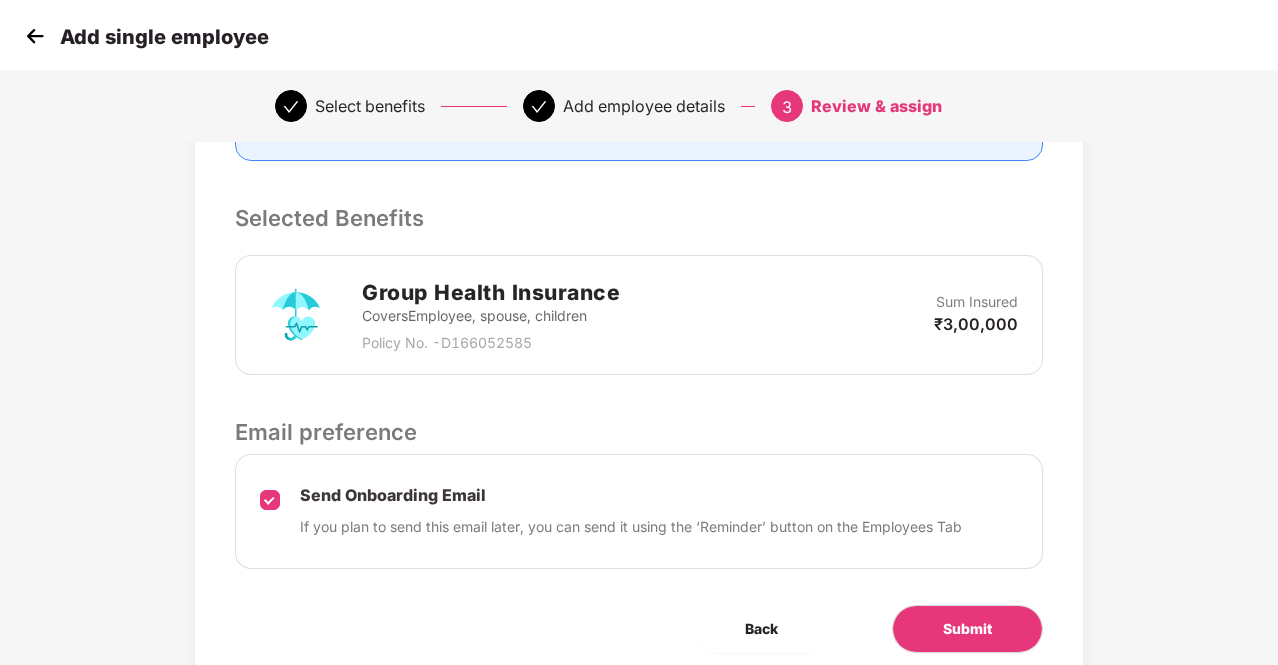 scroll, scrollTop: 512, scrollLeft: 0, axis: vertical 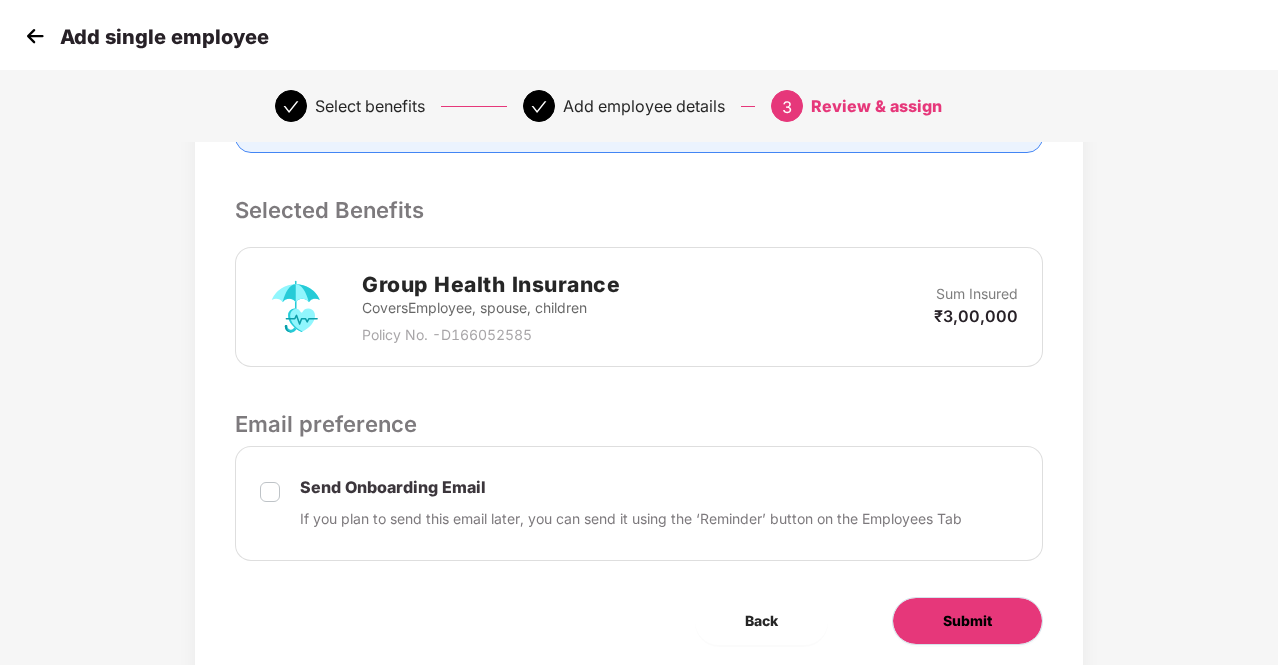 click on "Submit" at bounding box center [967, 621] 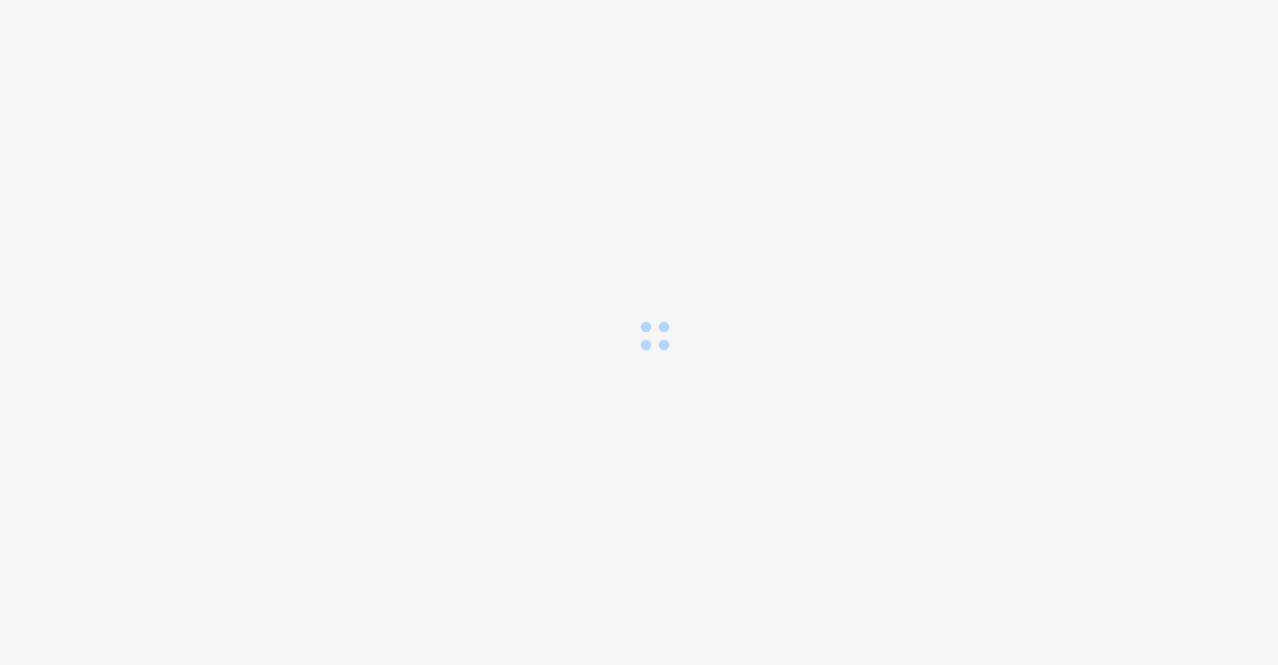 scroll, scrollTop: 0, scrollLeft: 0, axis: both 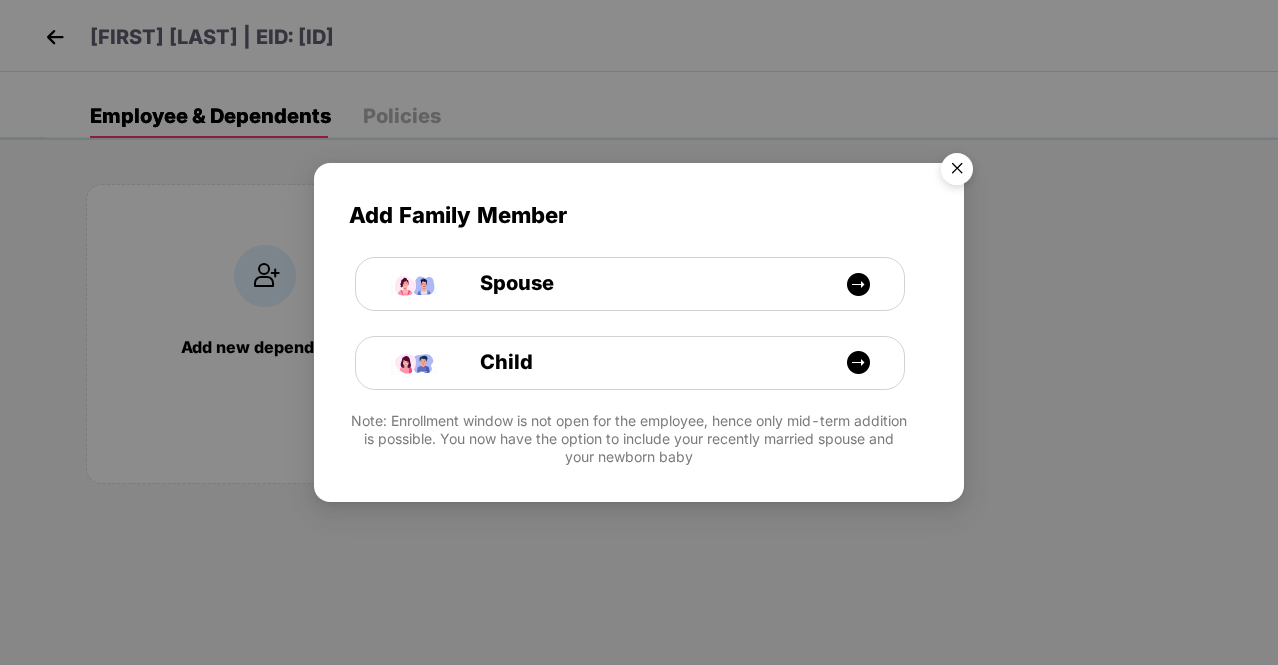 click at bounding box center (957, 172) 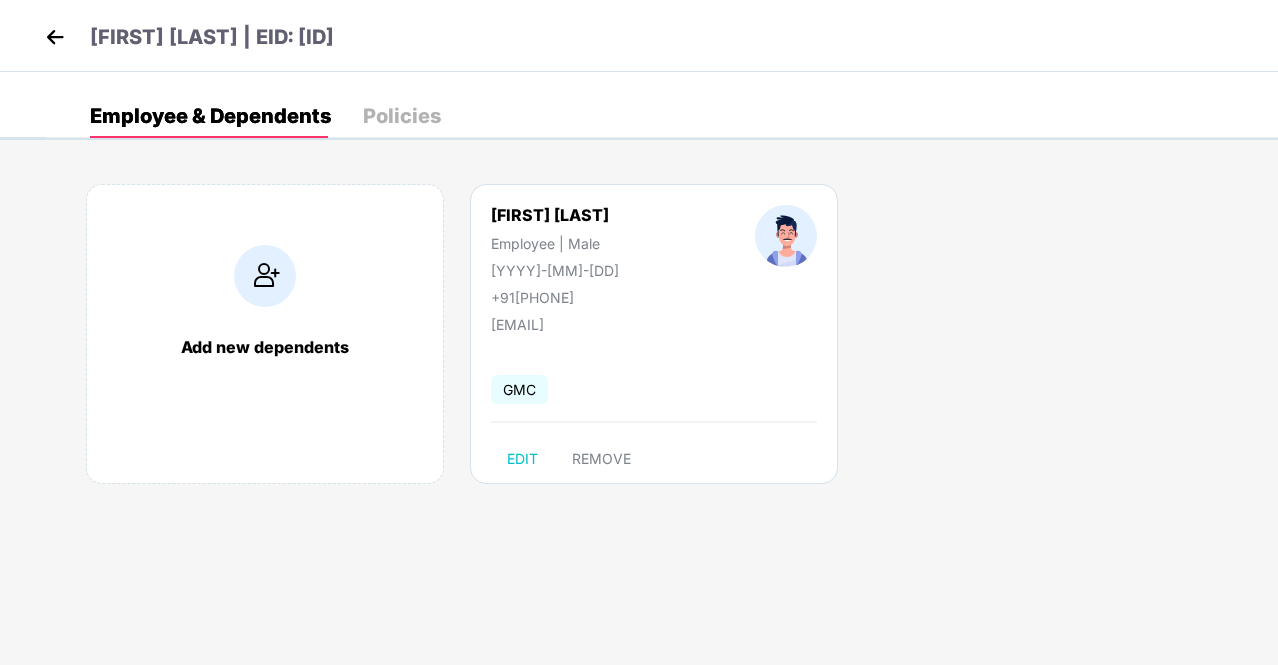 click at bounding box center [55, 37] 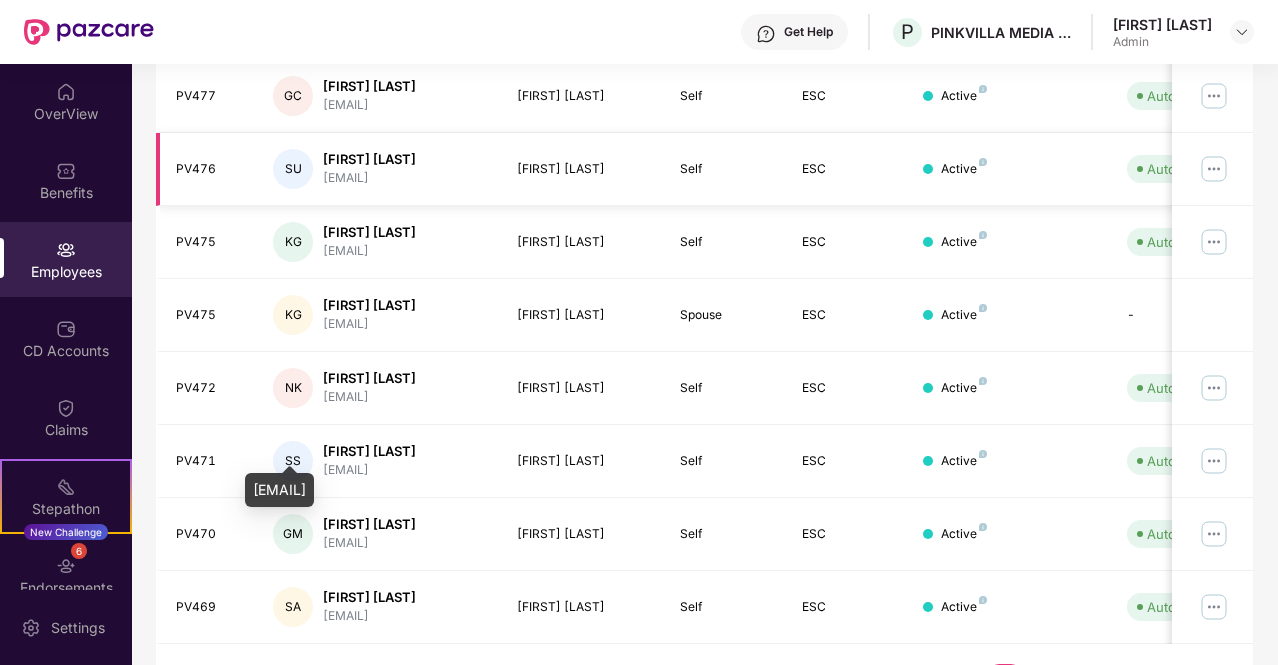 scroll, scrollTop: 515, scrollLeft: 0, axis: vertical 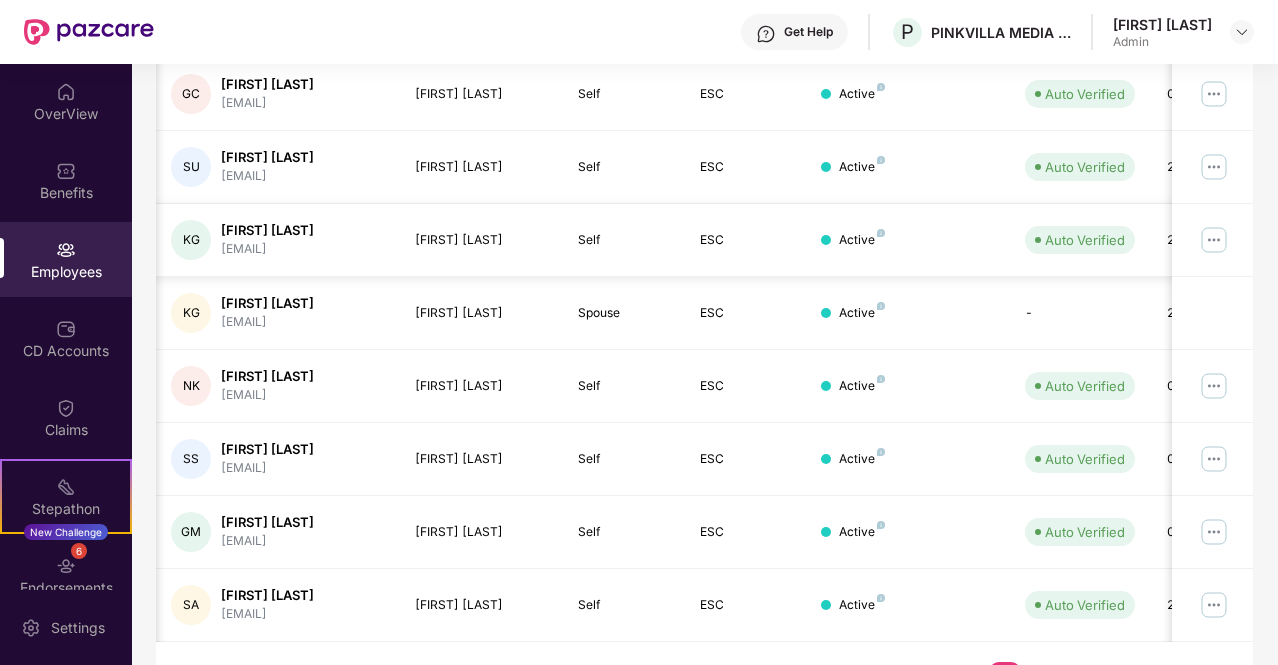 click at bounding box center (1214, 240) 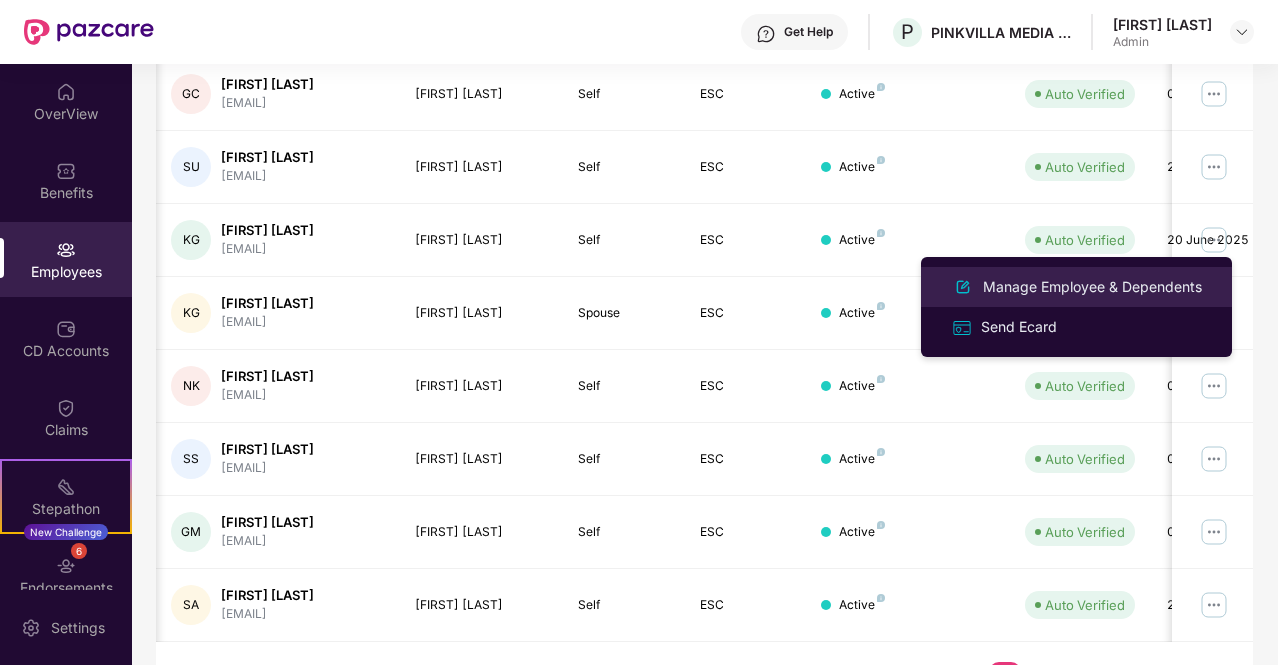 click on "Manage Employee & Dependents" at bounding box center [1092, 287] 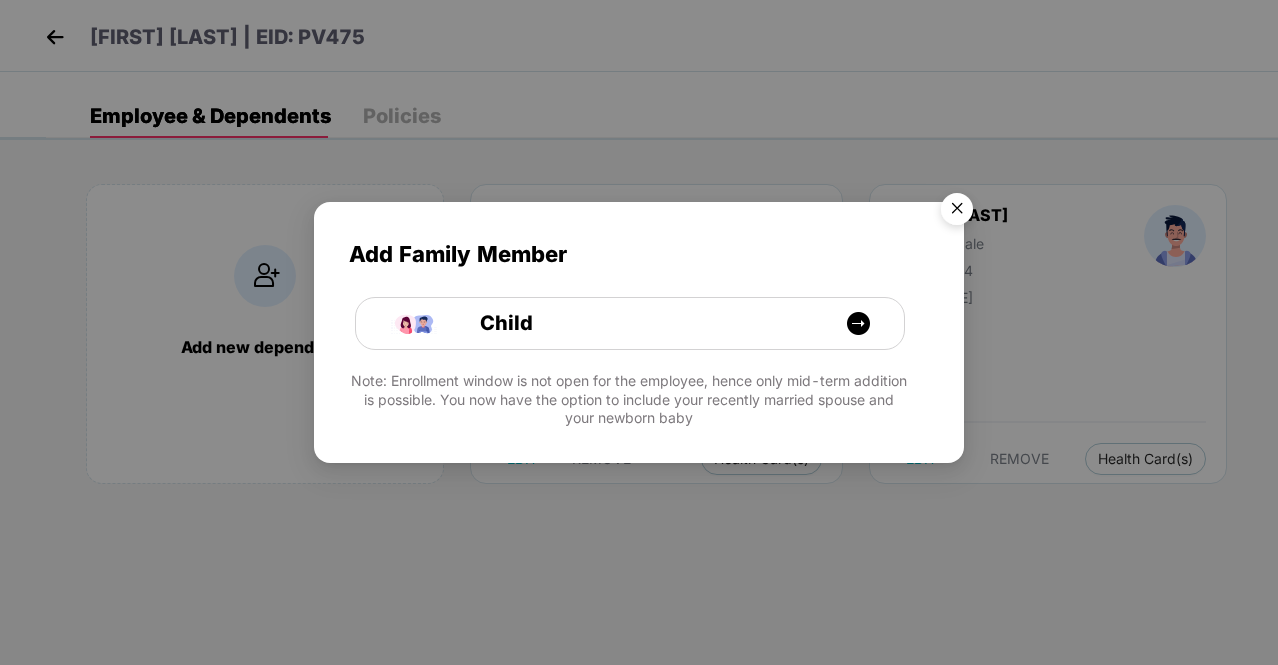 click at bounding box center (957, 212) 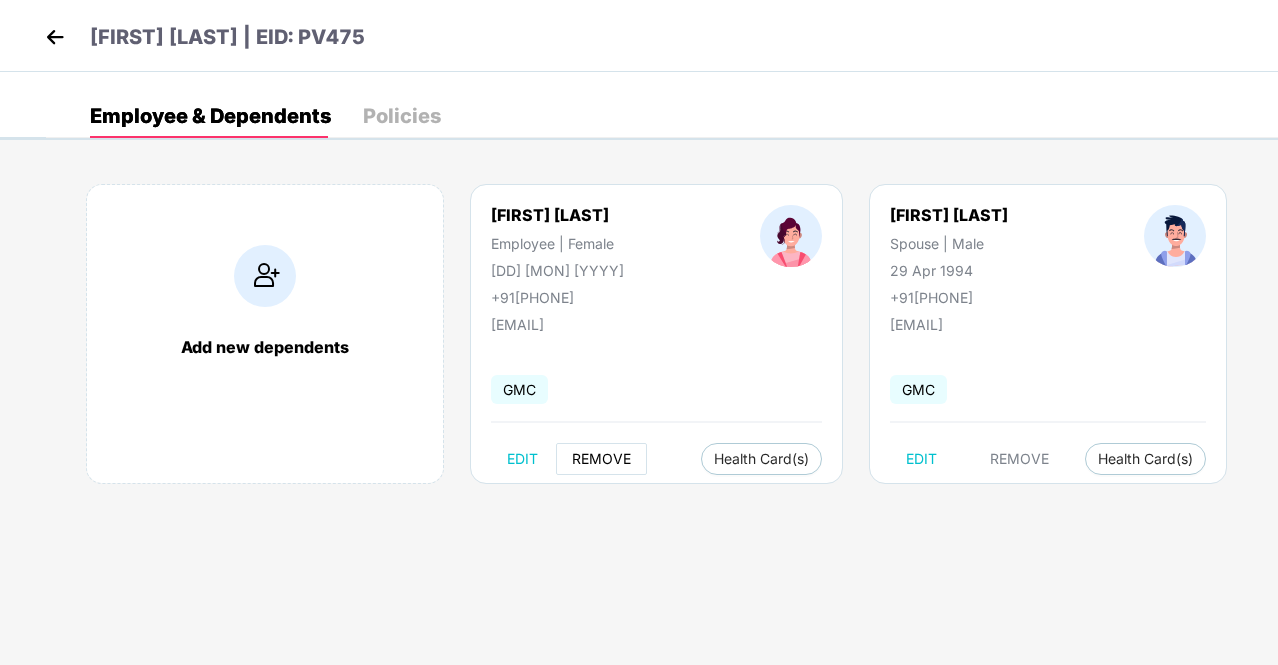 click on "REMOVE" at bounding box center [601, 459] 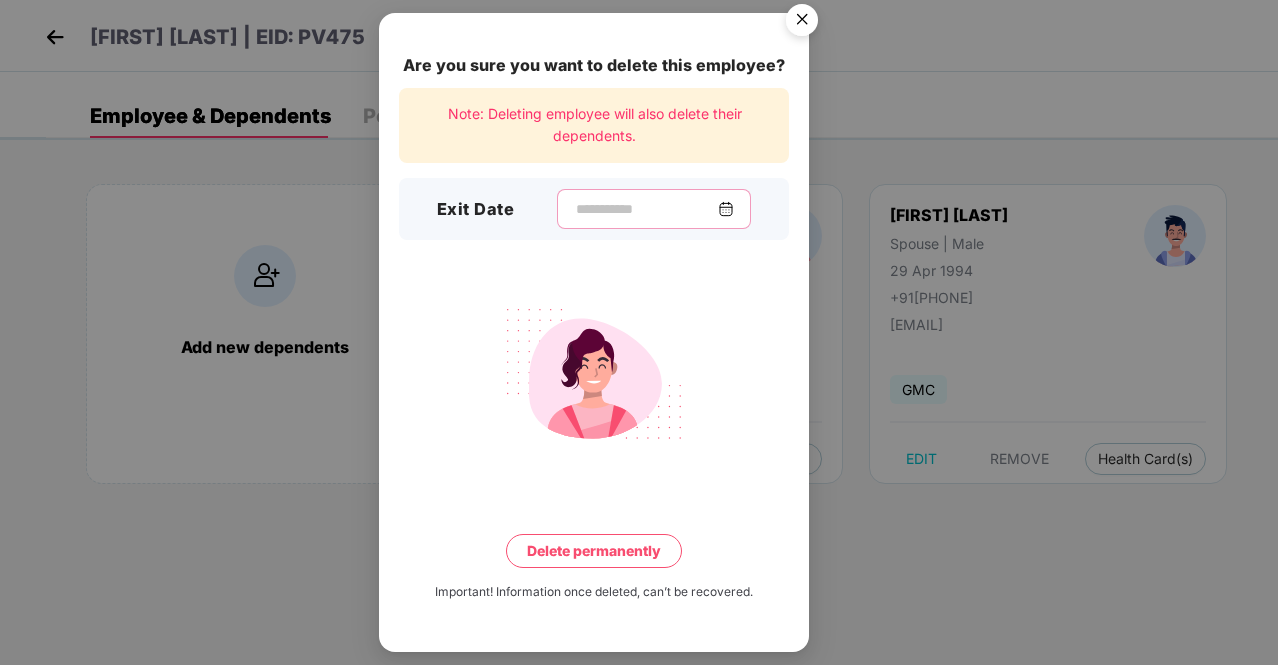 click at bounding box center (646, 209) 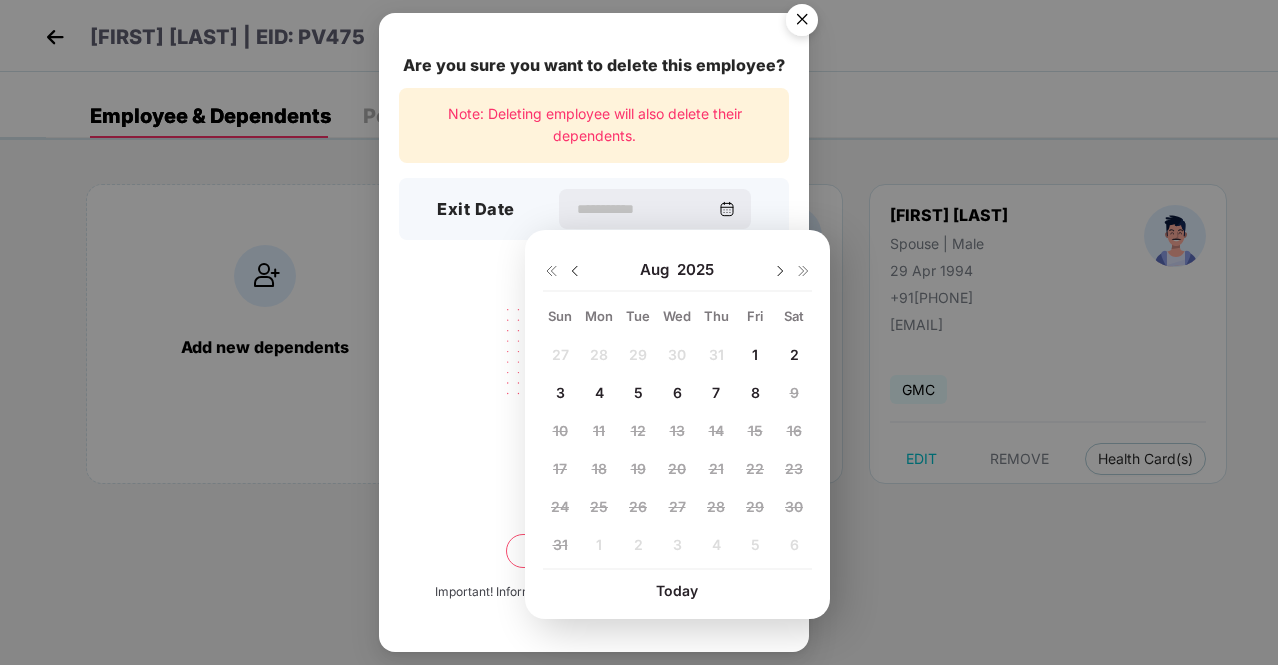 click on "6" at bounding box center (677, 392) 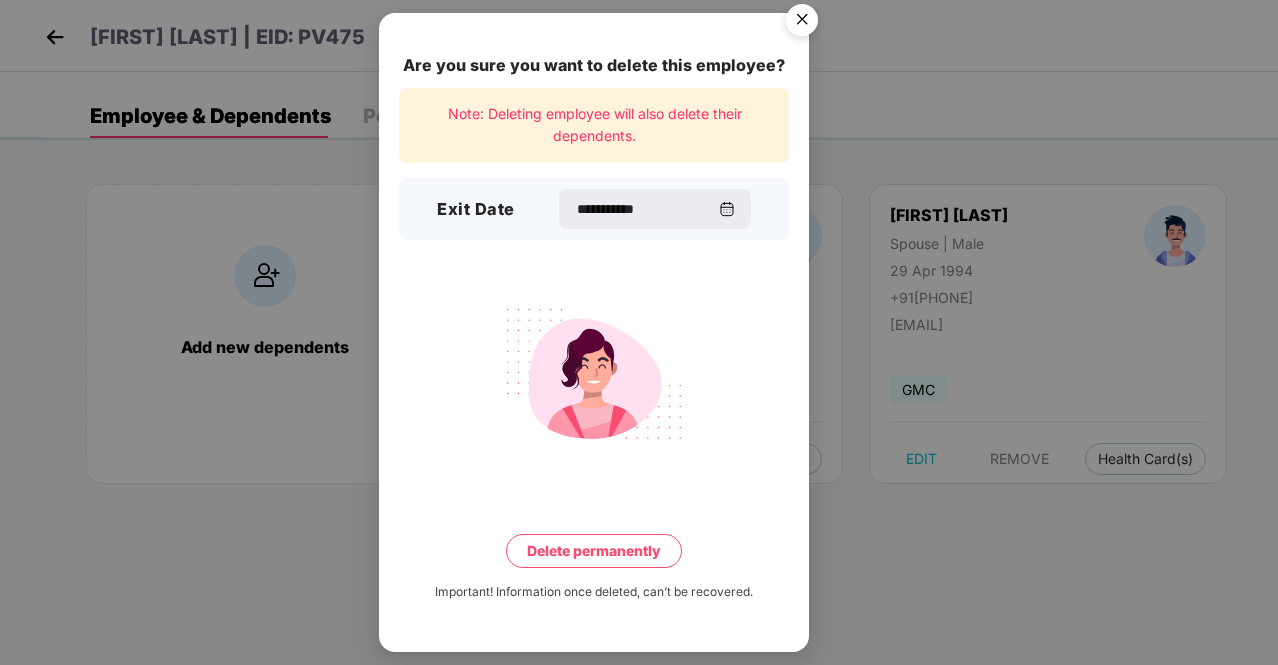 click on "Delete permanently" at bounding box center [594, 551] 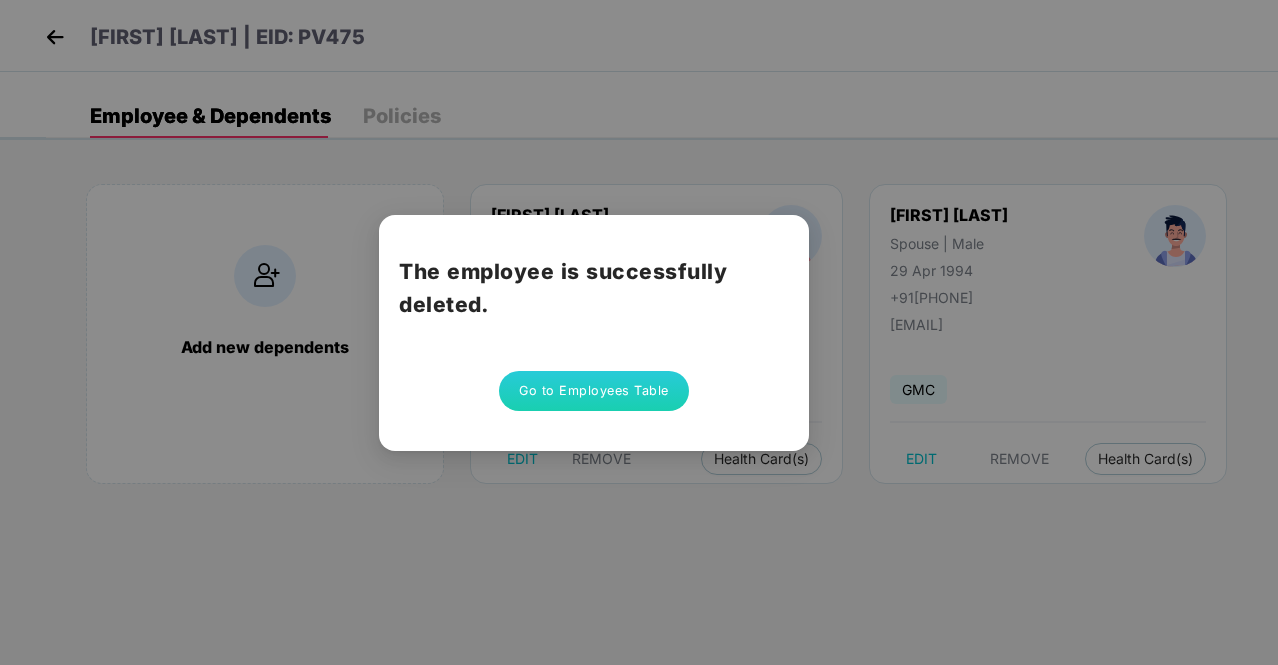 click on "Go to Employees Table" at bounding box center [594, 391] 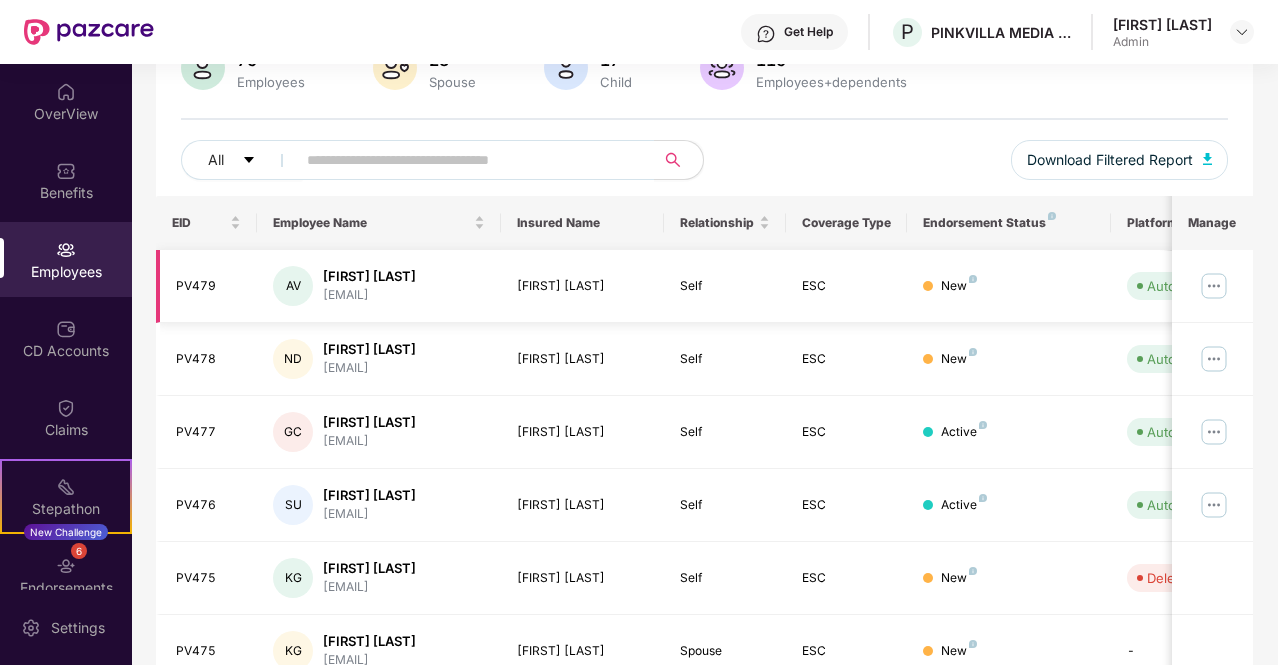 scroll, scrollTop: 173, scrollLeft: 0, axis: vertical 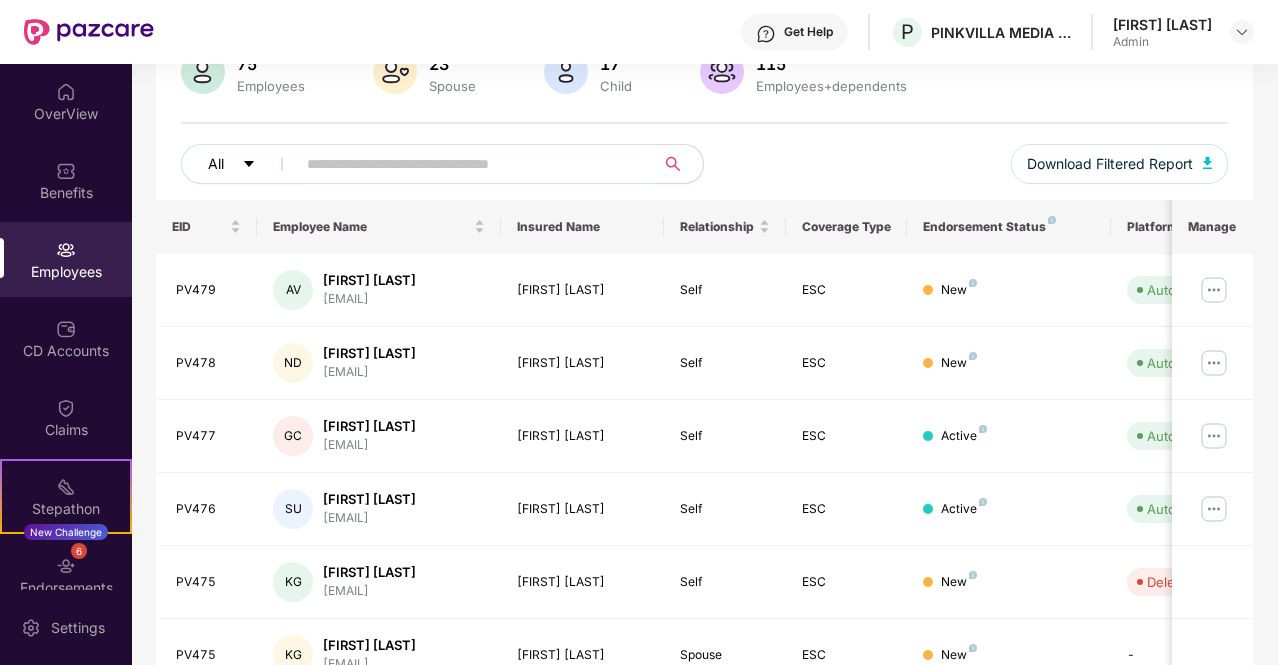click on "All" at bounding box center (216, 164) 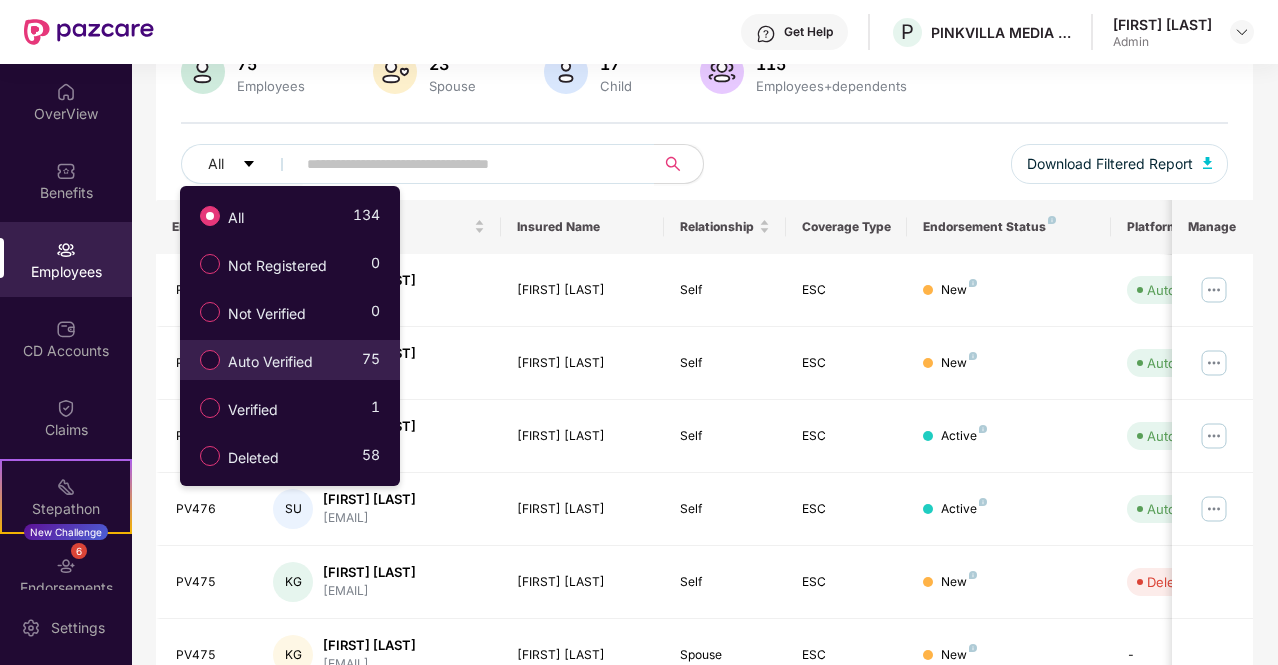 click on "Auto Verified" at bounding box center (270, 362) 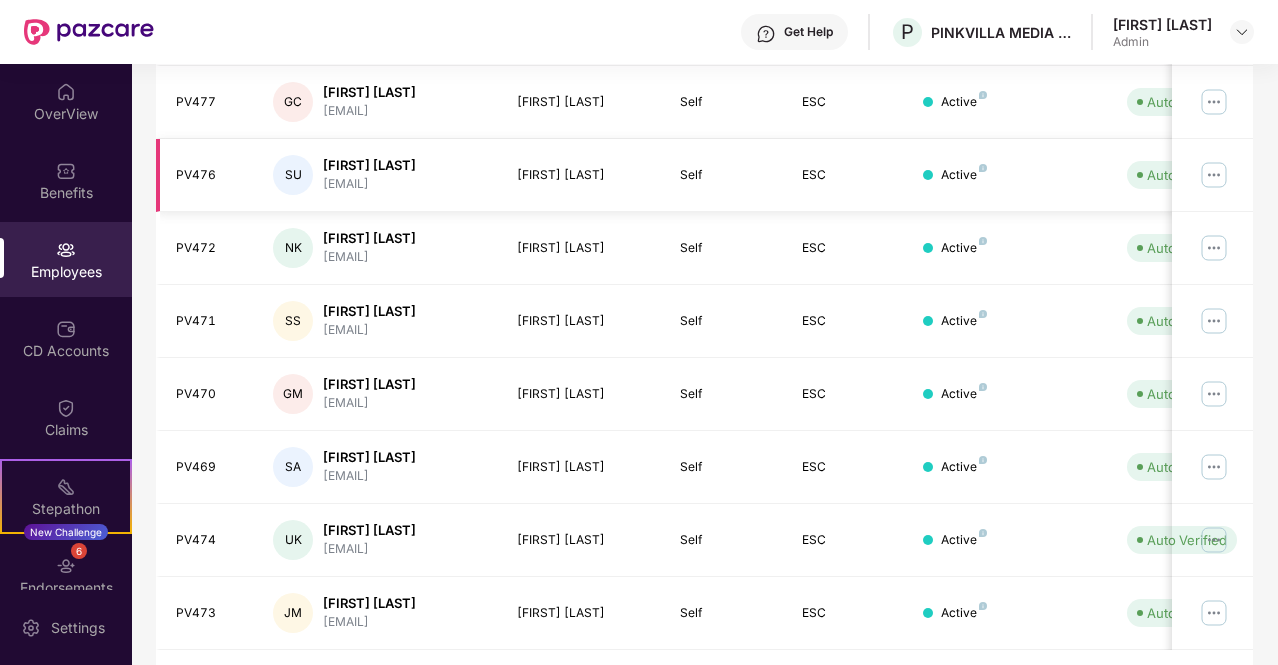 scroll, scrollTop: 559, scrollLeft: 0, axis: vertical 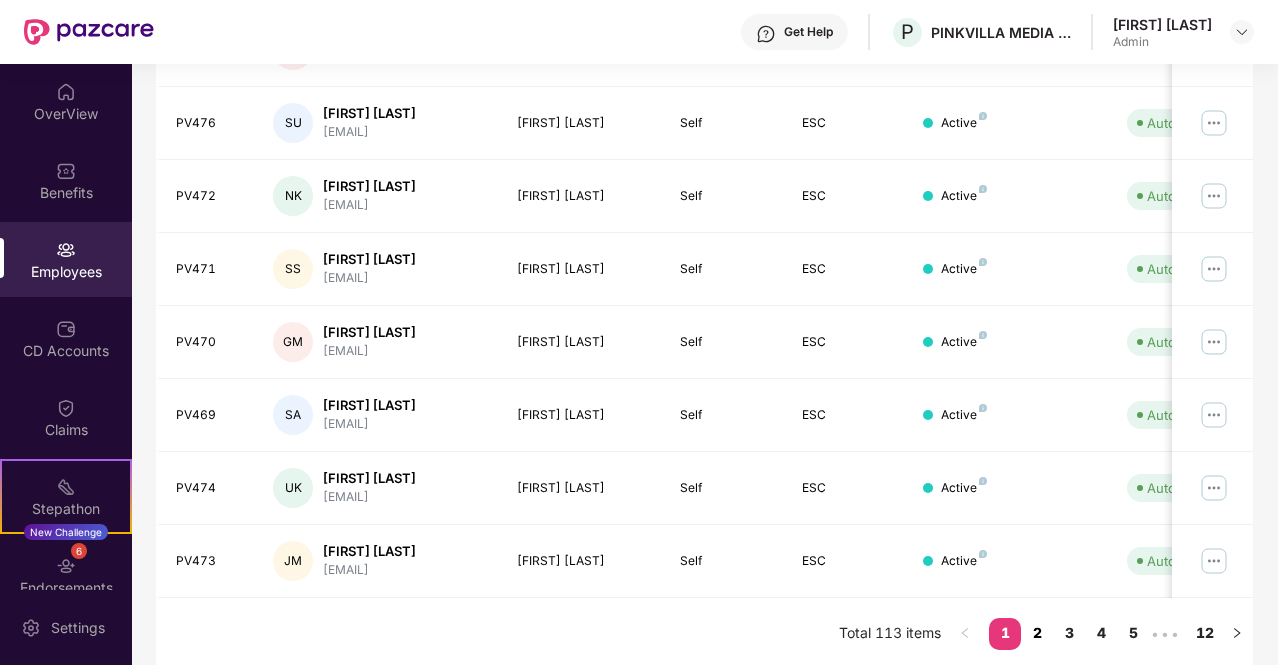 click on "2" at bounding box center [1037, 633] 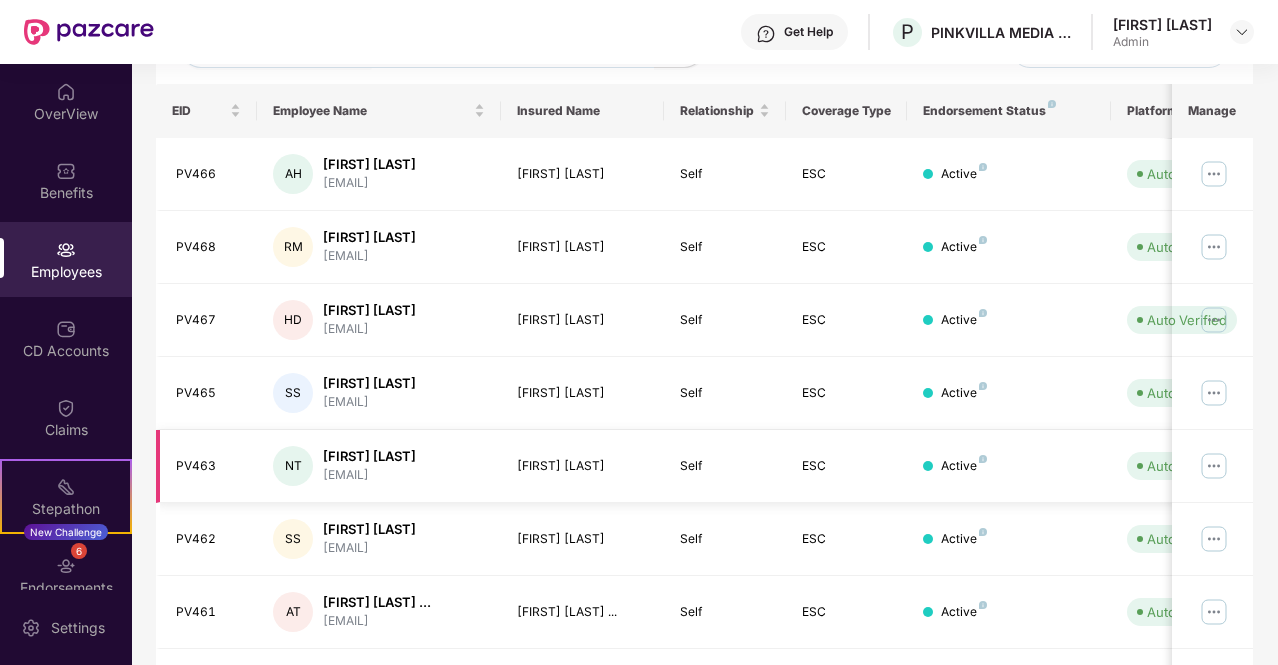 scroll, scrollTop: 305, scrollLeft: 0, axis: vertical 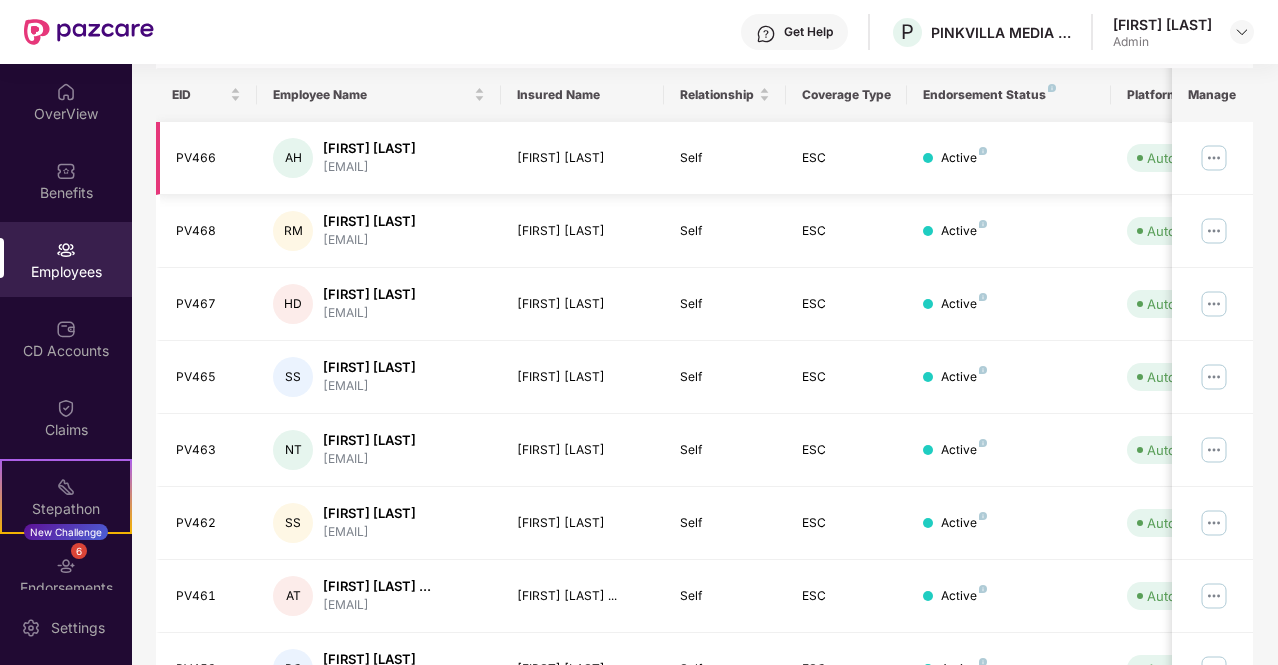 click at bounding box center (1214, 158) 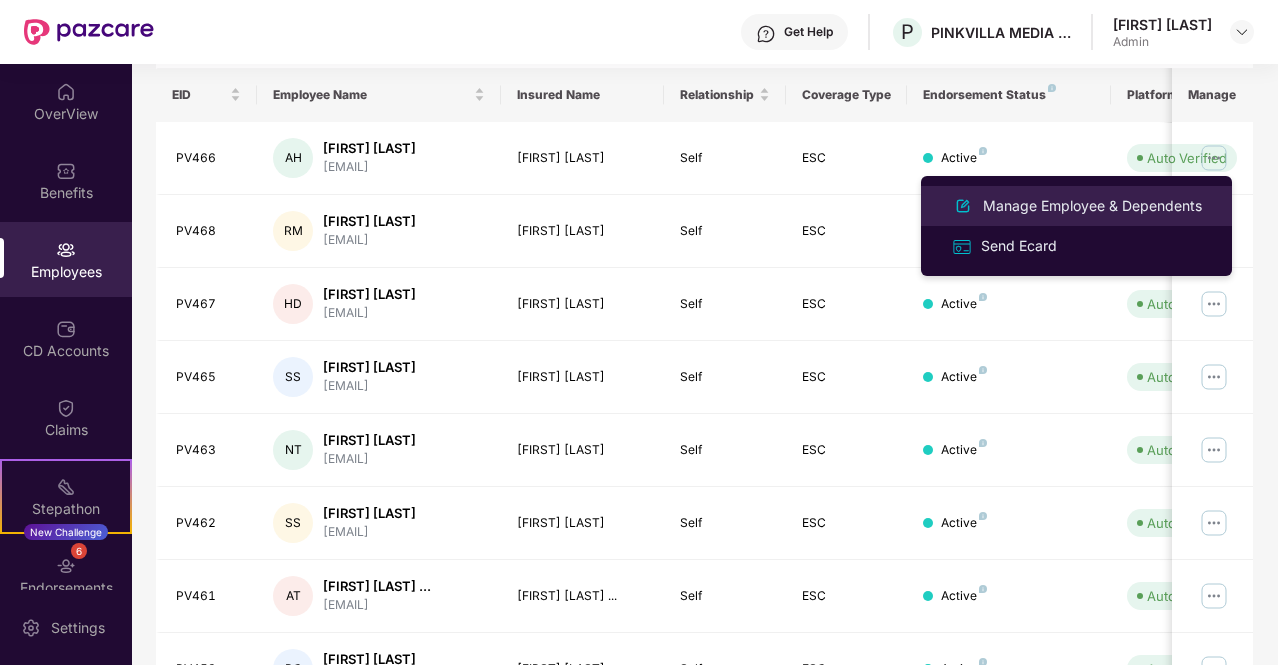 click on "Manage Employee & Dependents" at bounding box center (1092, 206) 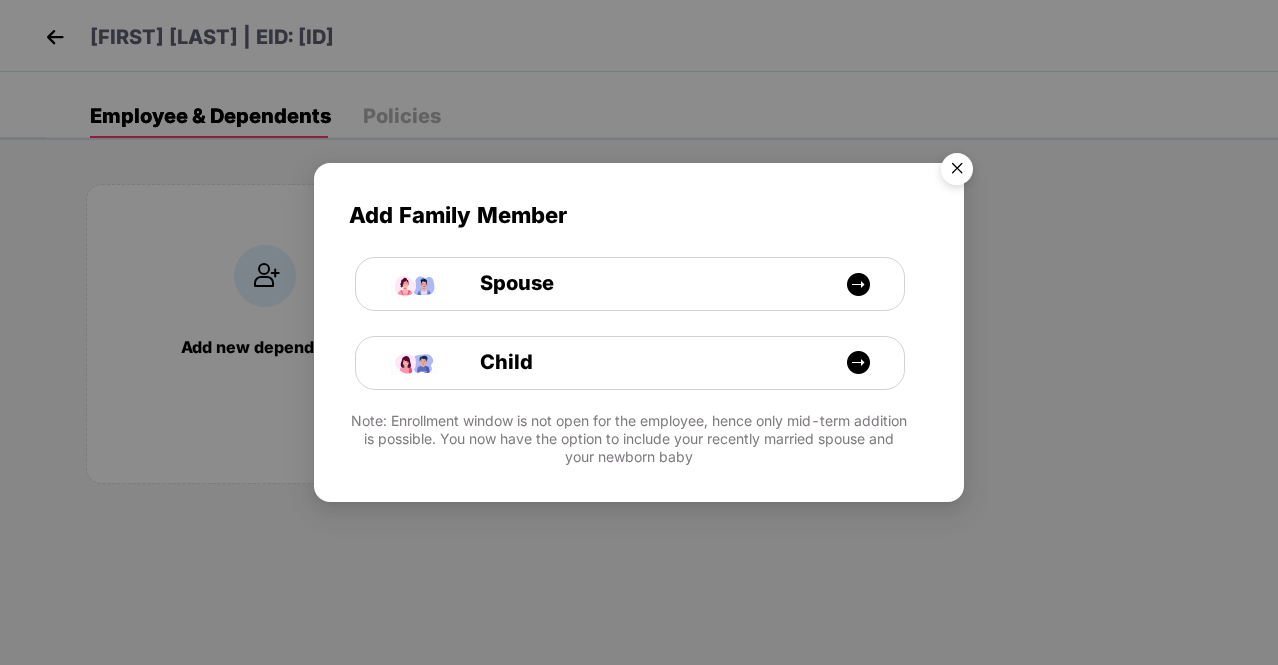 click at bounding box center (957, 172) 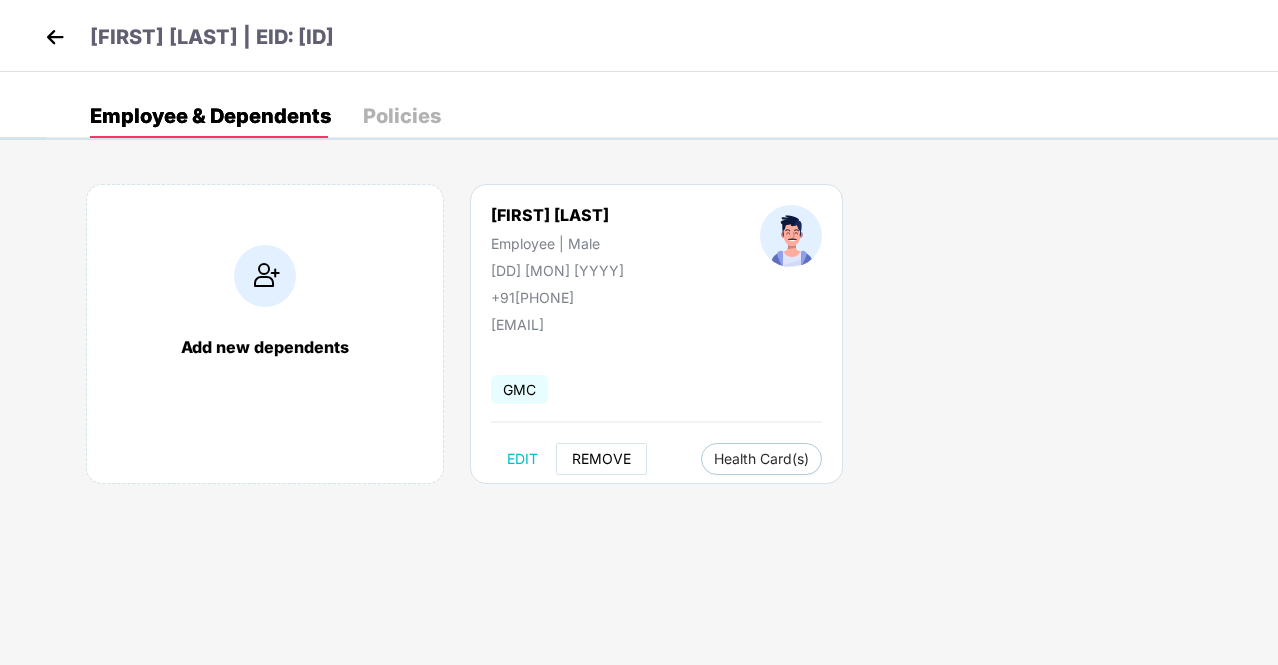 click on "REMOVE" at bounding box center (601, 459) 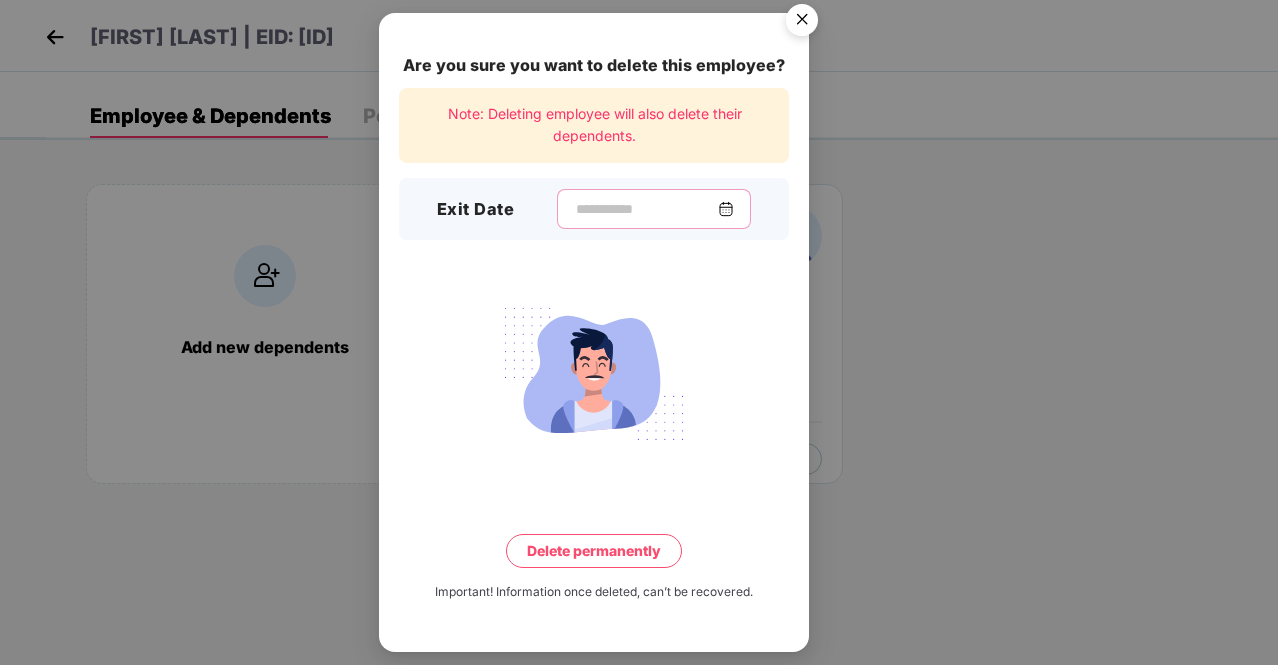 click at bounding box center (646, 209) 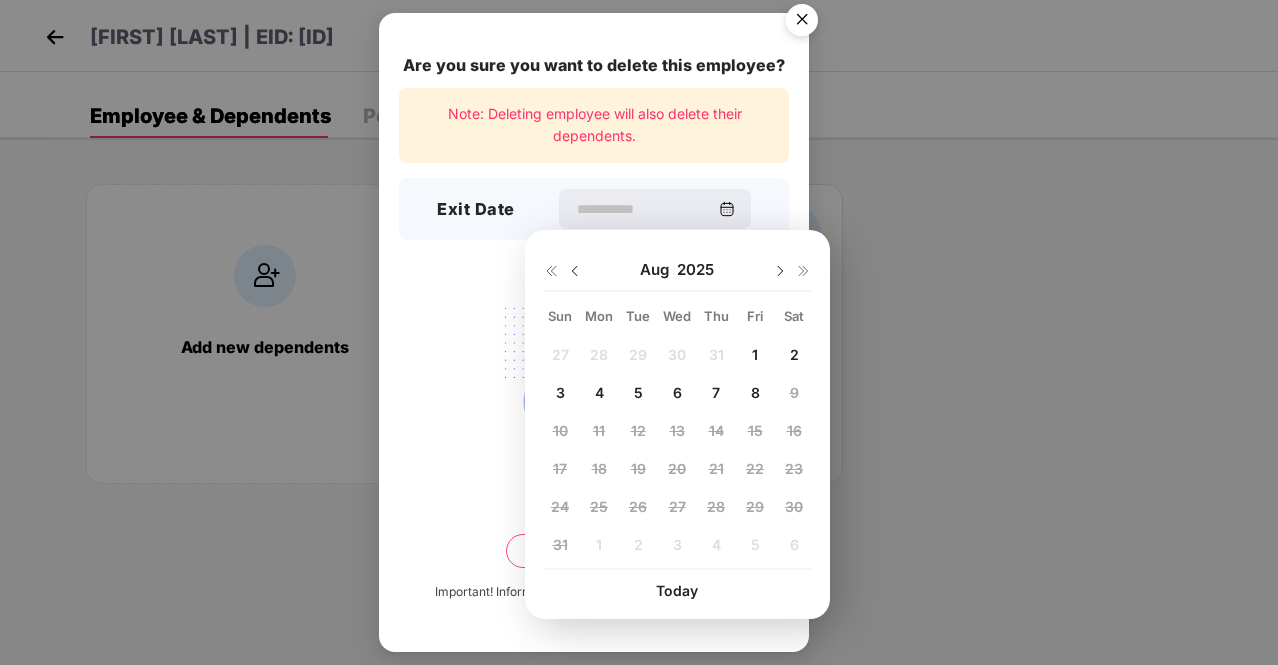 click at bounding box center [575, 271] 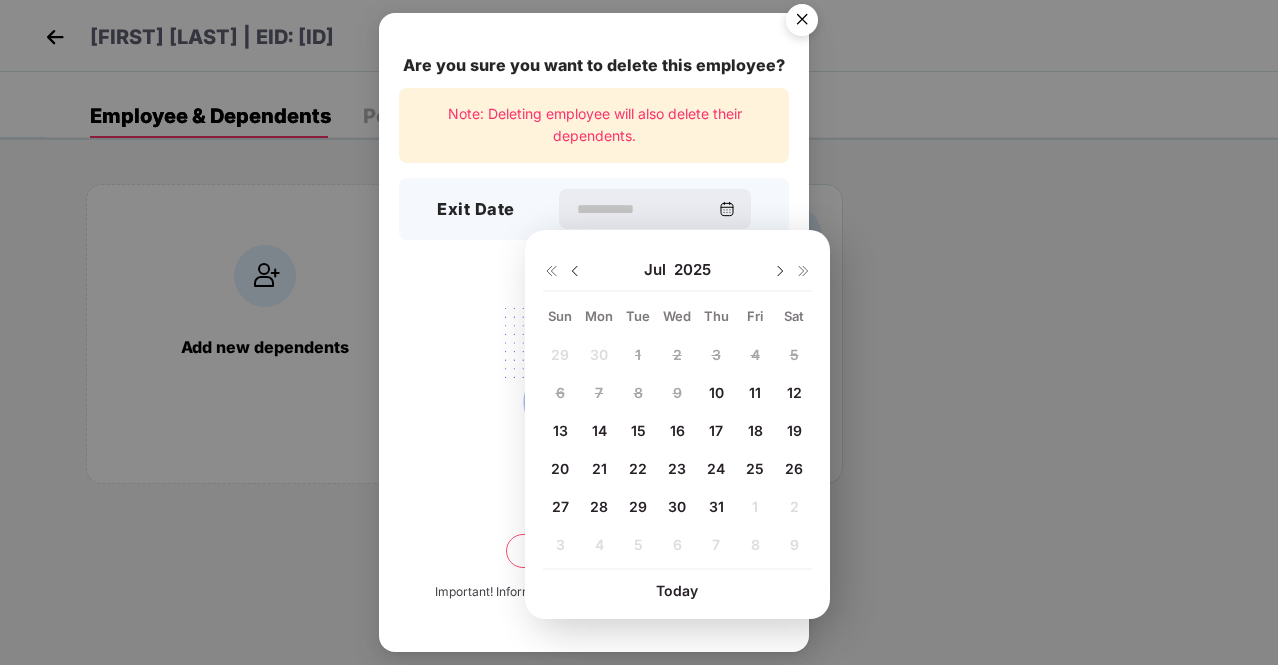 click on "31" at bounding box center [716, 506] 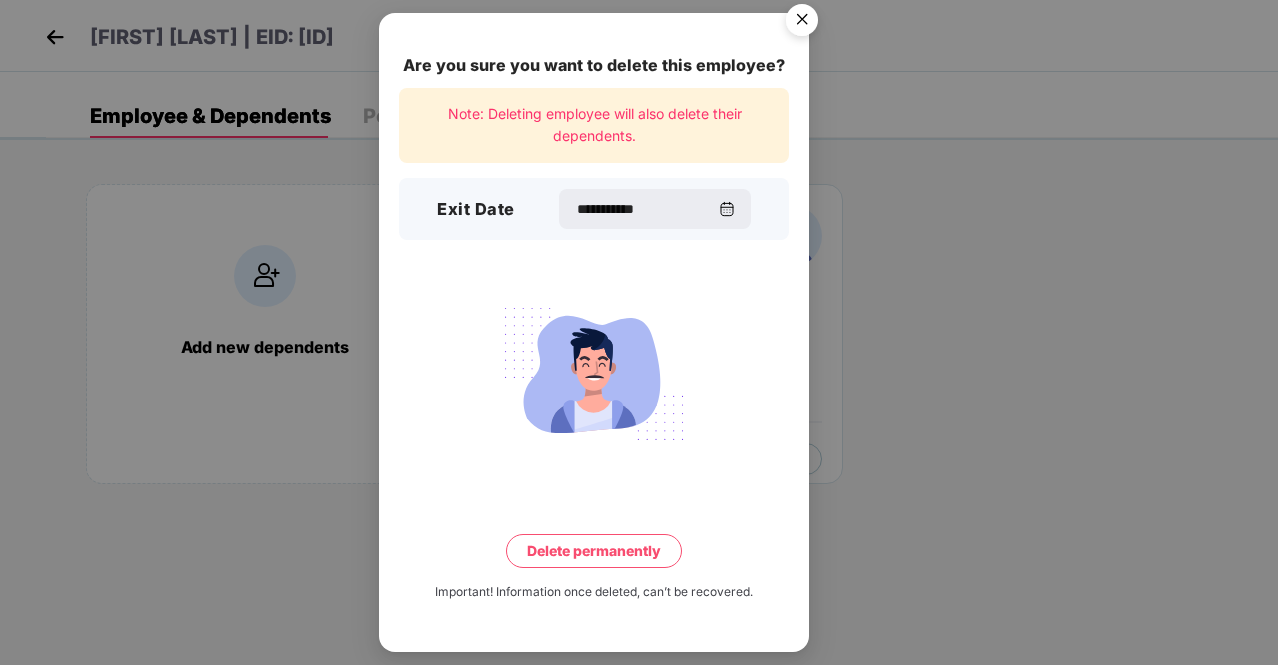 click on "Delete permanently" at bounding box center (594, 551) 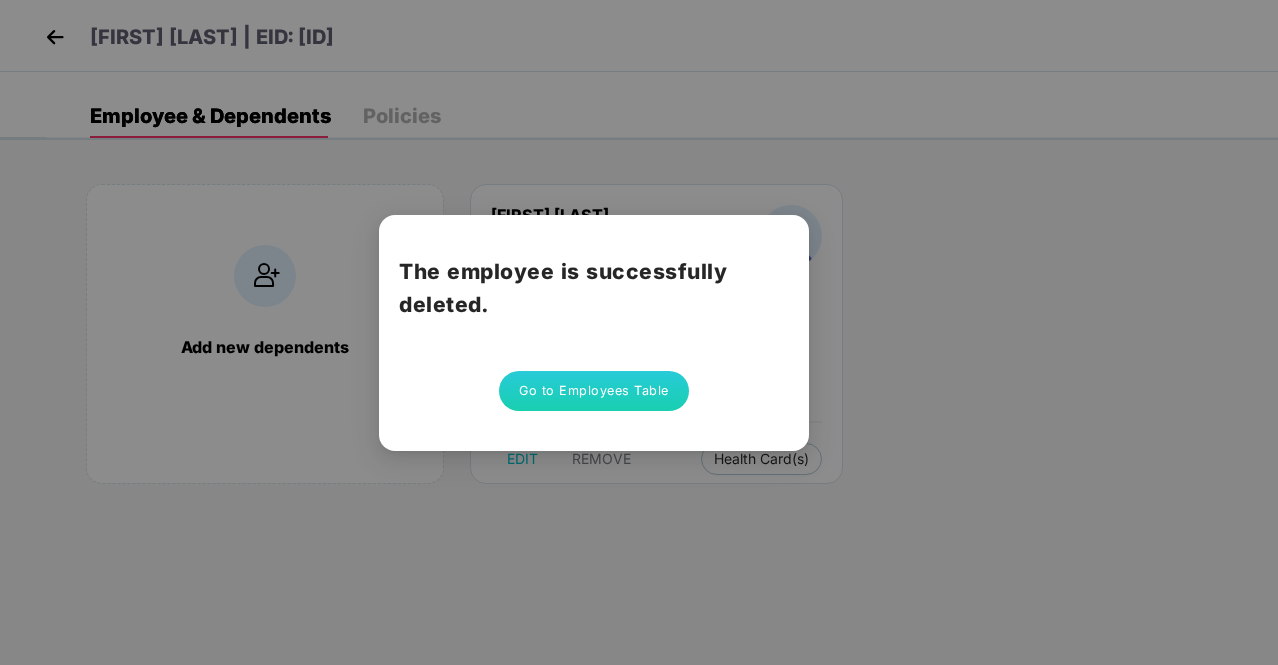 click on "Go to Employees Table" at bounding box center [594, 391] 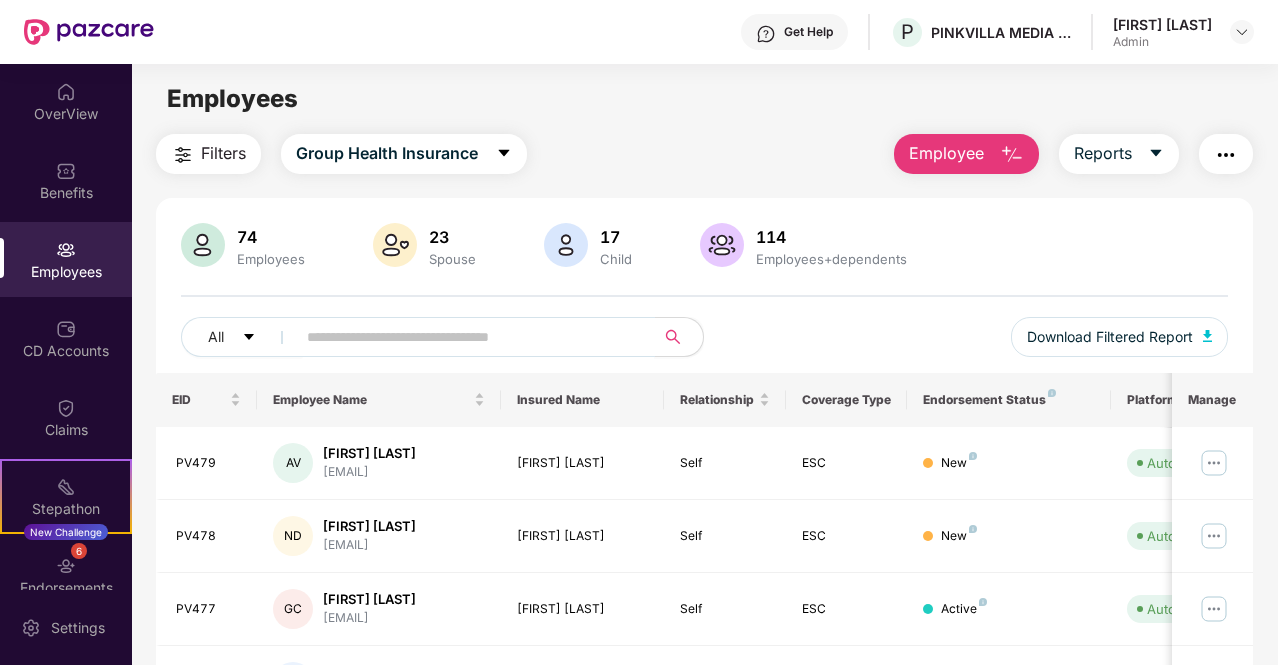 click at bounding box center [469, 337] 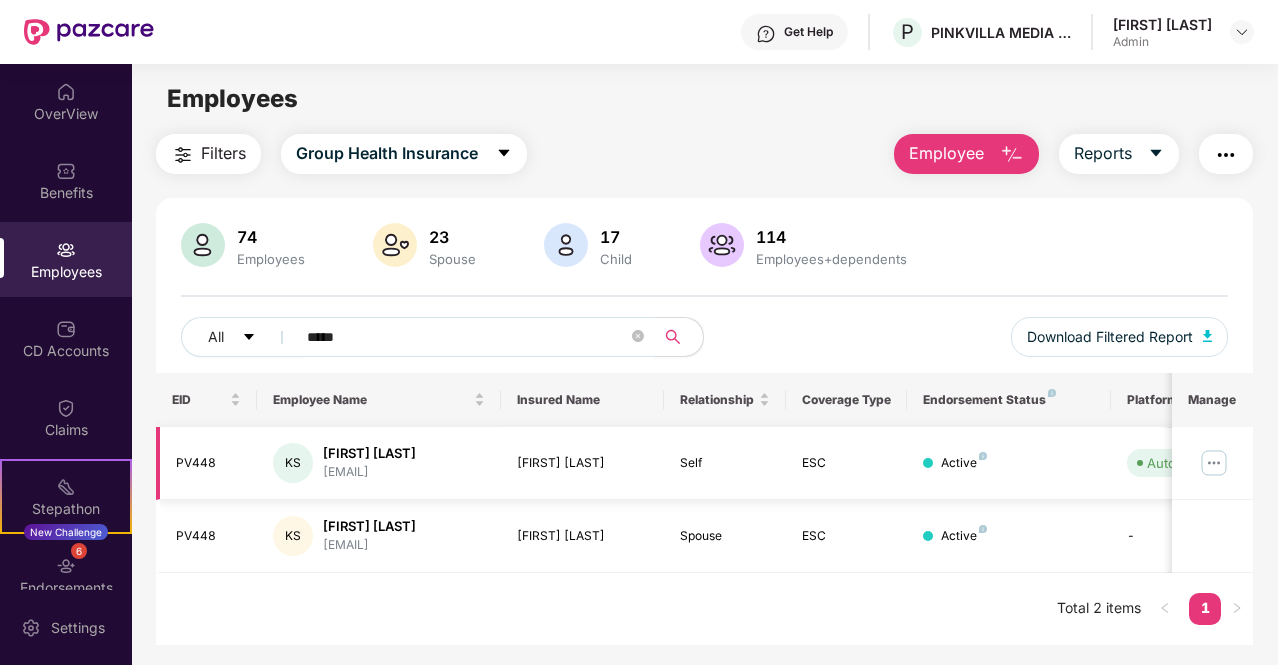 type on "*****" 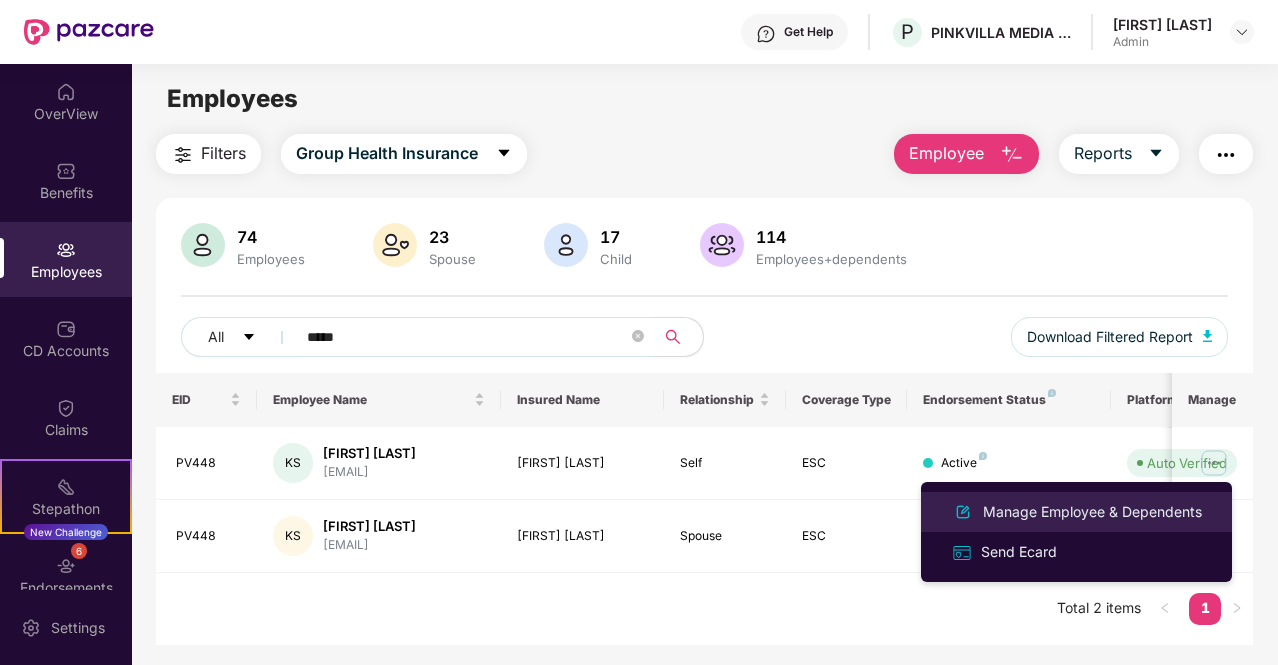 click on "Manage Employee & Dependents" at bounding box center (1092, 512) 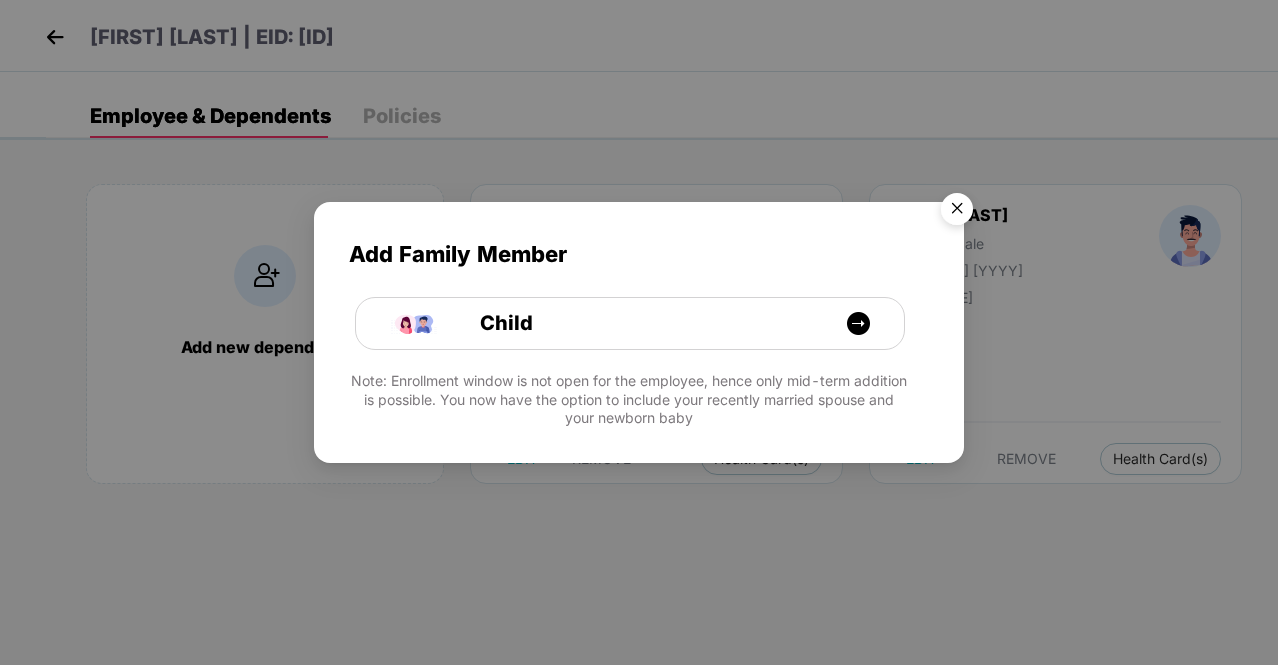 click at bounding box center [957, 212] 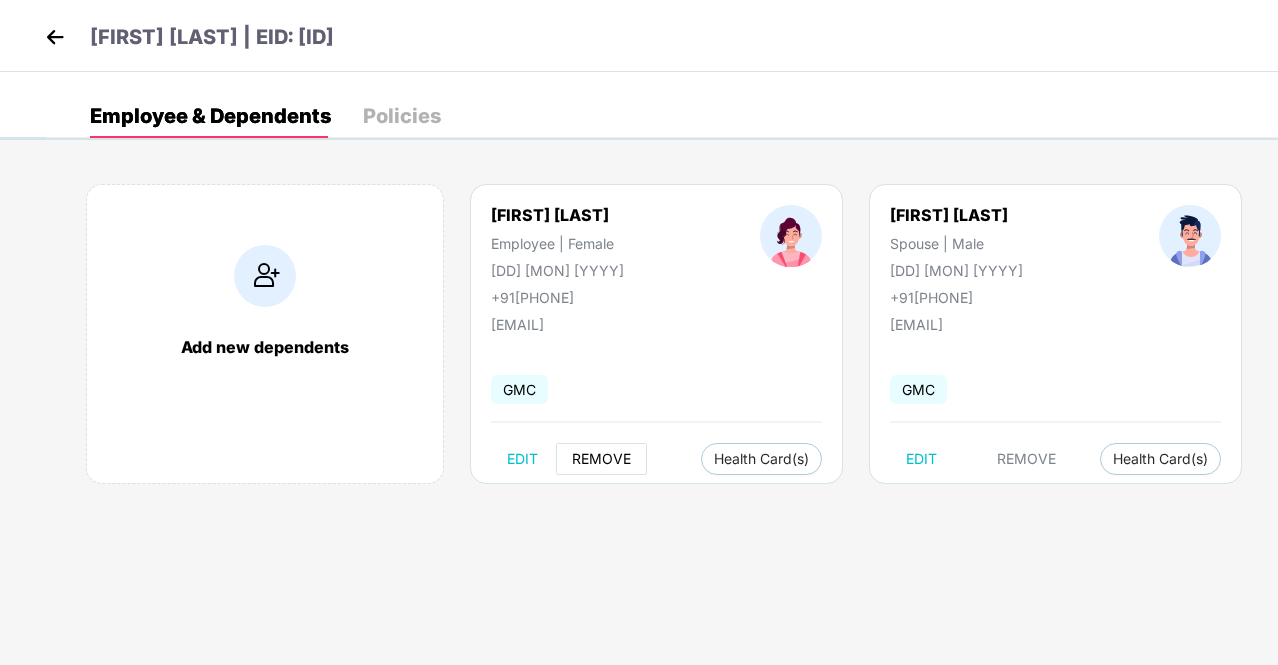 click on "REMOVE" at bounding box center (601, 459) 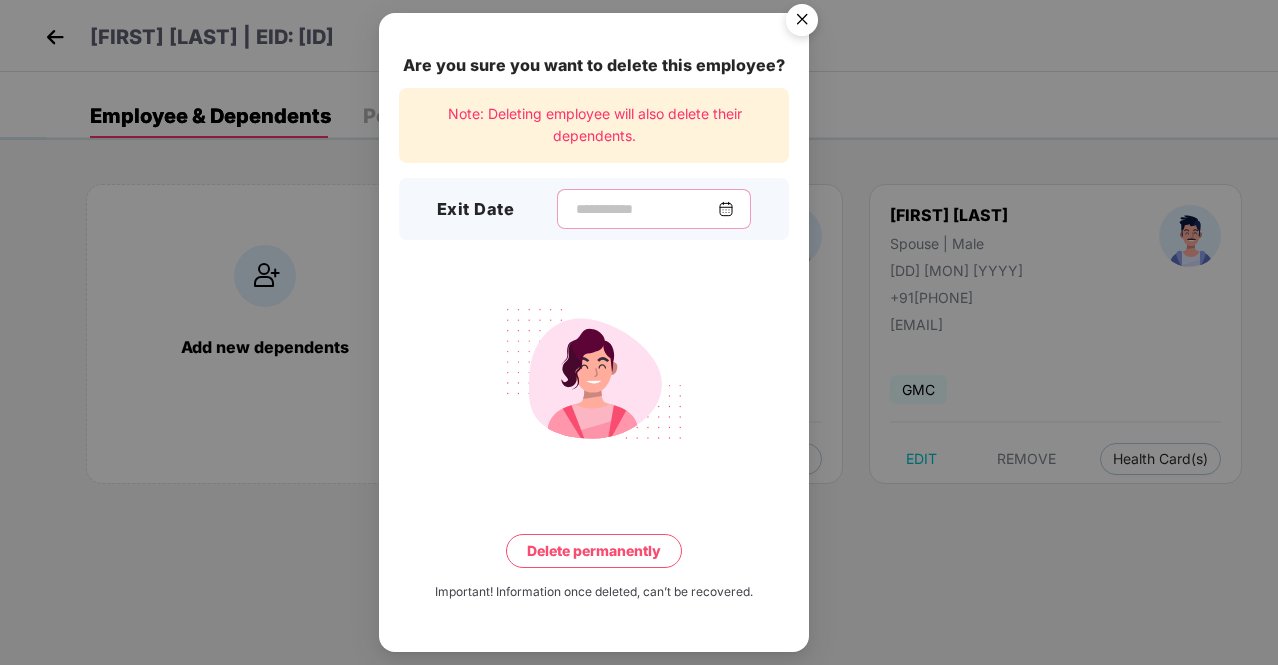 click at bounding box center [646, 209] 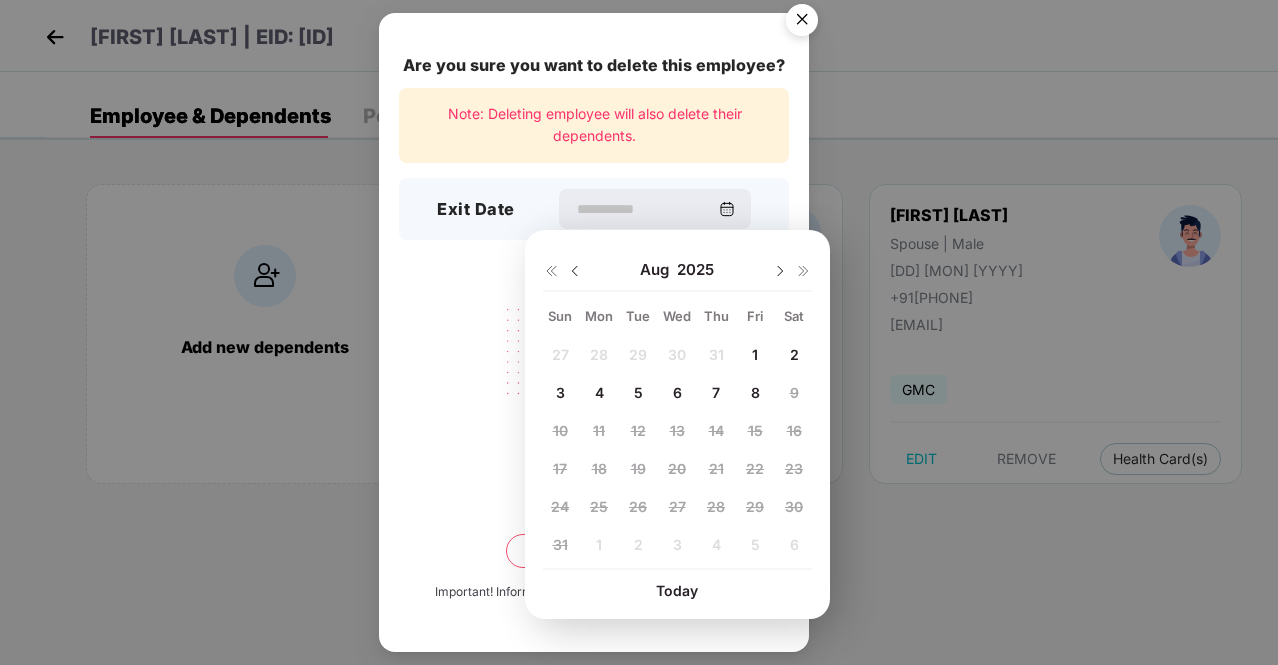 click on "1" at bounding box center [755, 355] 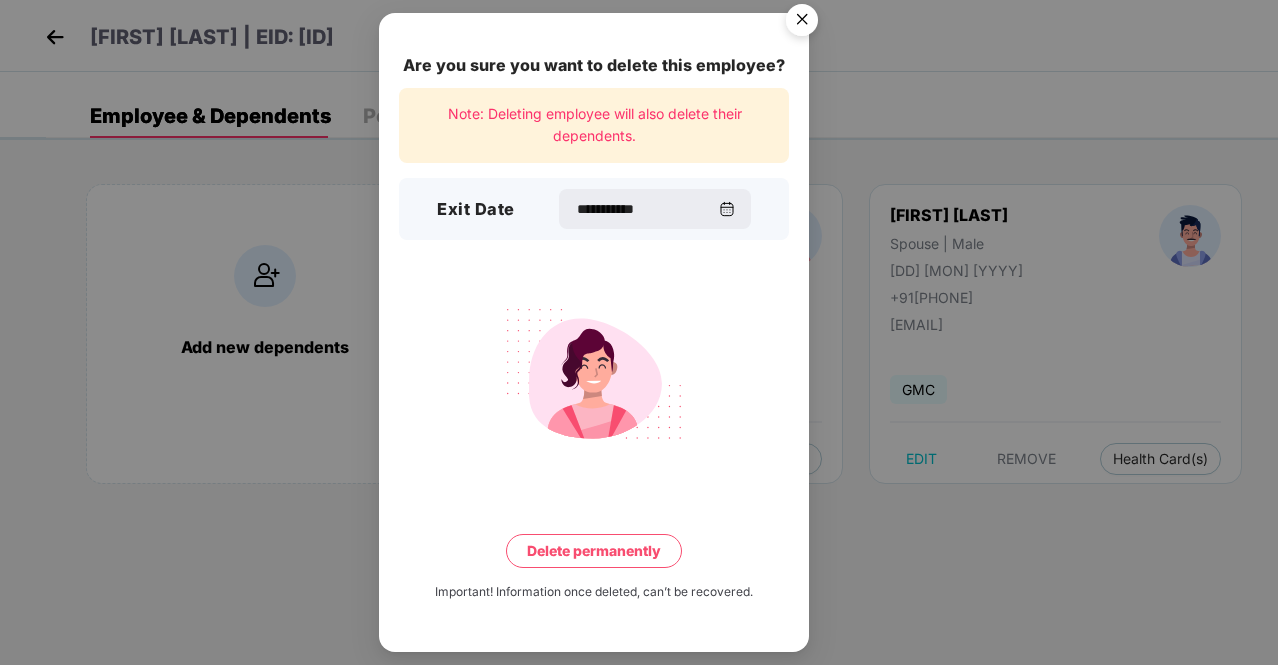 click on "Delete permanently" at bounding box center [594, 551] 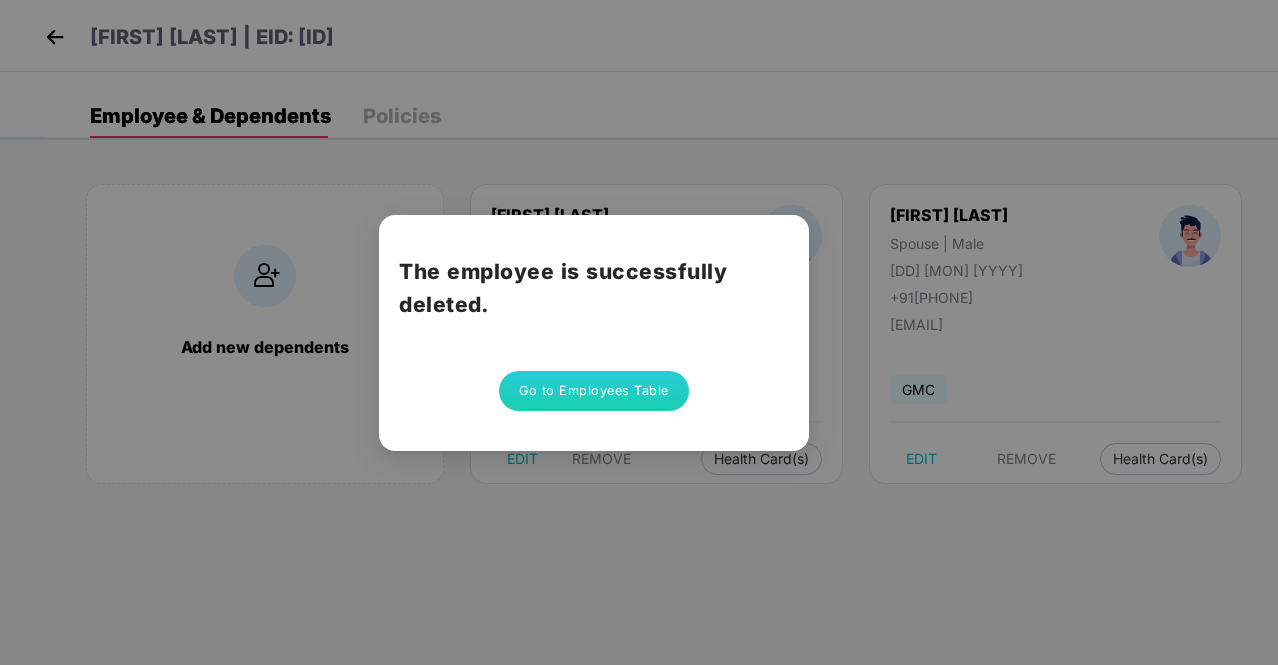 click on "Go to Employees Table" at bounding box center [594, 391] 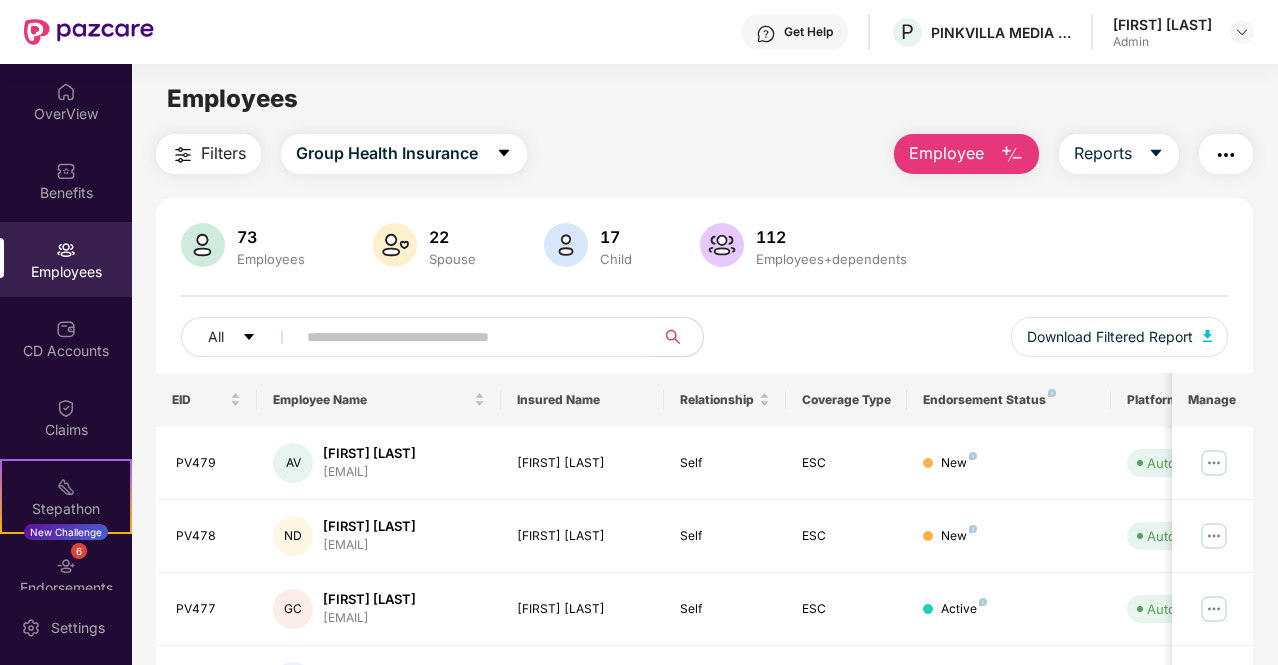 click at bounding box center [467, 337] 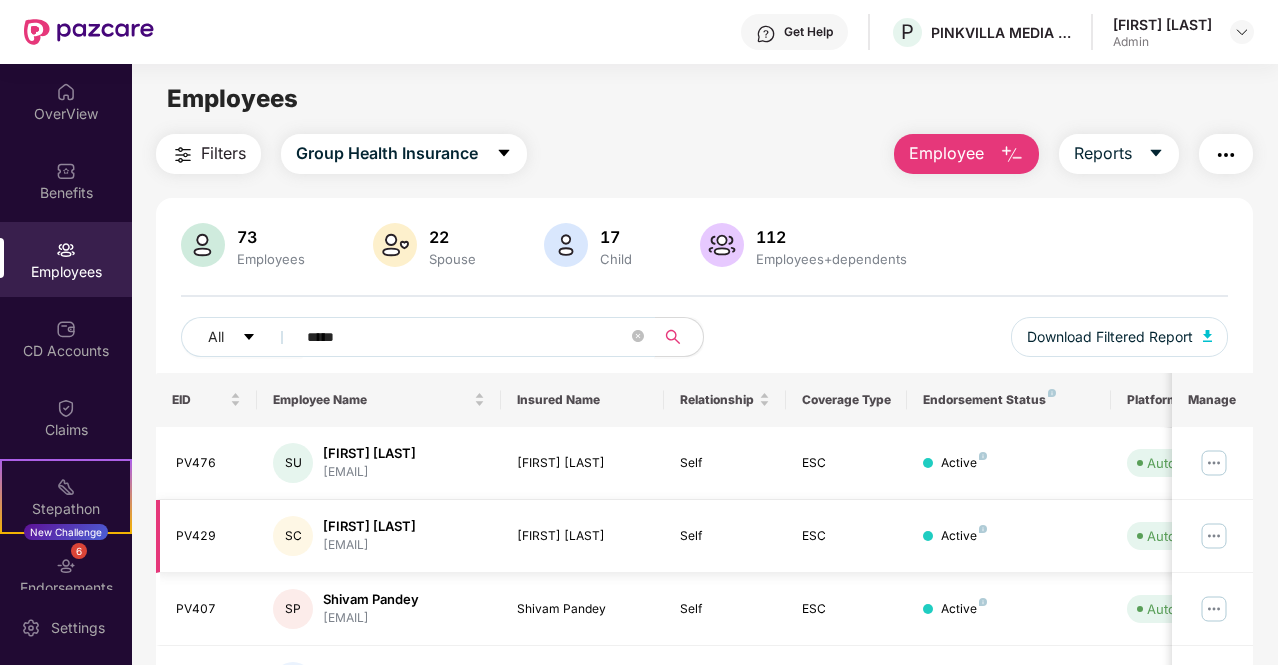 scroll, scrollTop: 73, scrollLeft: 0, axis: vertical 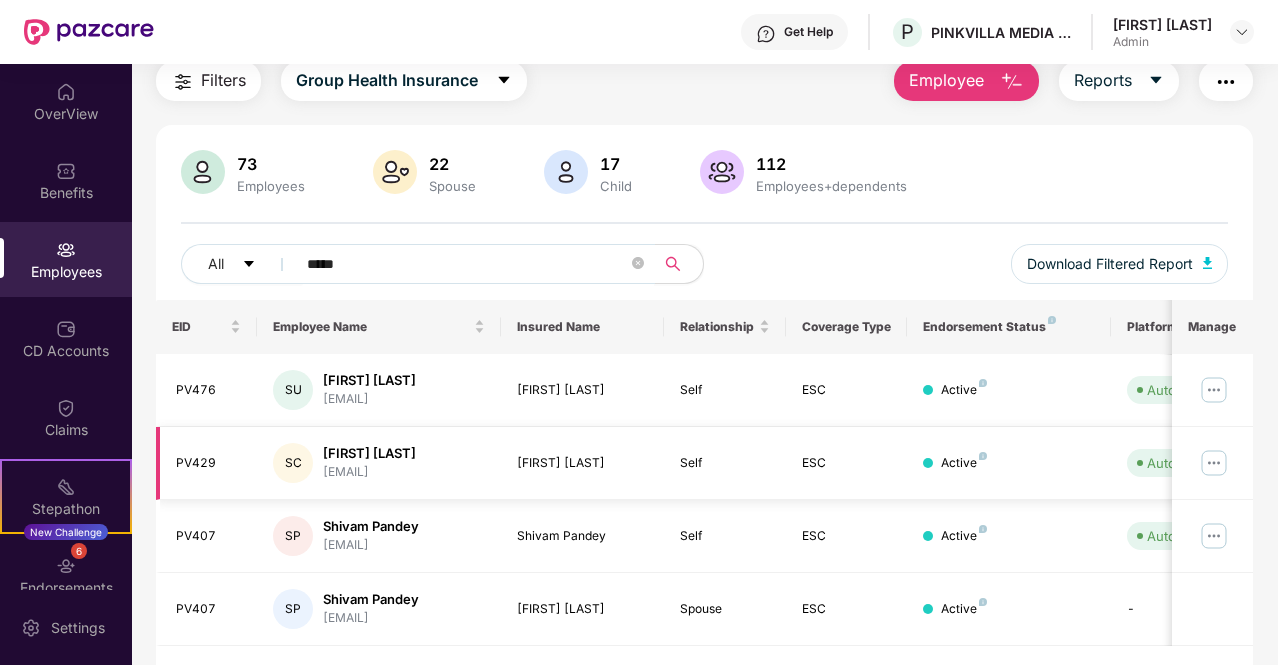 type on "*****" 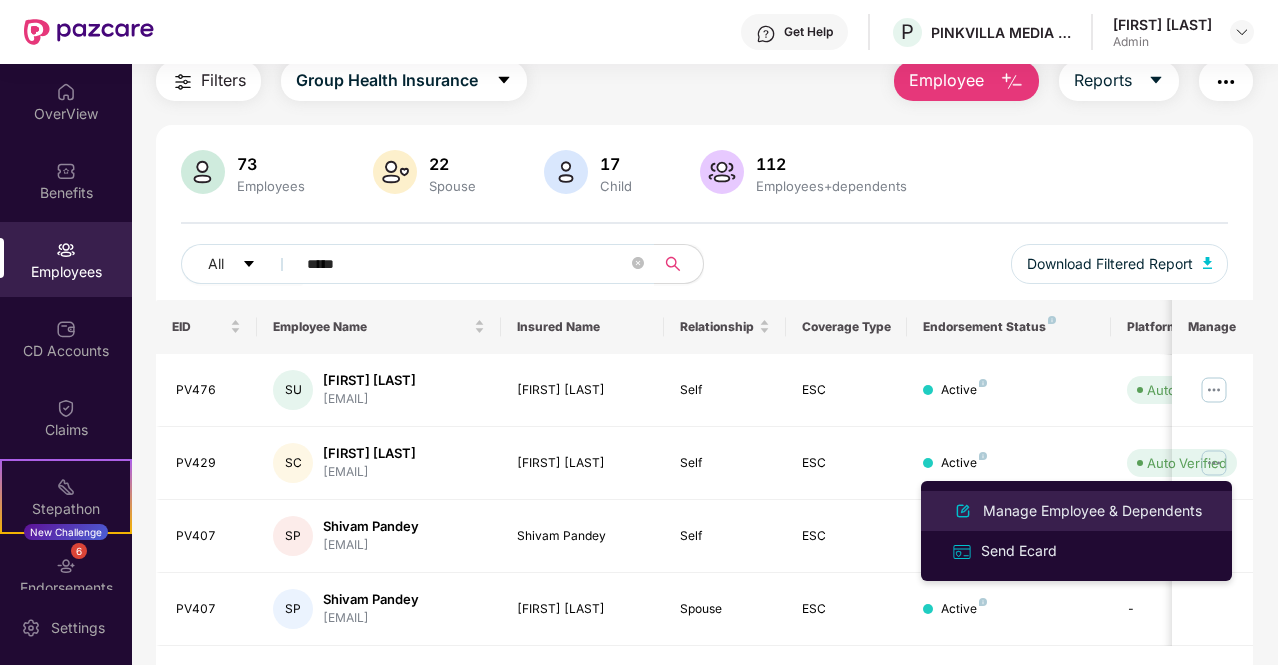 click on "Manage Employee & Dependents" at bounding box center (1092, 511) 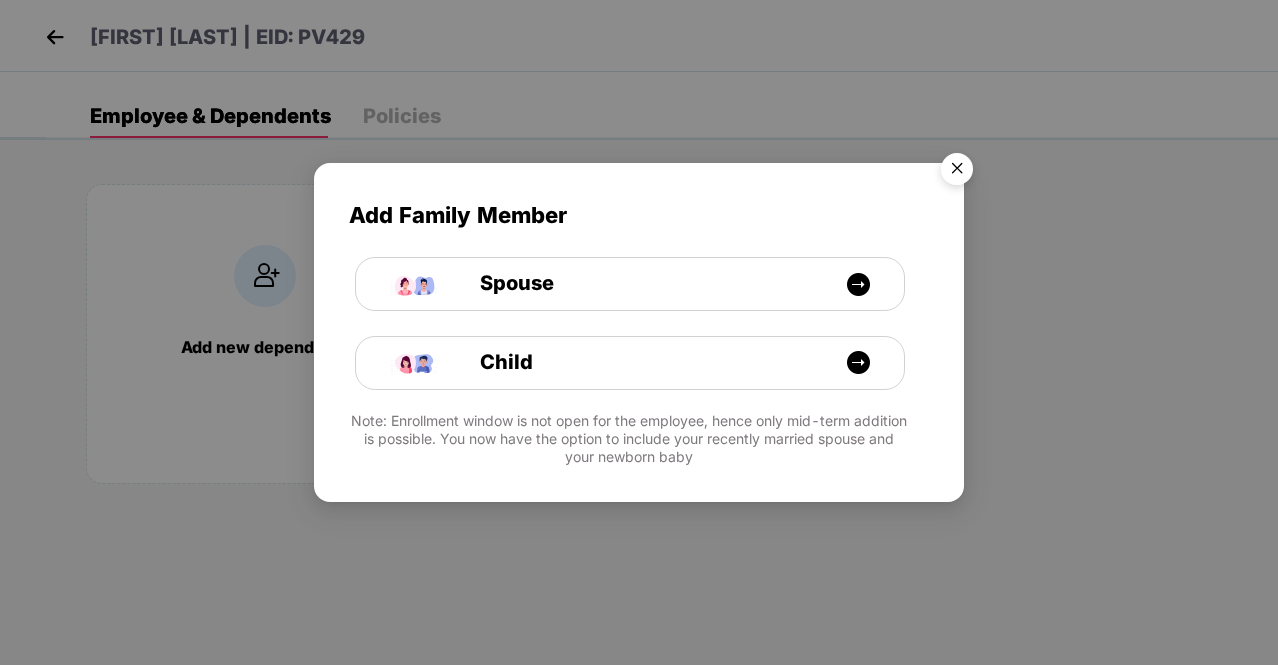click at bounding box center [957, 172] 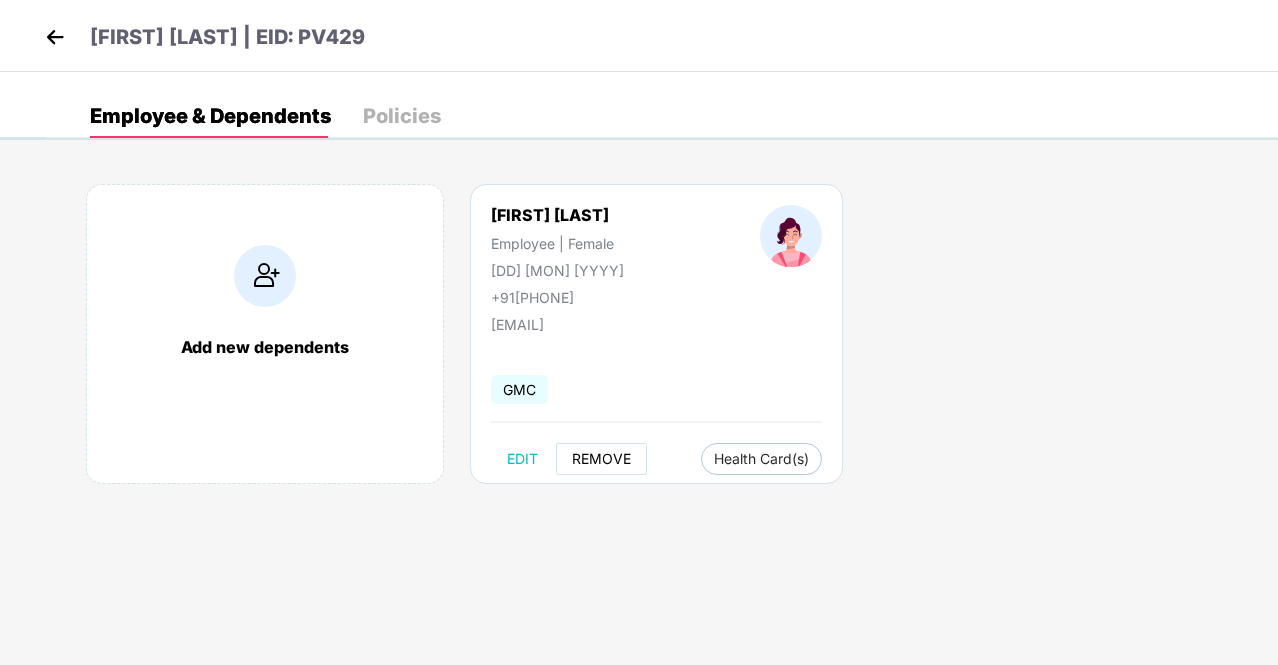 click on "REMOVE" at bounding box center [601, 459] 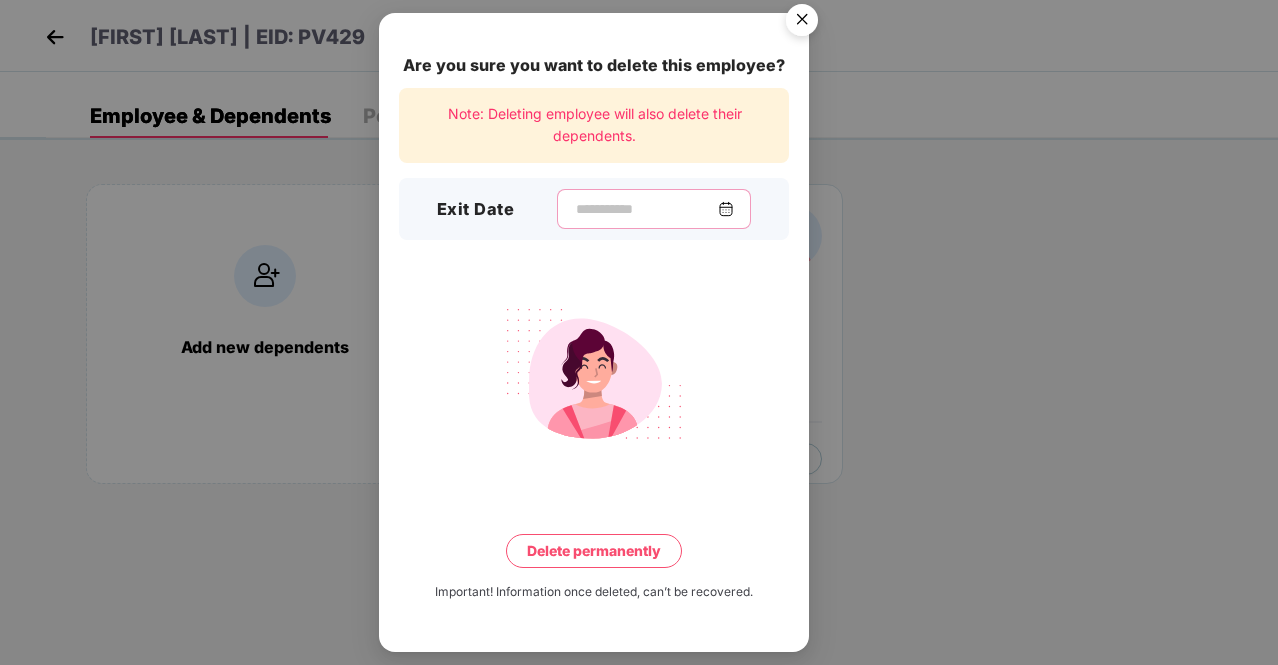 click at bounding box center (646, 209) 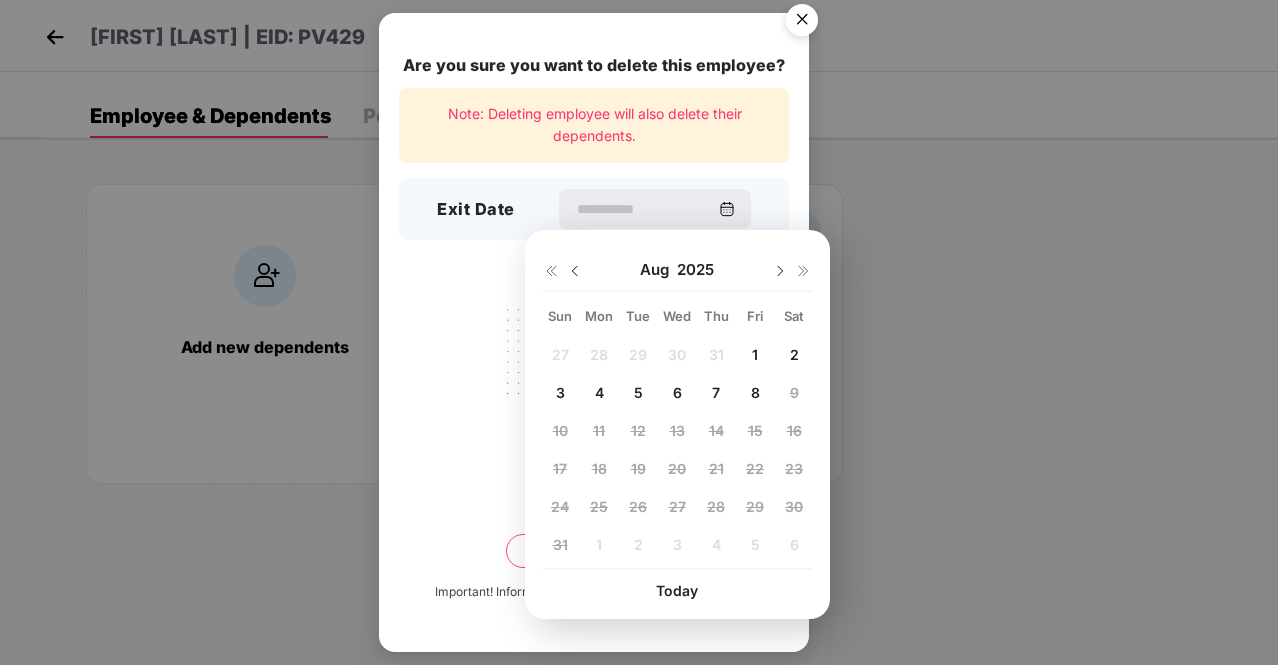click on "1" at bounding box center [755, 355] 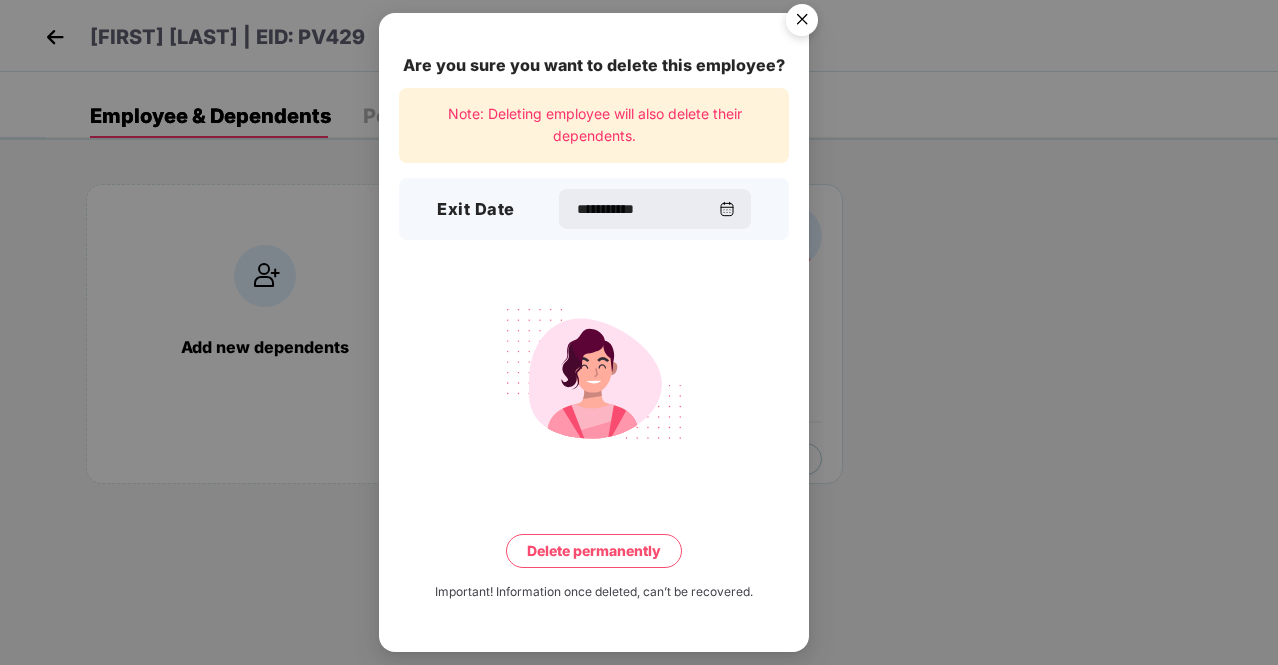 click on "Delete permanently" at bounding box center [594, 551] 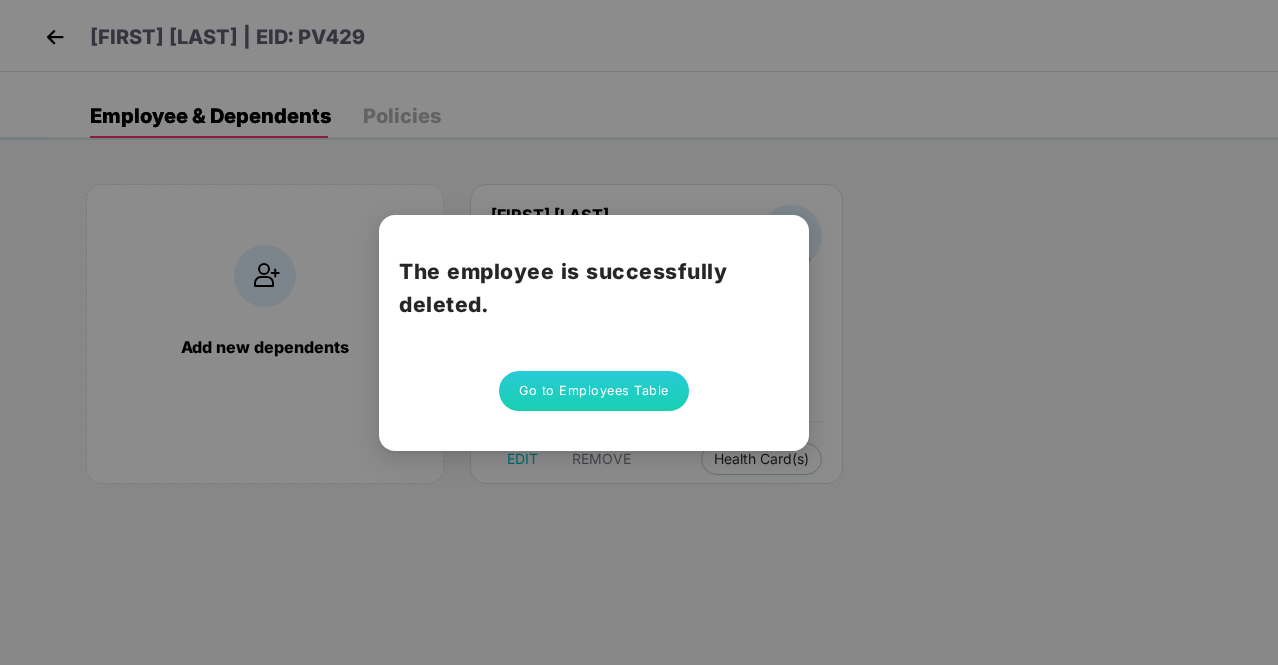 click on "Go to Employees Table" at bounding box center [594, 391] 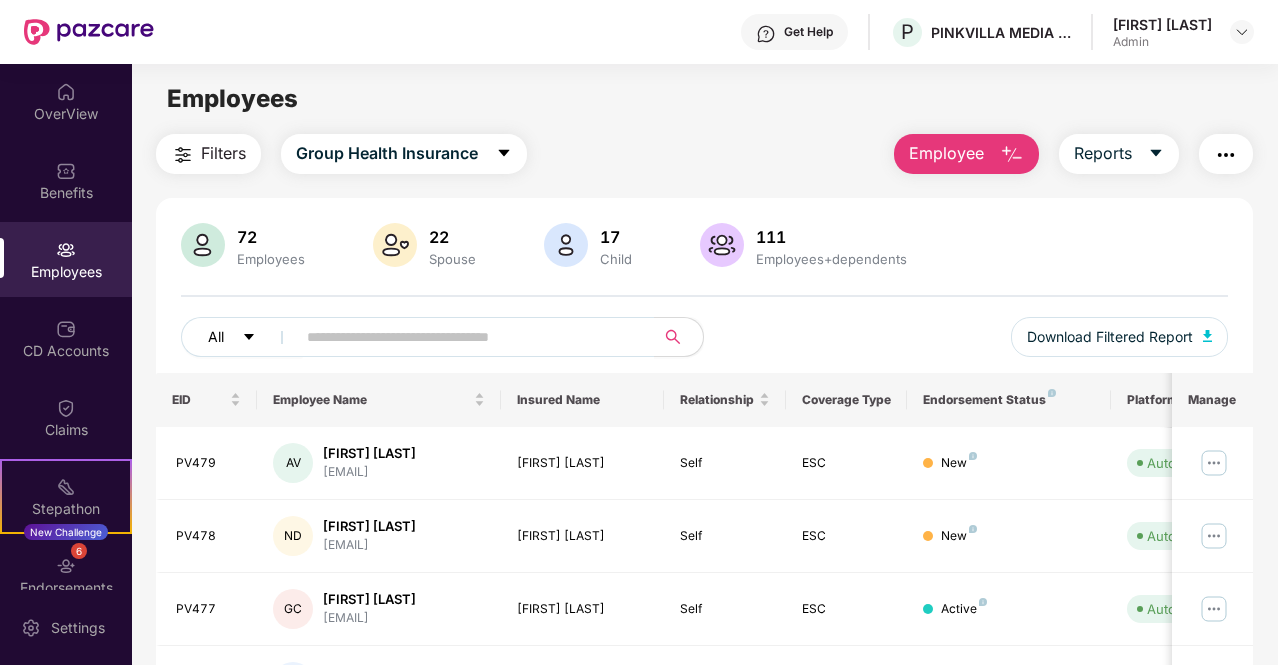 click on "All" at bounding box center [242, 337] 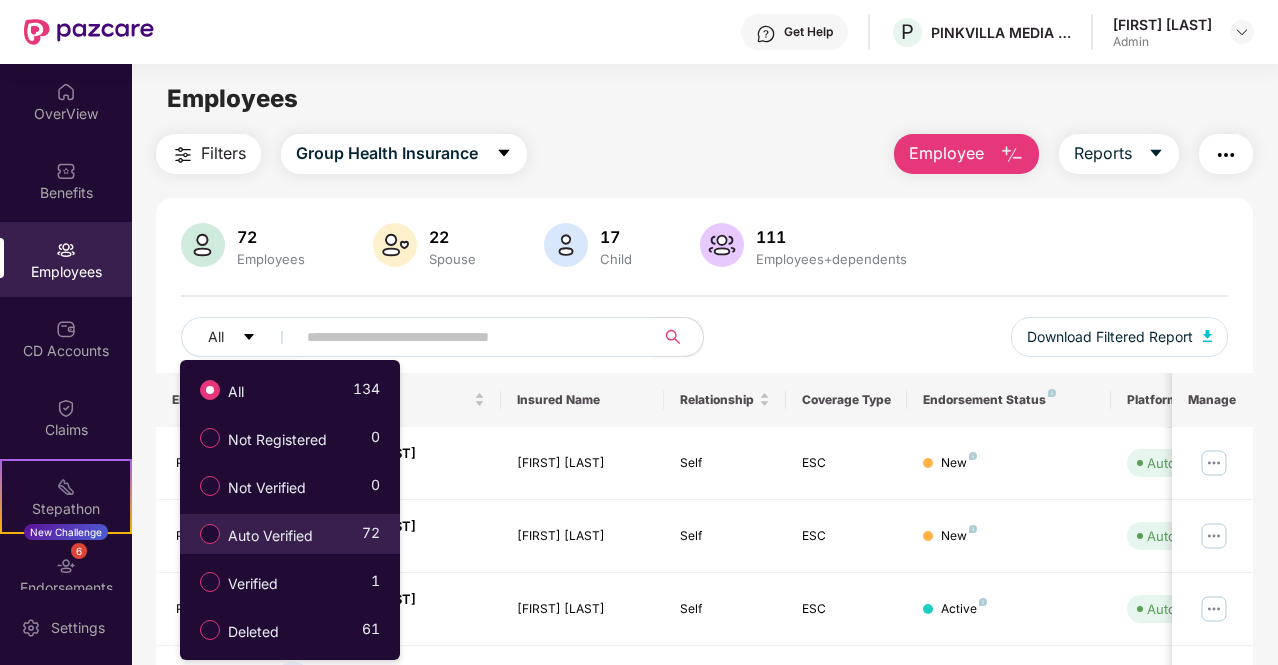 click on "Auto Verified" at bounding box center [270, 536] 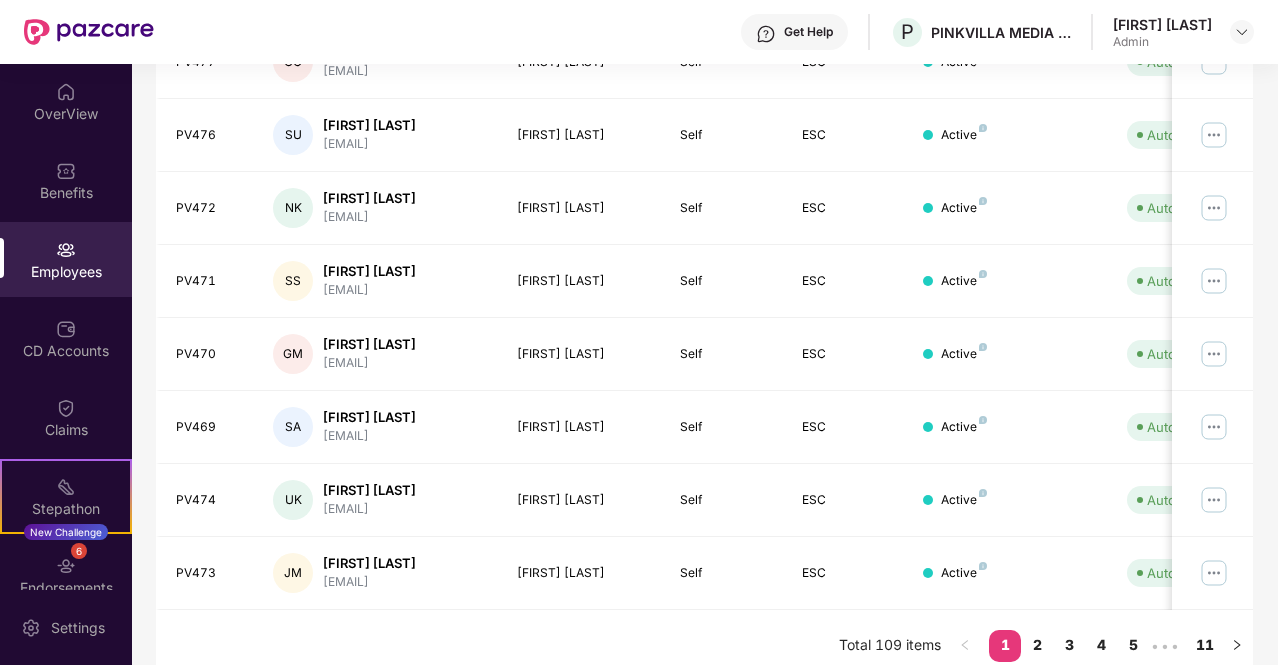 scroll, scrollTop: 559, scrollLeft: 0, axis: vertical 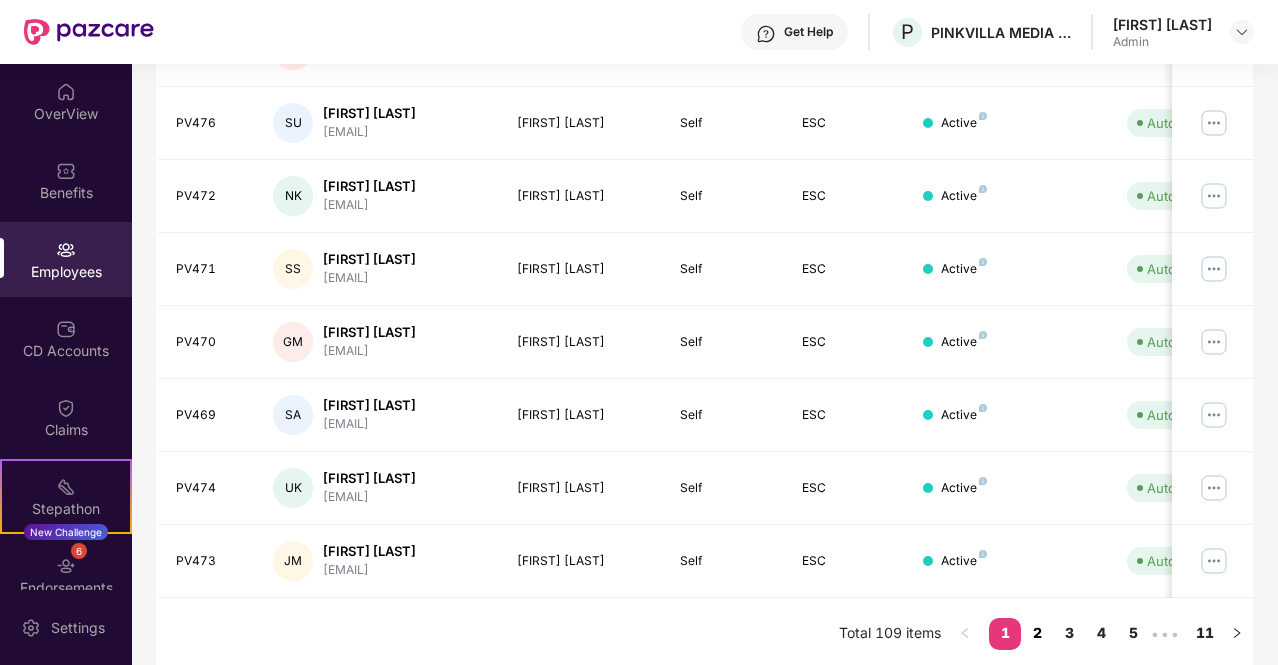 click on "2" at bounding box center (1037, 633) 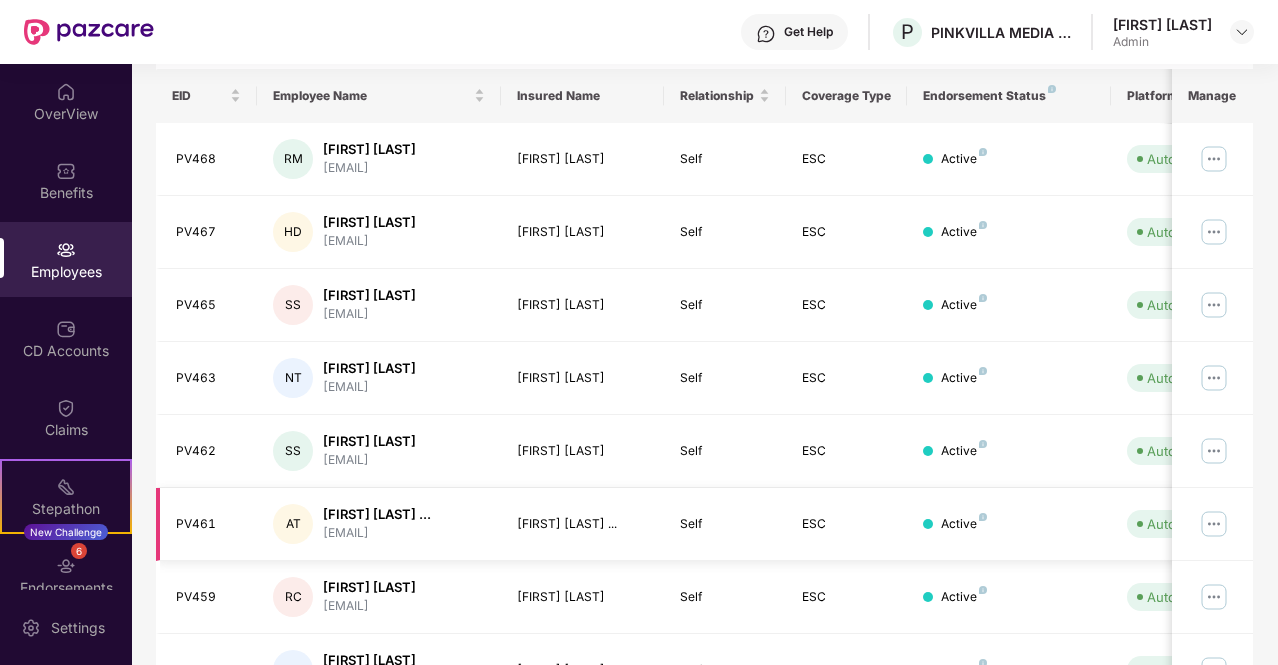 scroll, scrollTop: 302, scrollLeft: 0, axis: vertical 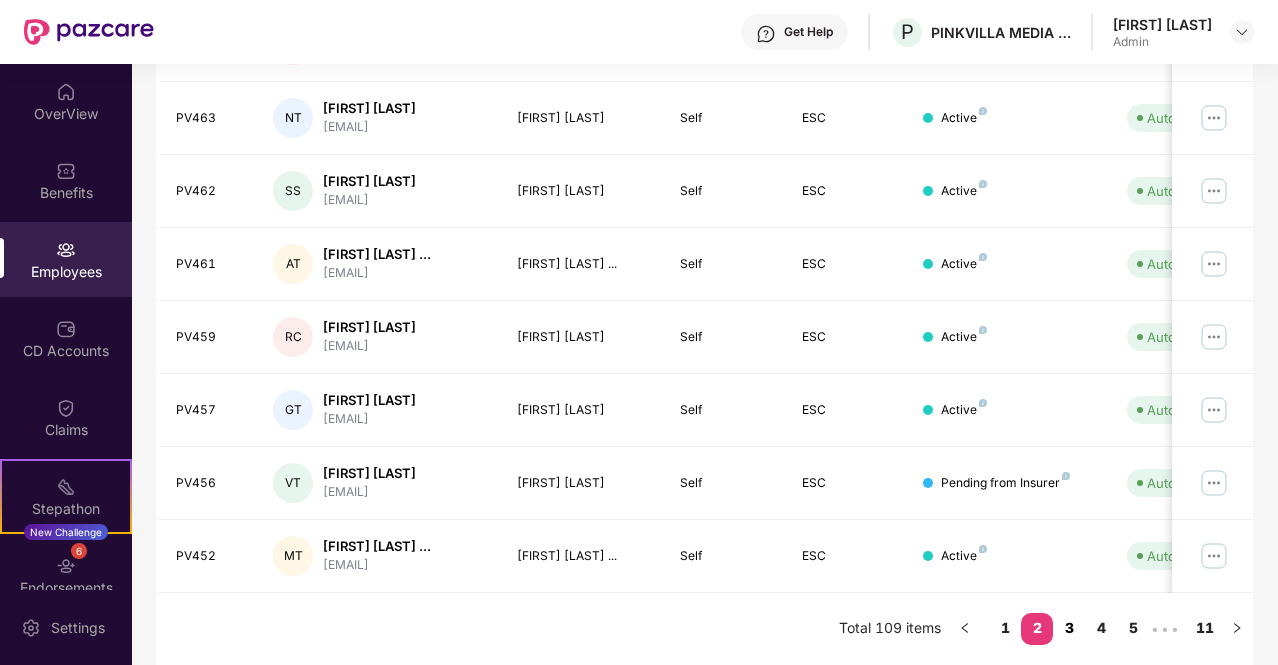 click on "3" at bounding box center (1069, 628) 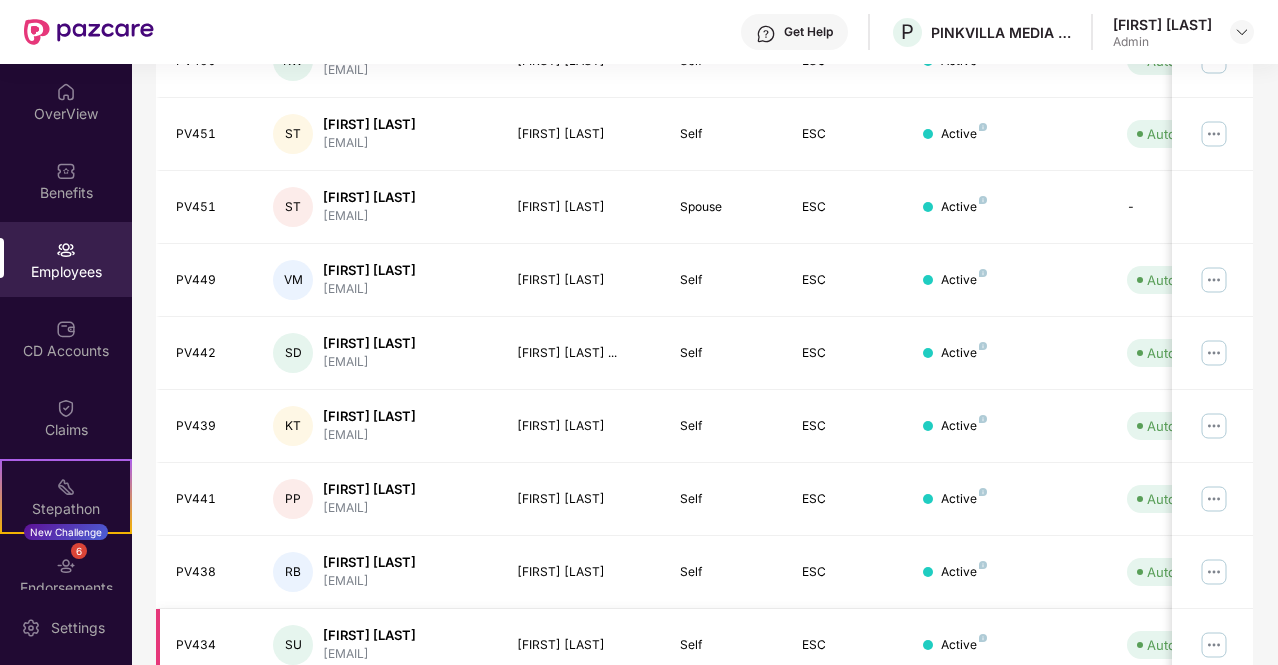 scroll, scrollTop: 576, scrollLeft: 0, axis: vertical 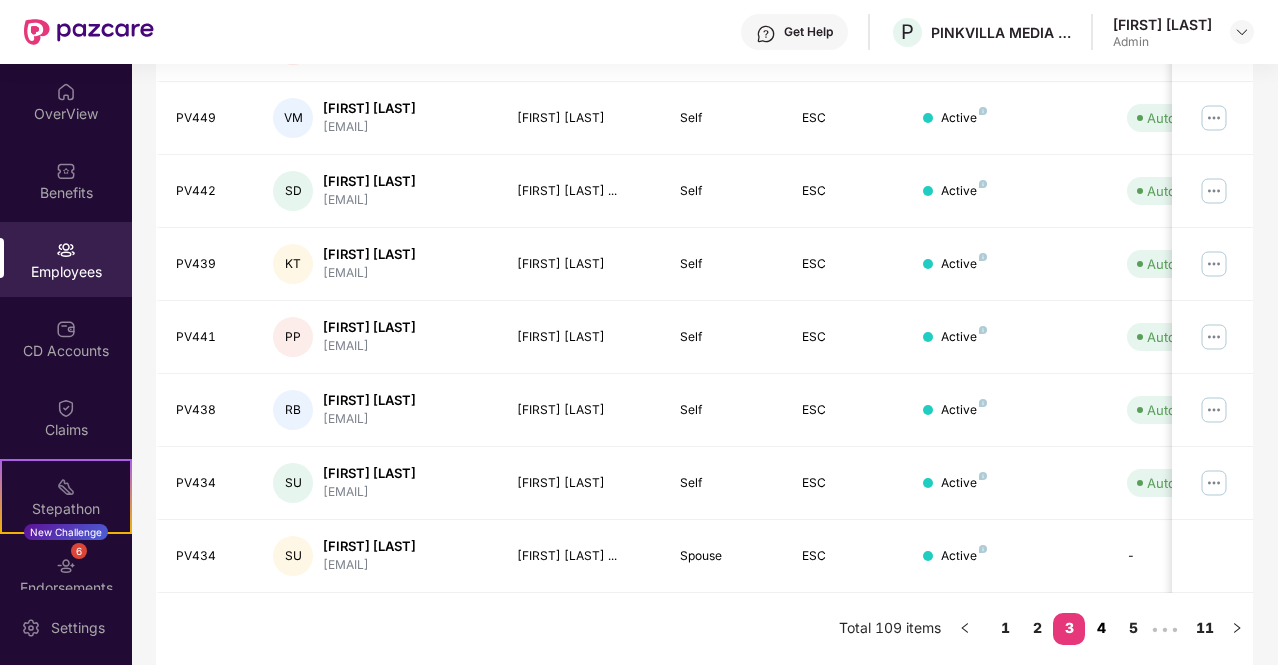 click on "4" at bounding box center [1101, 628] 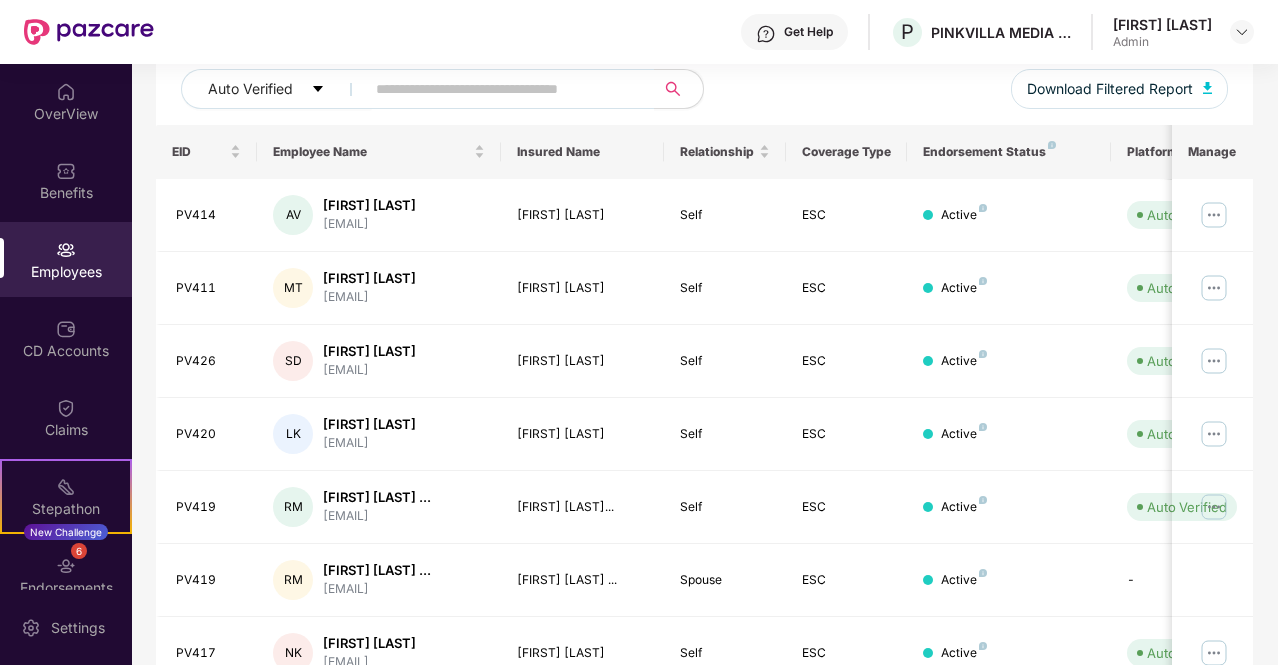 scroll, scrollTop: 268, scrollLeft: 0, axis: vertical 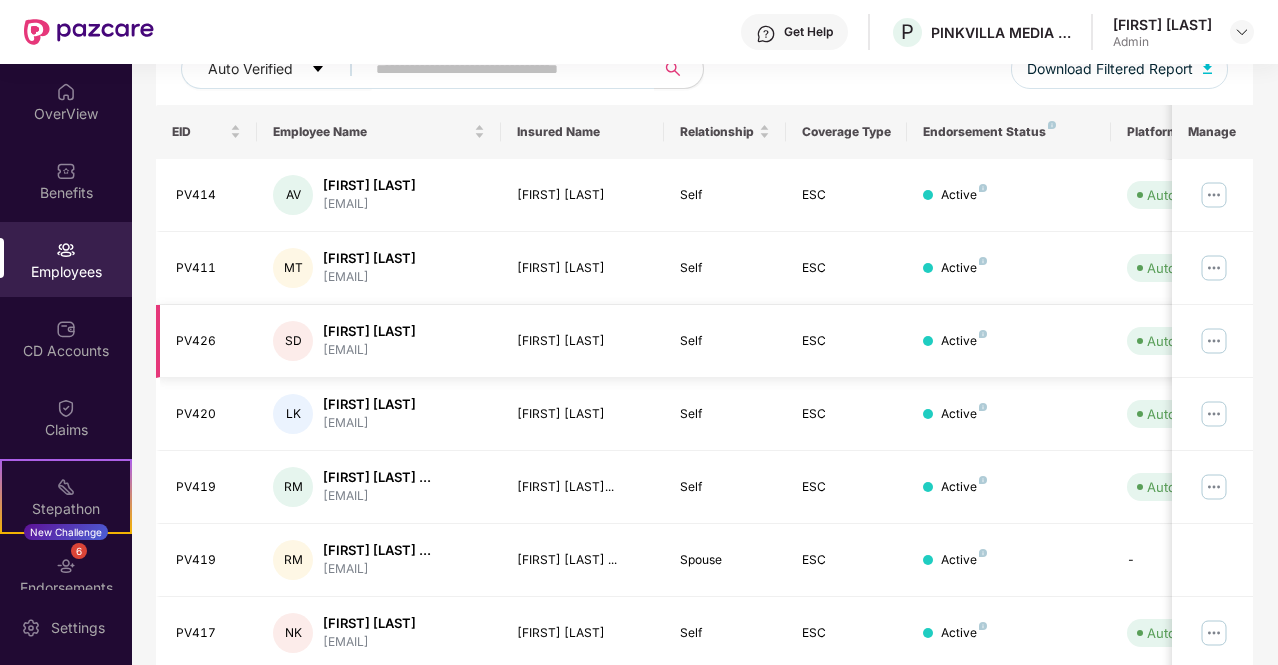 click at bounding box center (1214, 341) 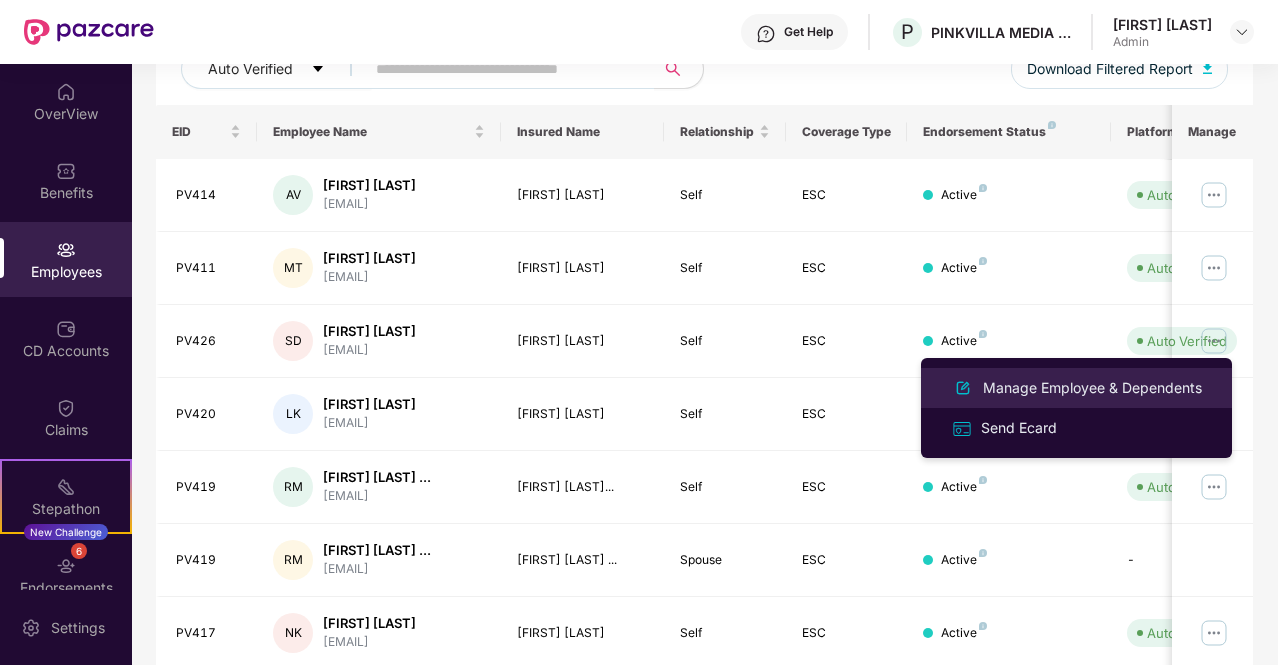 click on "Manage Employee & Dependents" at bounding box center [1092, 388] 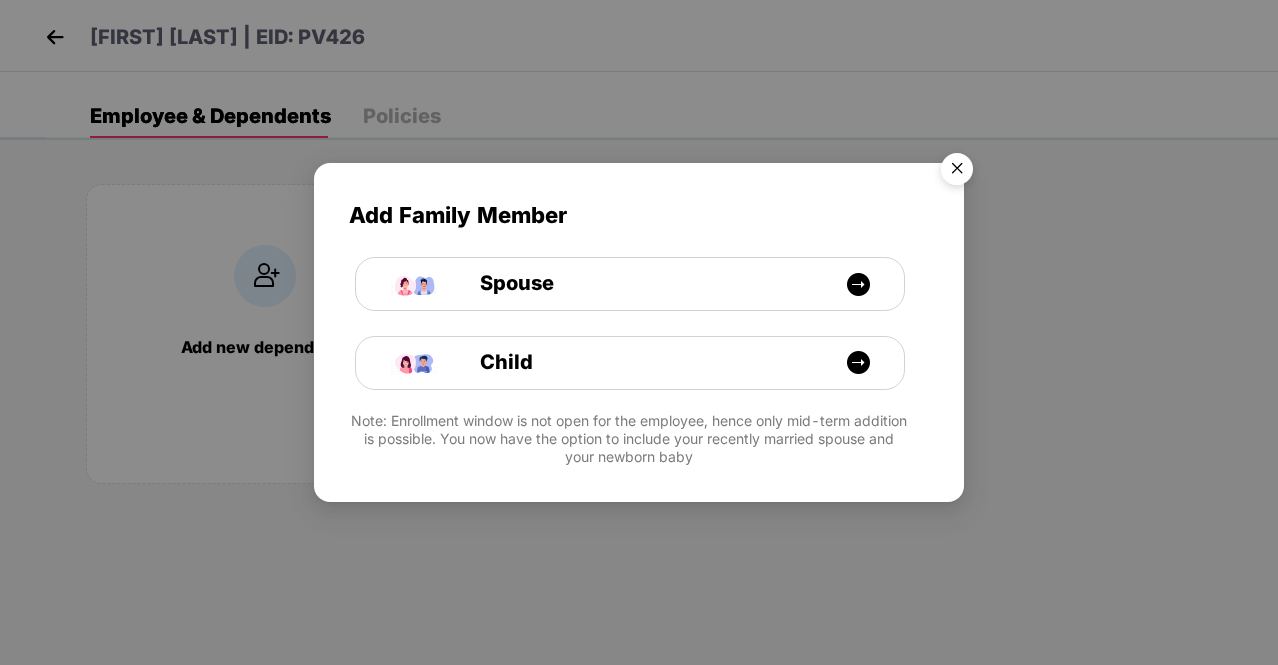 click at bounding box center (957, 172) 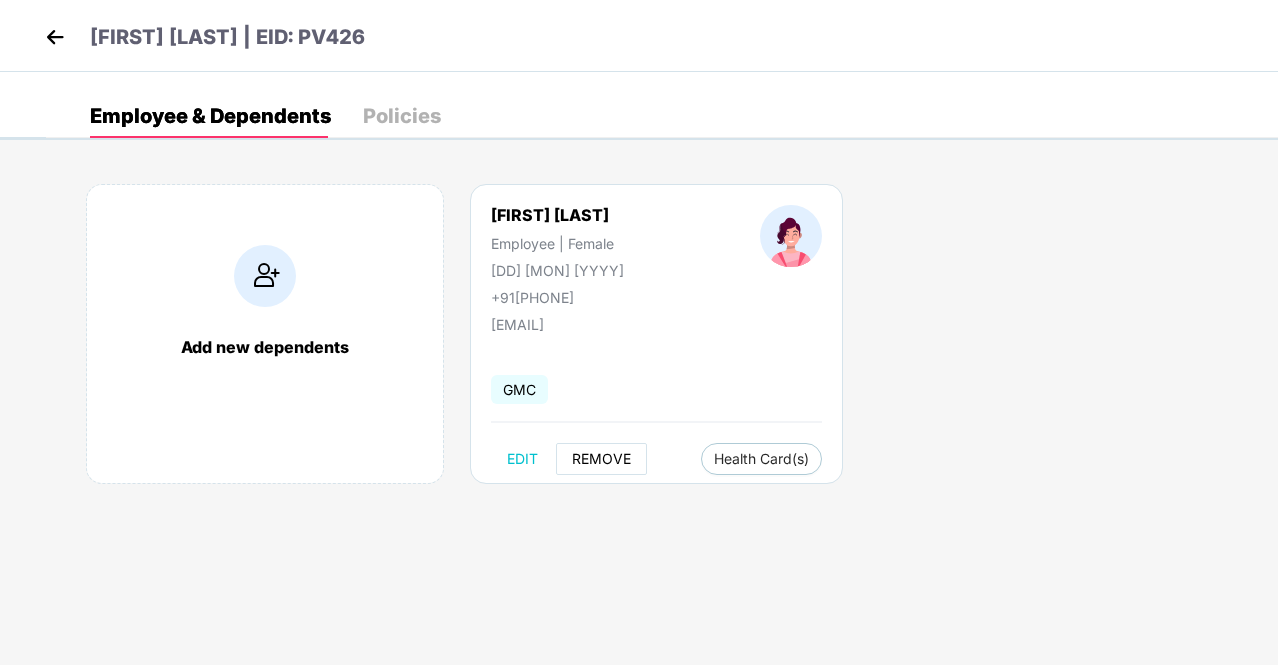 click on "REMOVE" at bounding box center (601, 459) 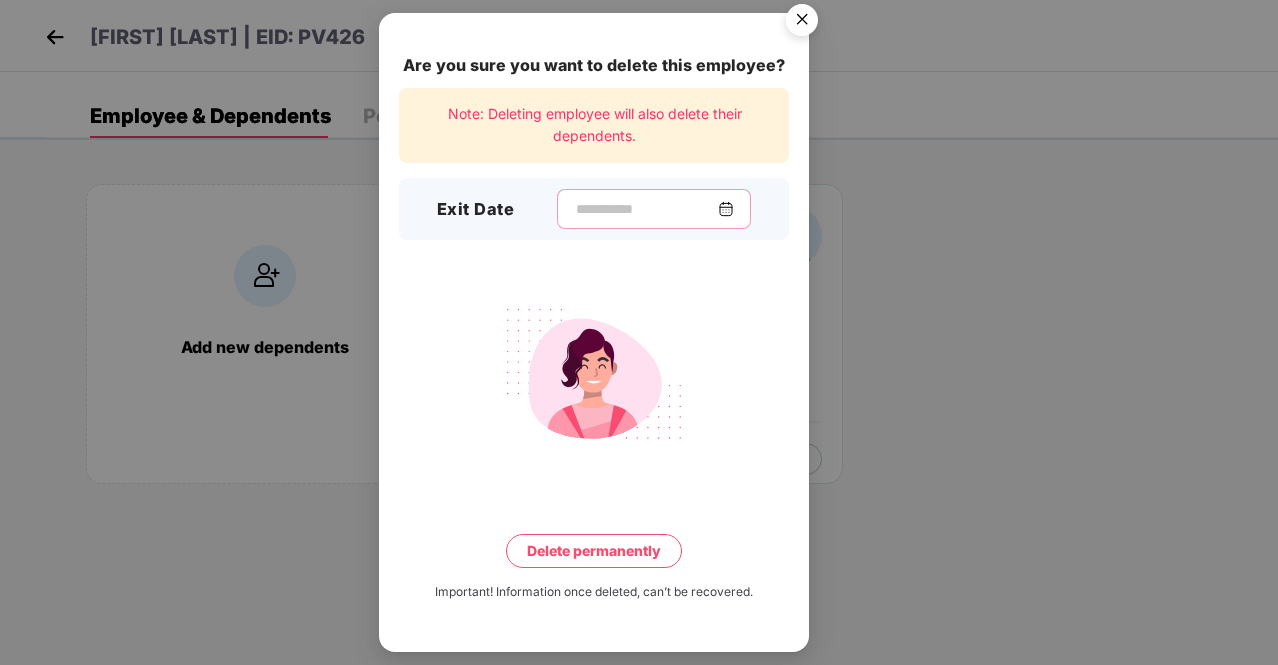 click at bounding box center (646, 209) 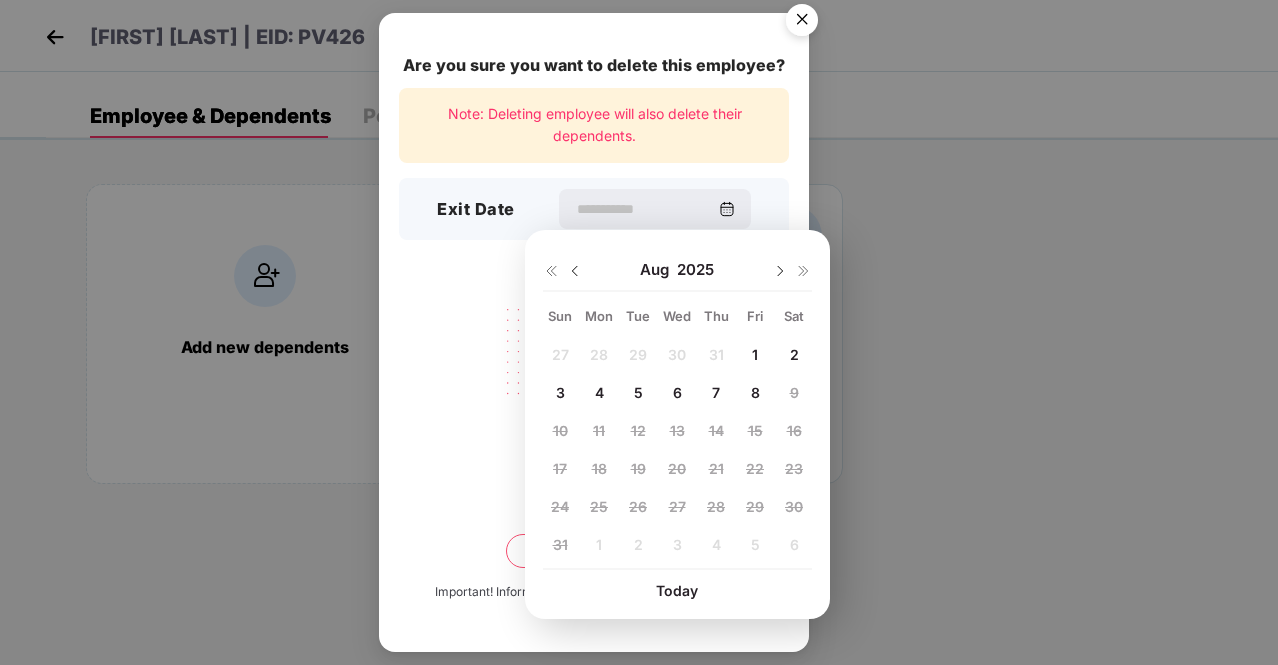 click on "1" at bounding box center (755, 355) 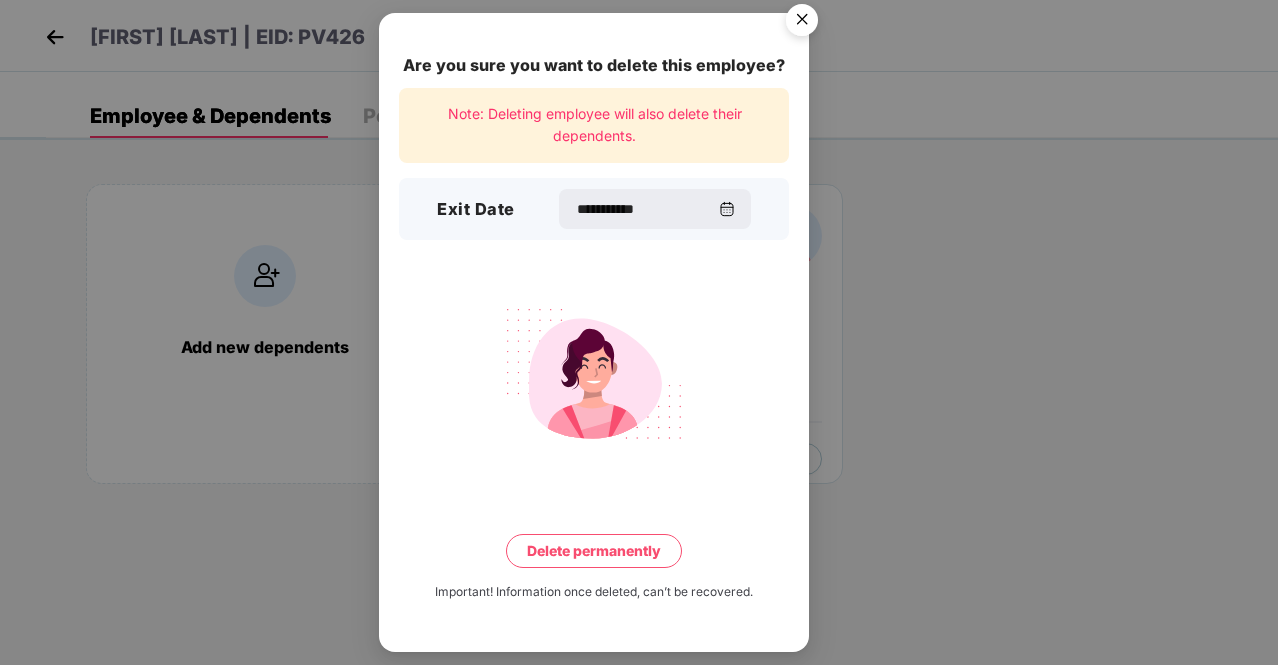click on "Delete permanently" at bounding box center (594, 551) 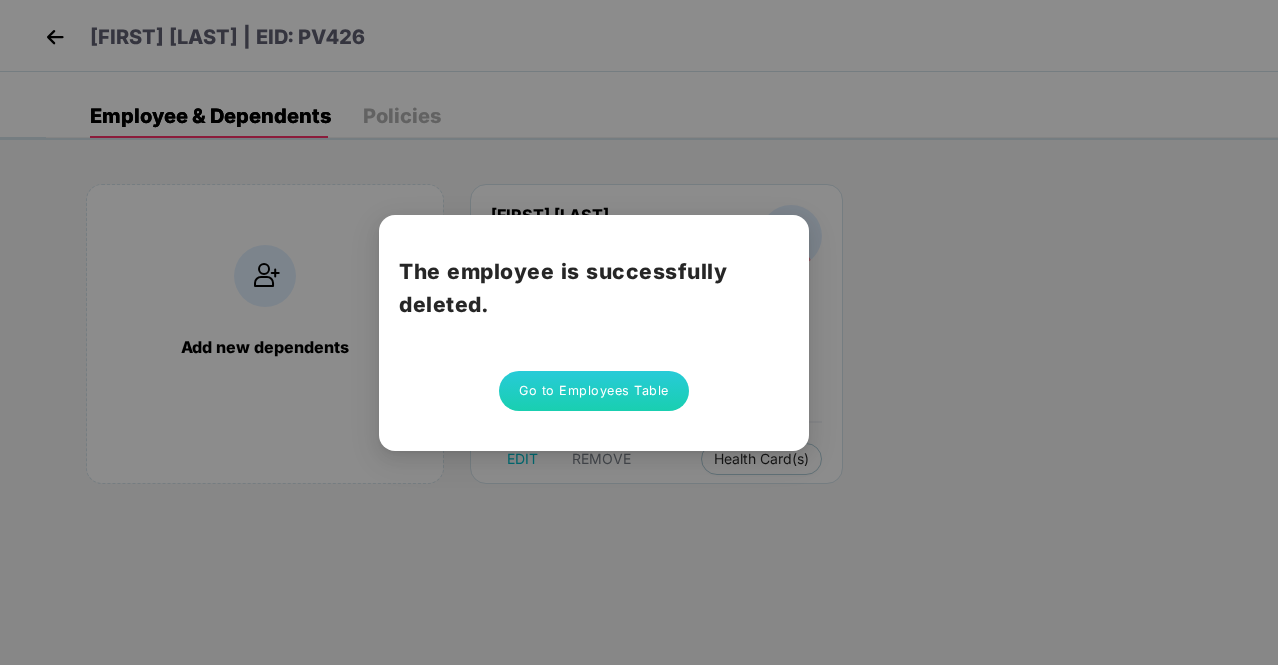 click on "Go to Employees Table" at bounding box center (594, 391) 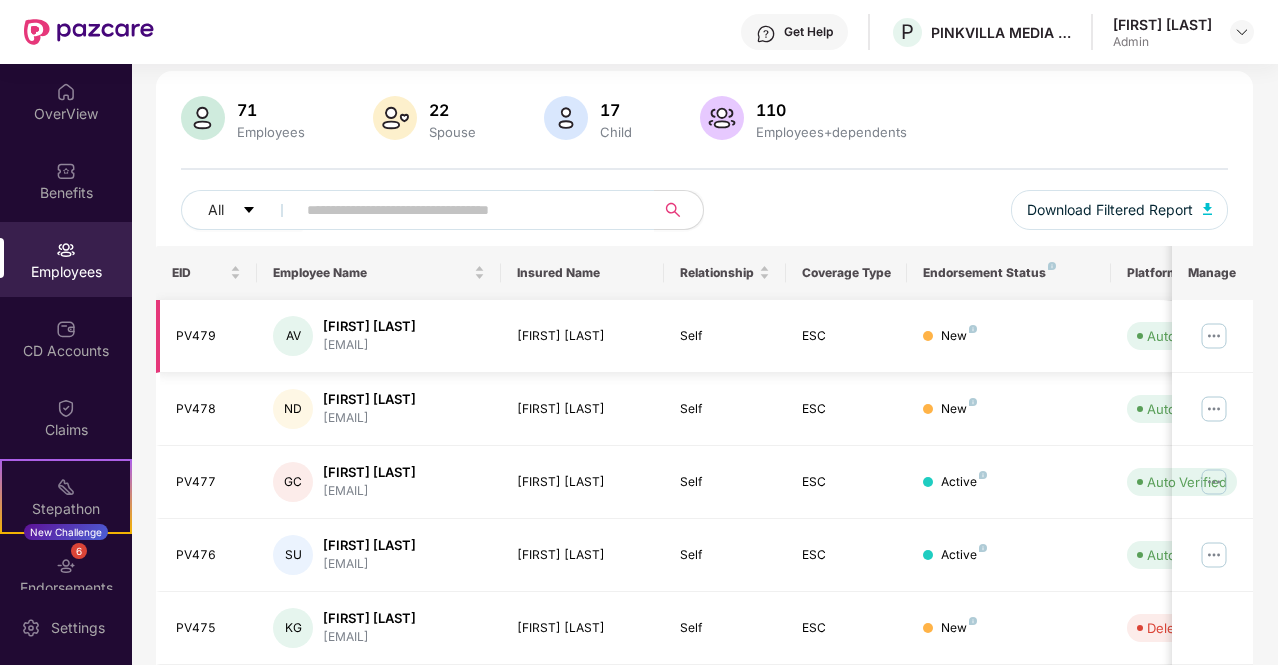 scroll, scrollTop: 128, scrollLeft: 0, axis: vertical 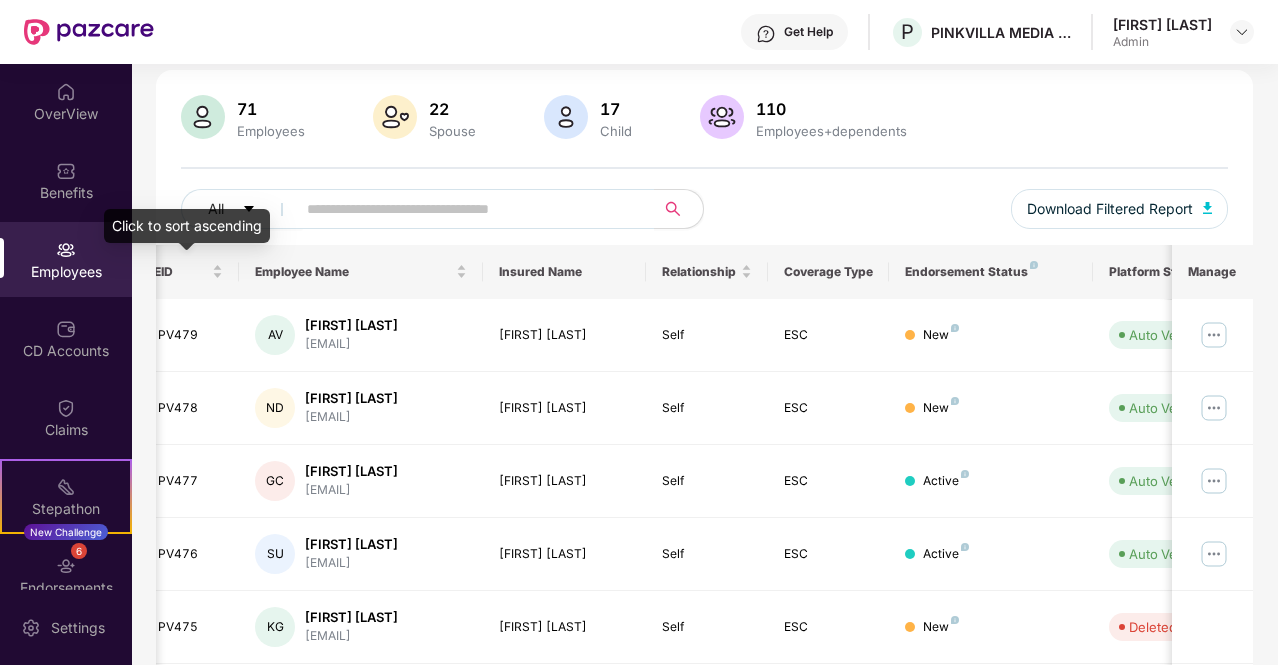 click on "Click to sort ascending" at bounding box center (187, 226) 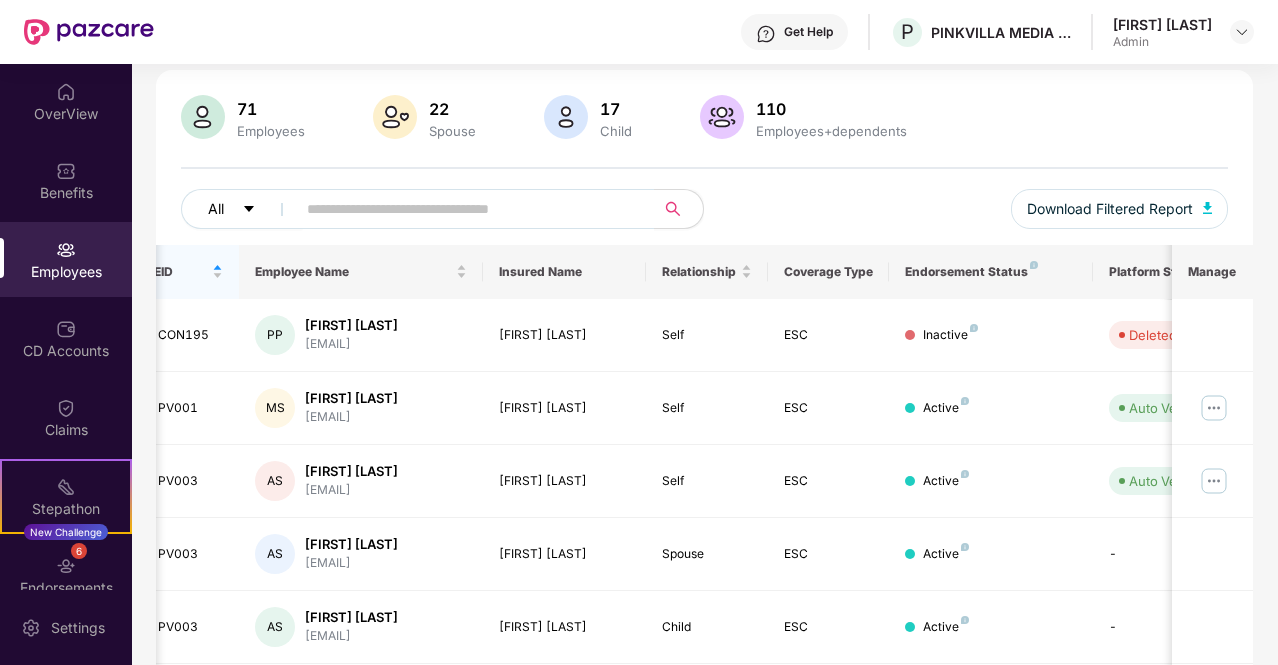 click 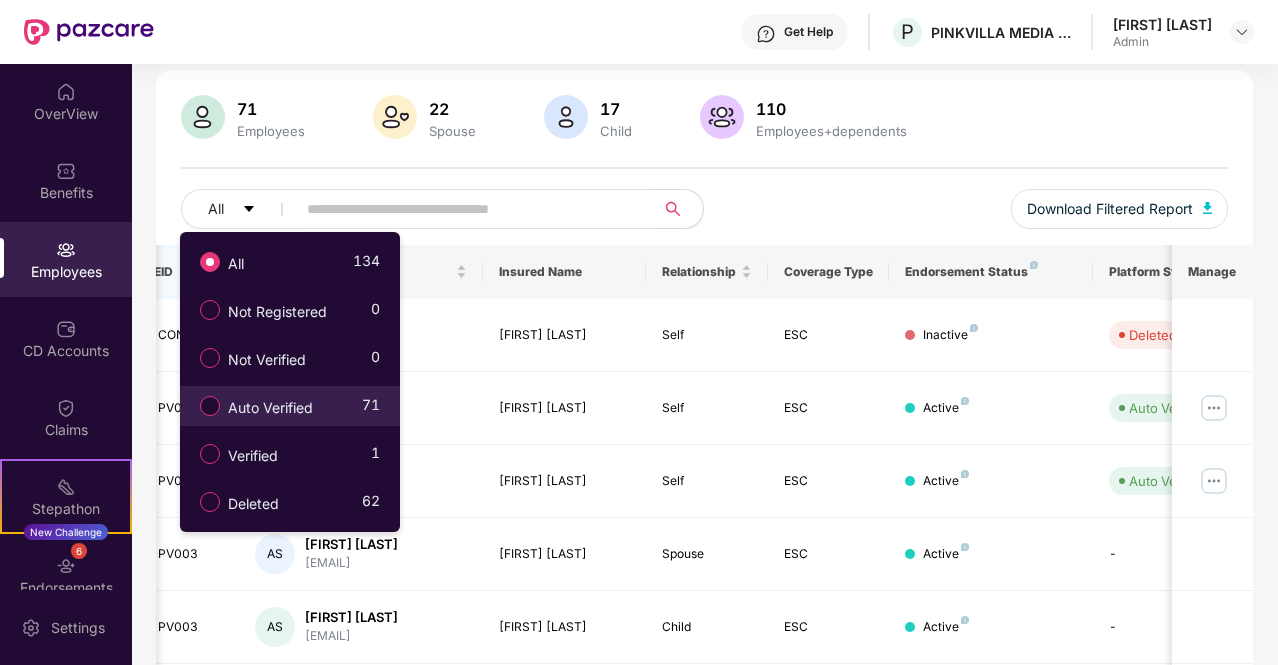 click on "Auto Verified" at bounding box center (270, 408) 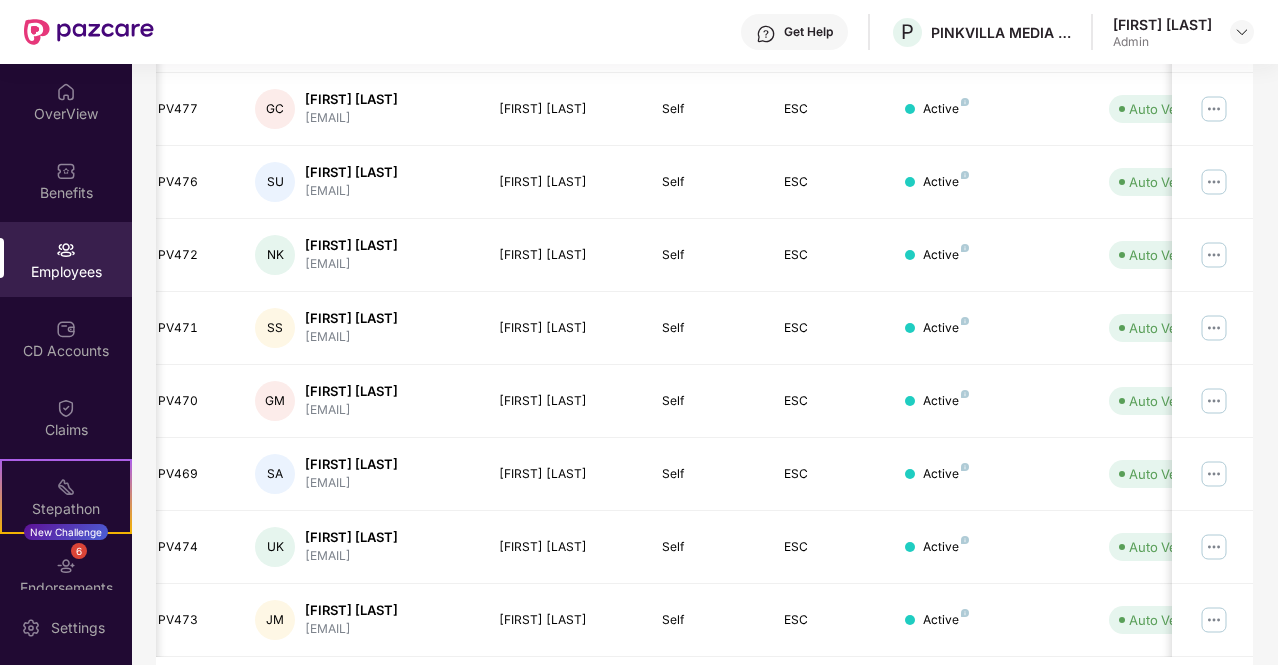 scroll, scrollTop: 559, scrollLeft: 0, axis: vertical 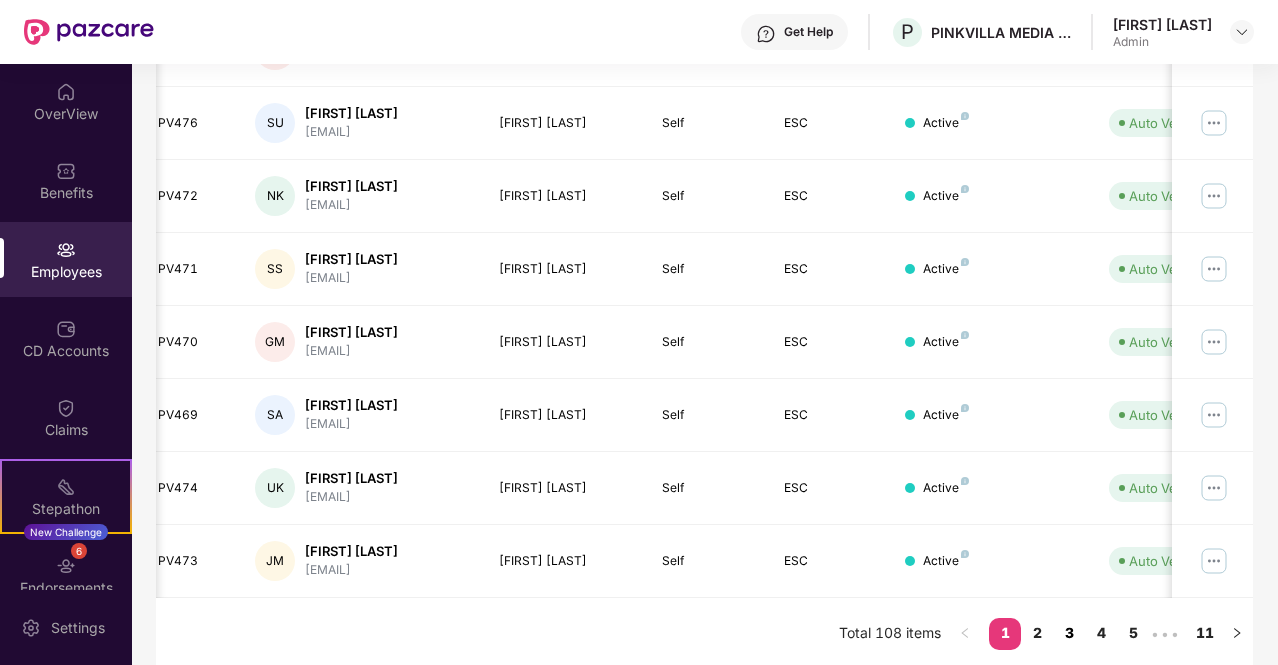 click on "3" at bounding box center (1069, 633) 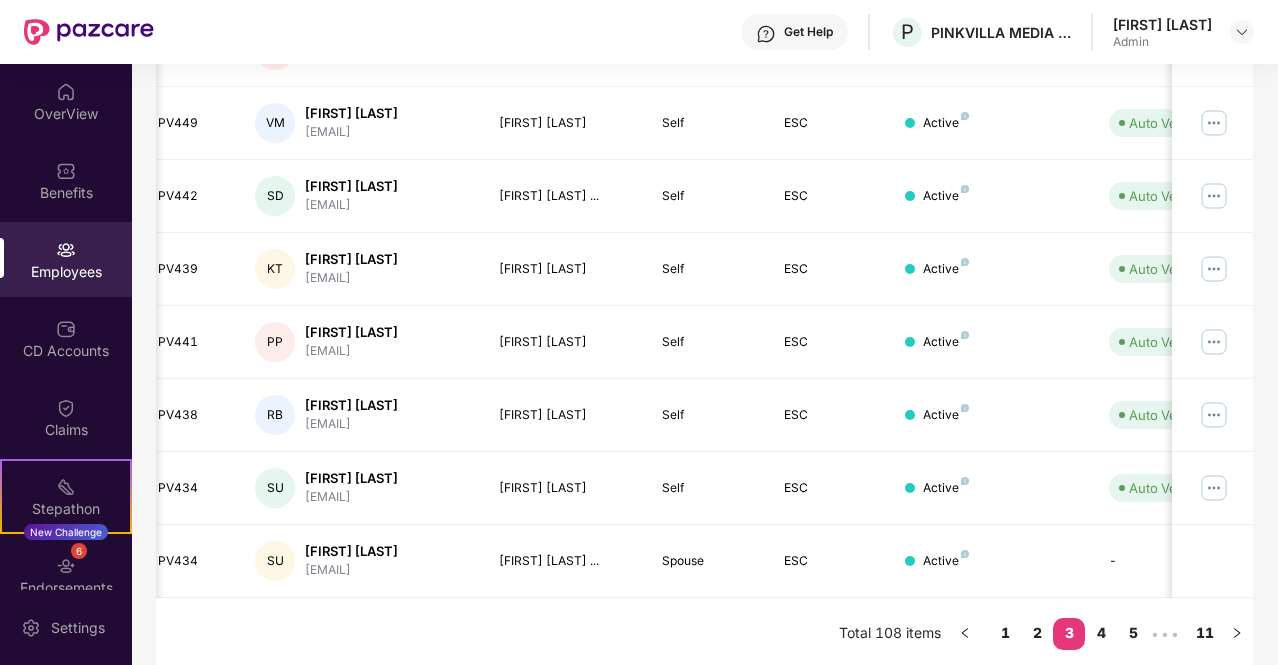 scroll, scrollTop: 576, scrollLeft: 0, axis: vertical 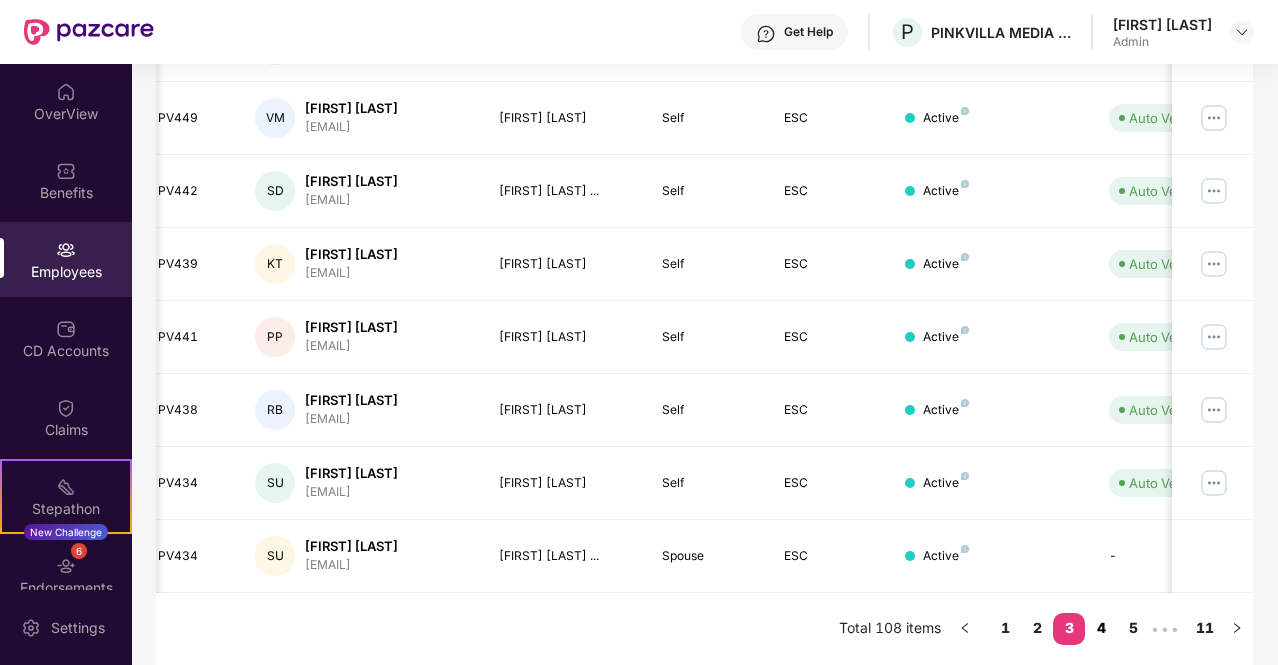 click on "4" at bounding box center (1101, 628) 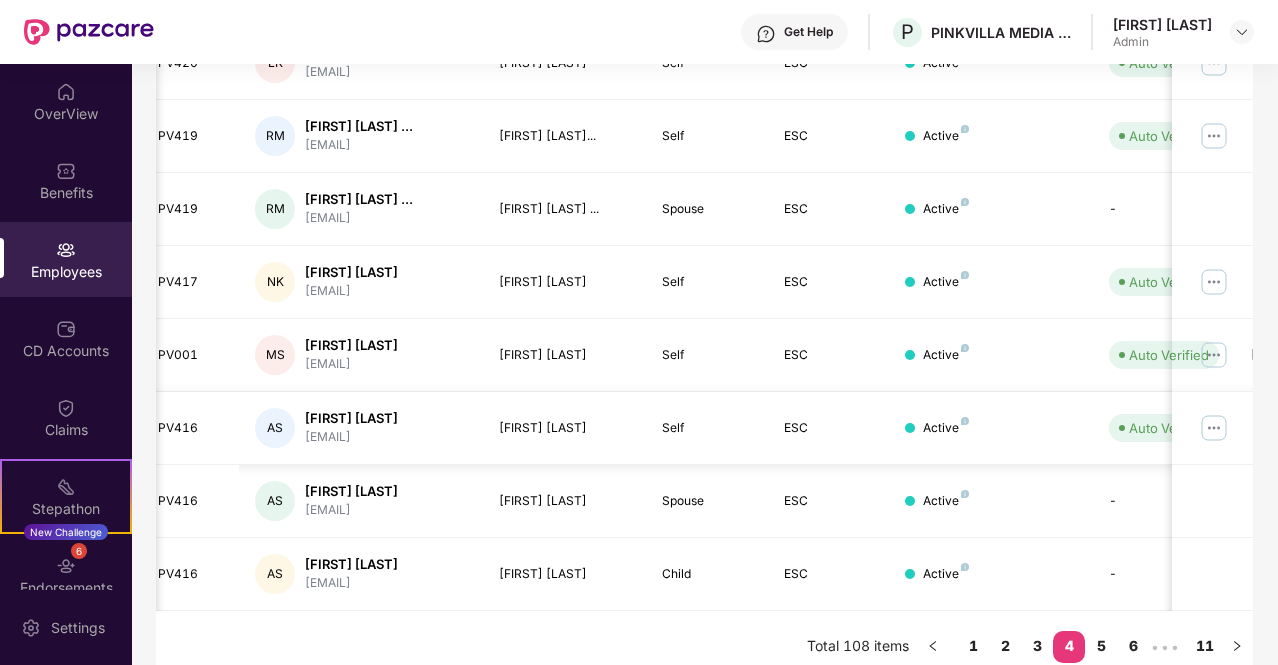 scroll, scrollTop: 593, scrollLeft: 0, axis: vertical 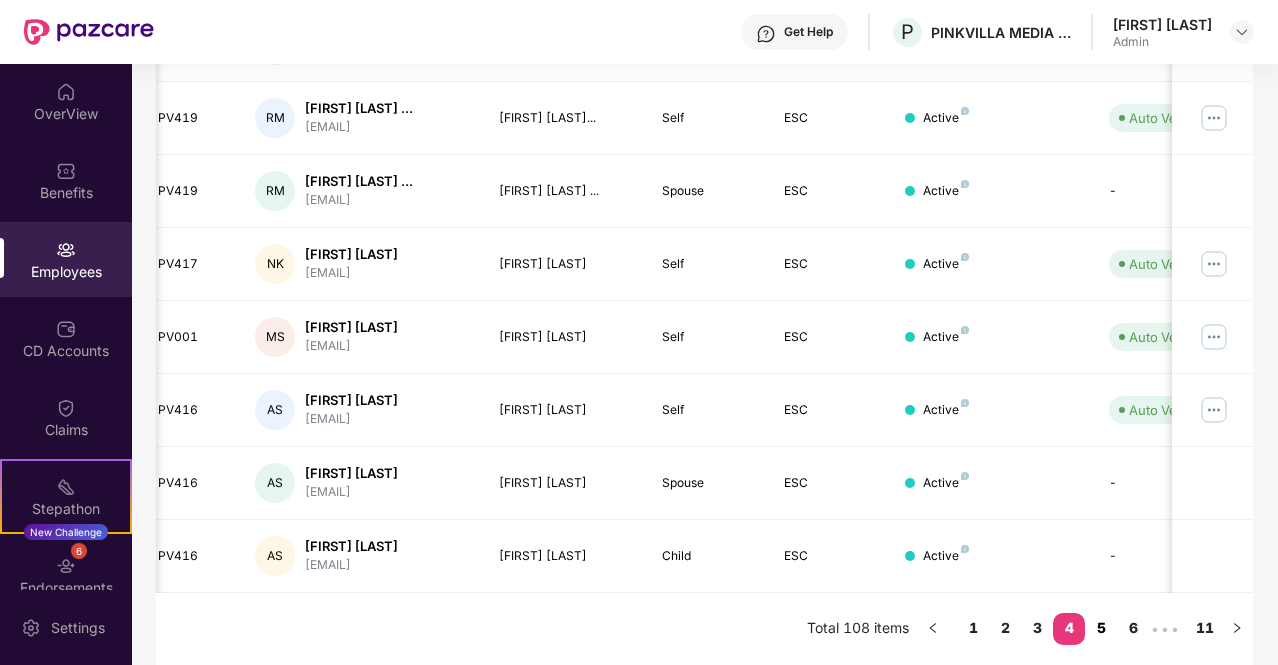 click on "5" at bounding box center (1101, 628) 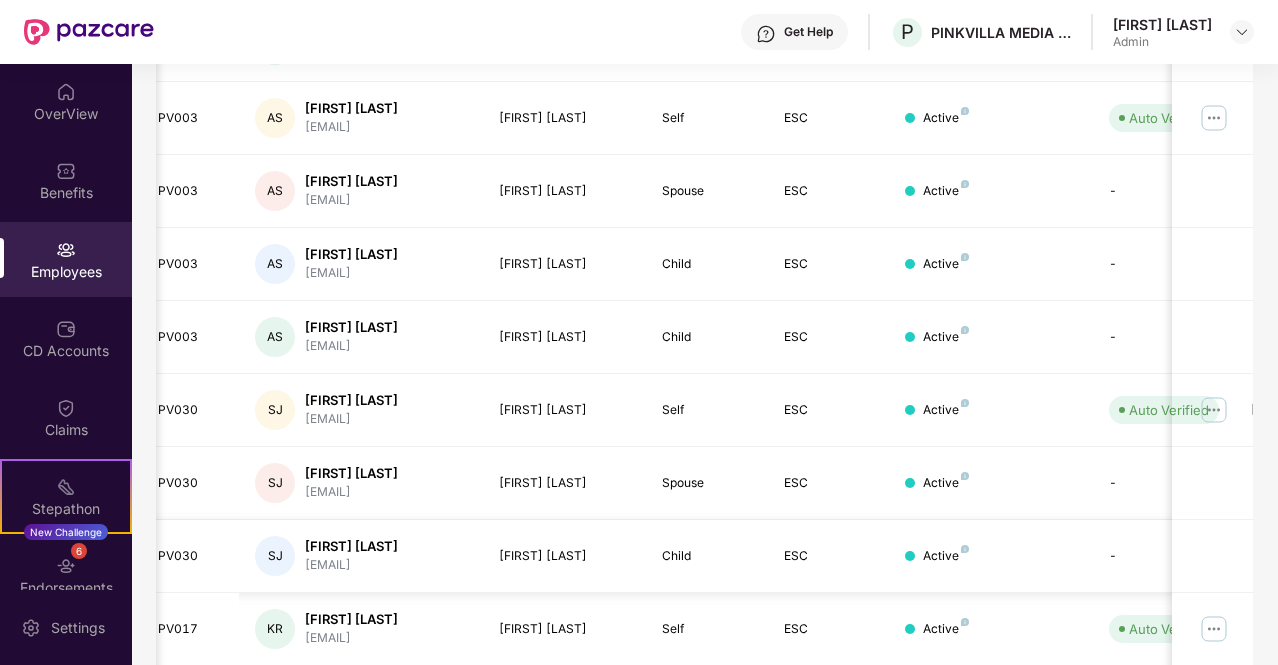 scroll, scrollTop: 559, scrollLeft: 0, axis: vertical 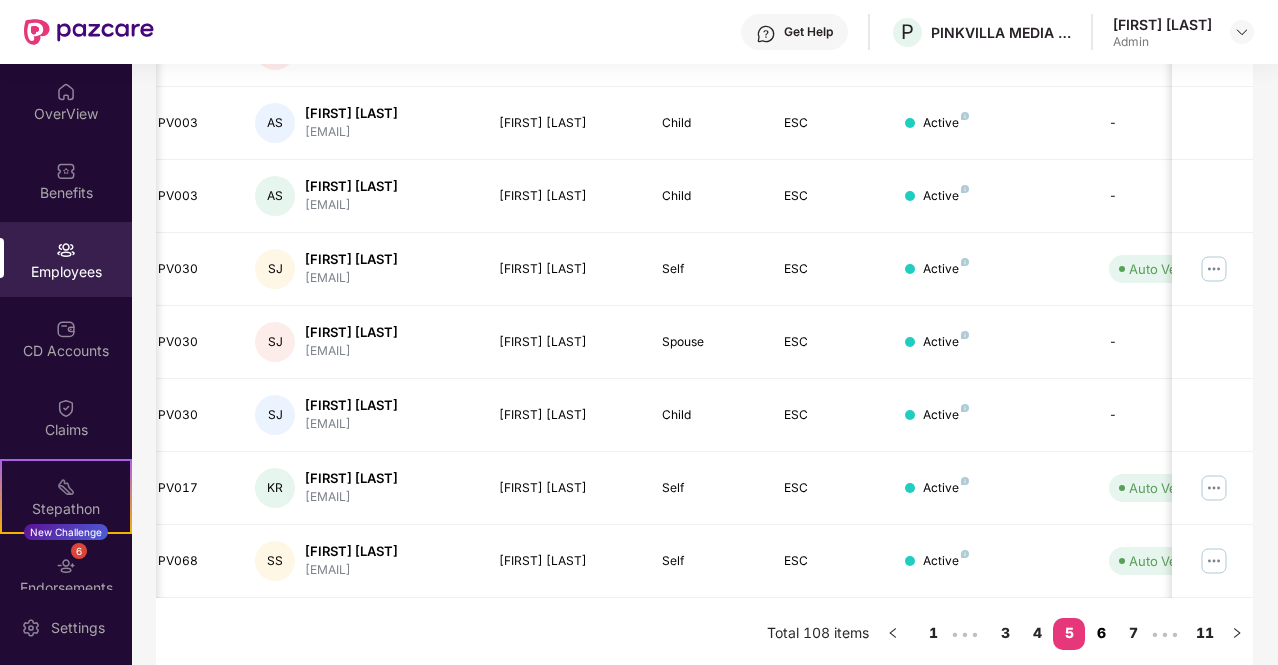 click on "6" at bounding box center [1101, 633] 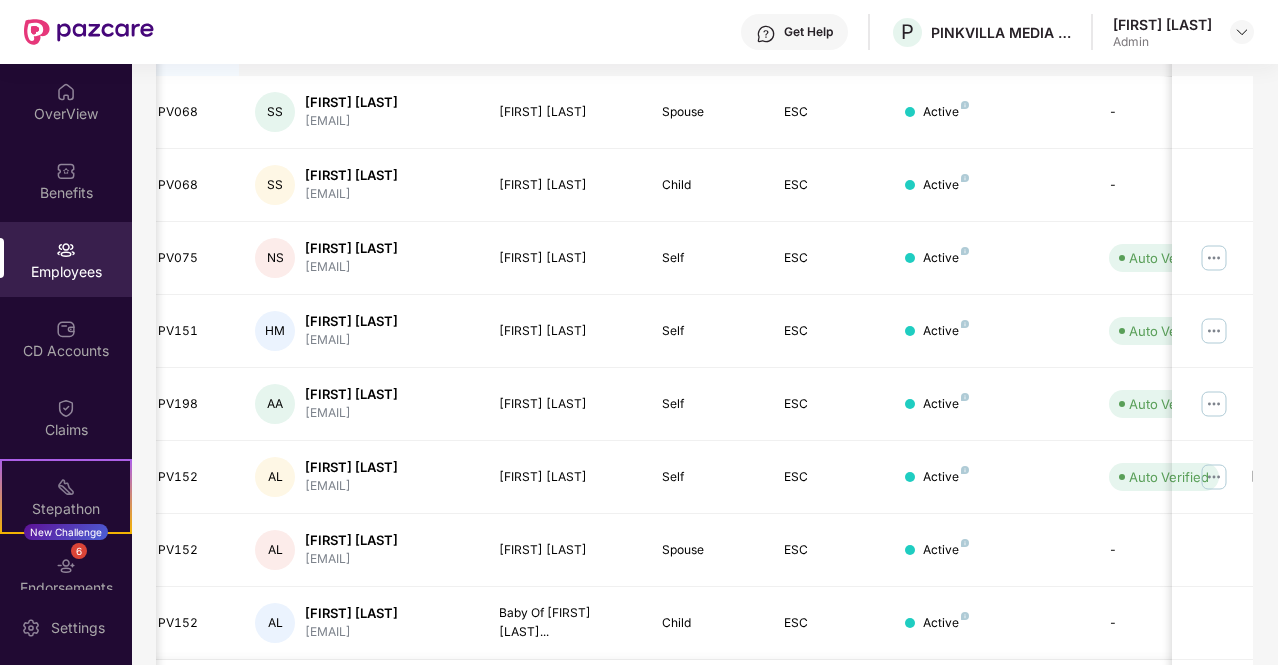 scroll, scrollTop: 559, scrollLeft: 0, axis: vertical 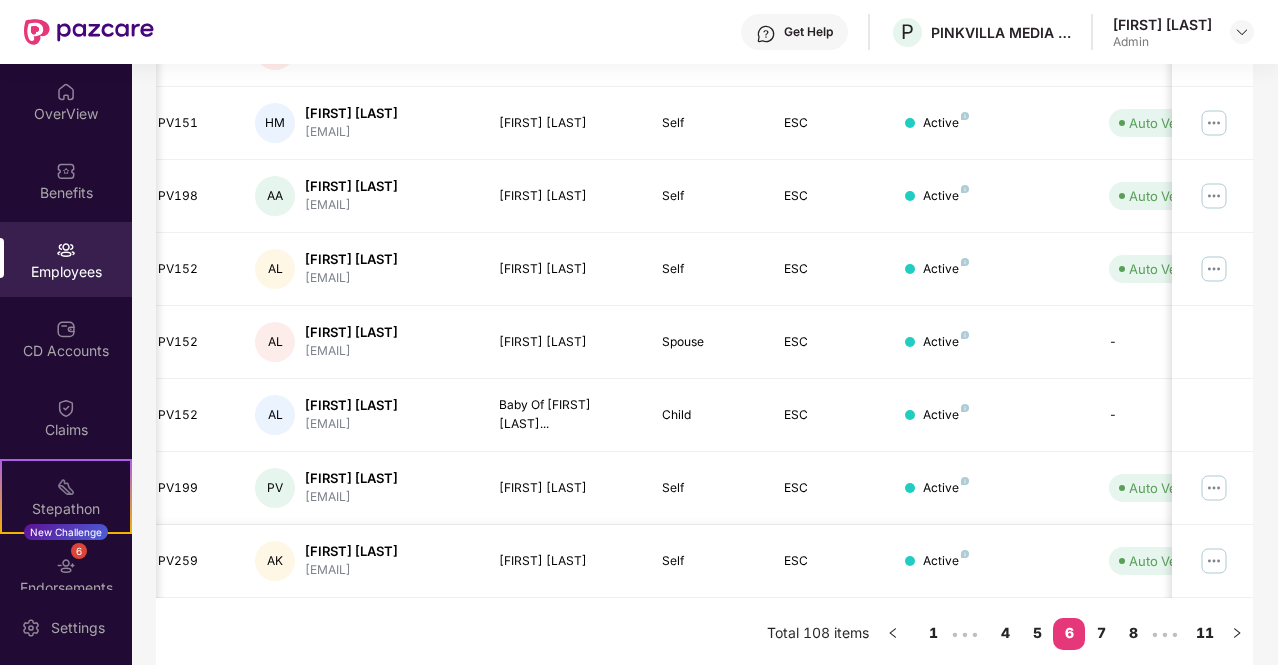 click at bounding box center (1214, 561) 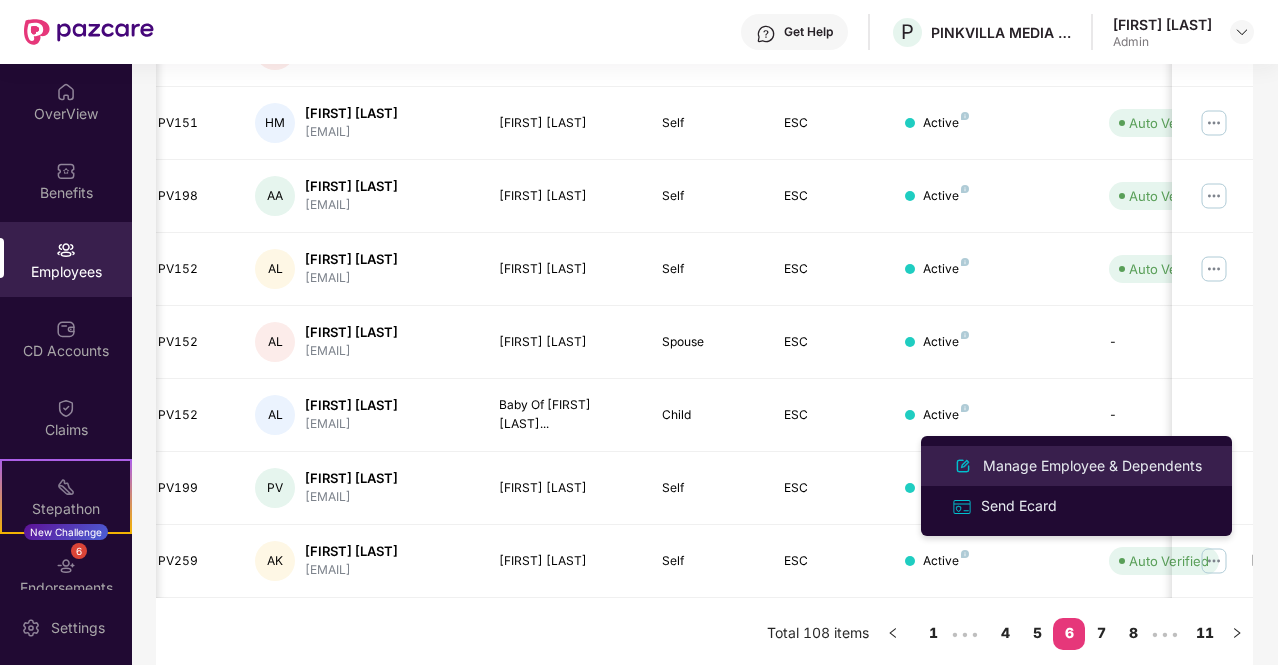 click on "Manage Employee & Dependents" at bounding box center [1076, 466] 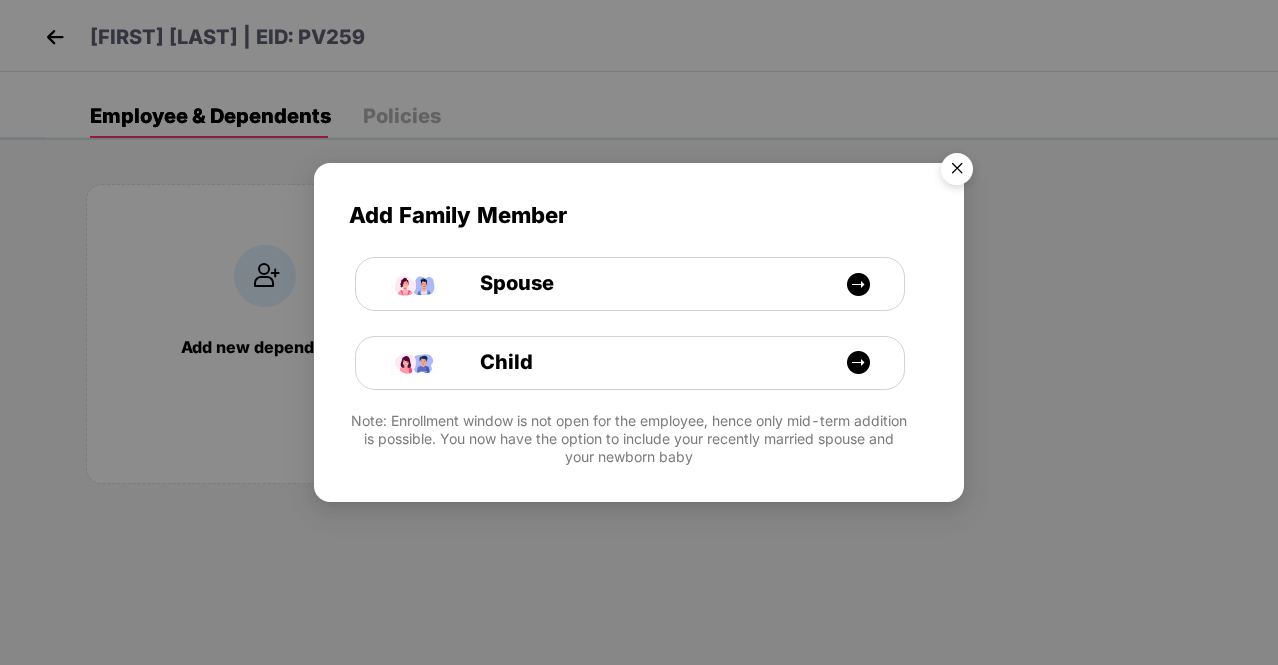 click at bounding box center [957, 172] 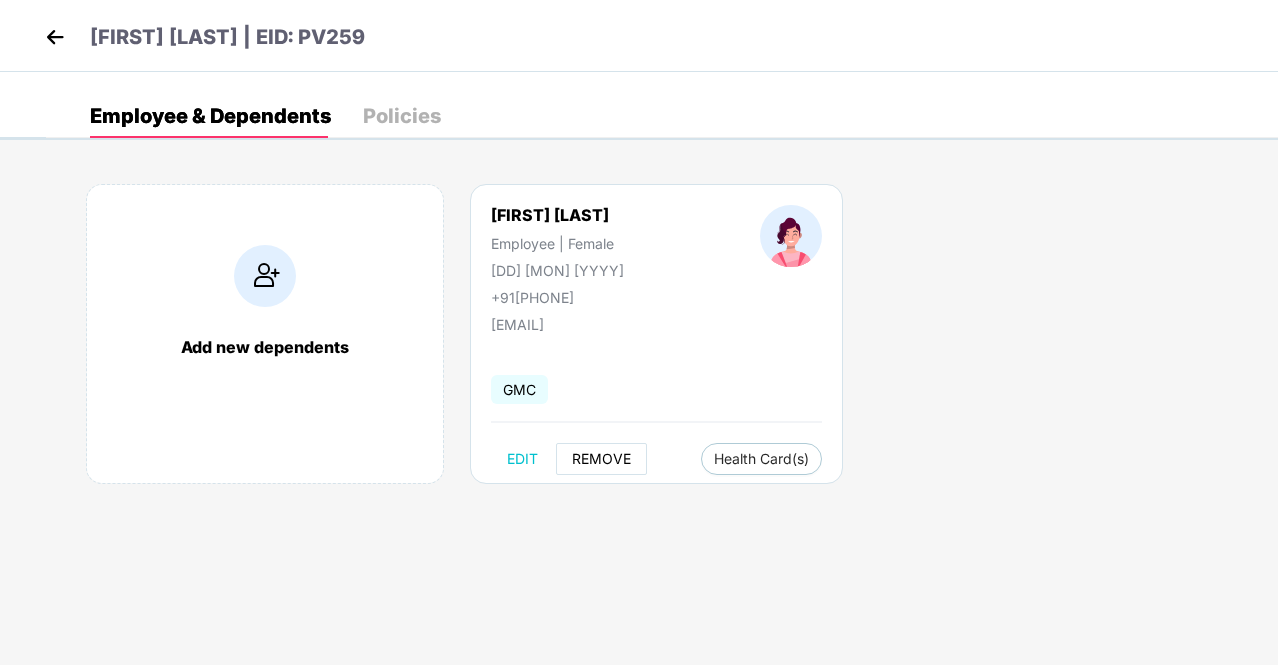 click on "REMOVE" at bounding box center [601, 459] 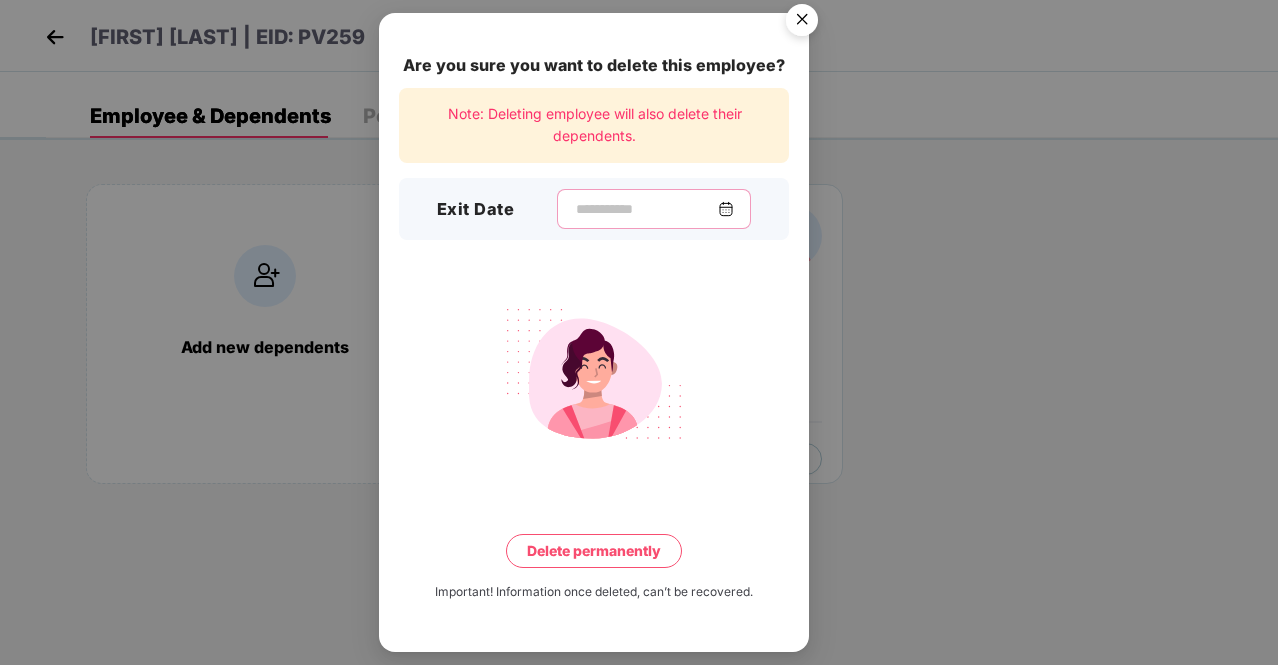 click at bounding box center (646, 209) 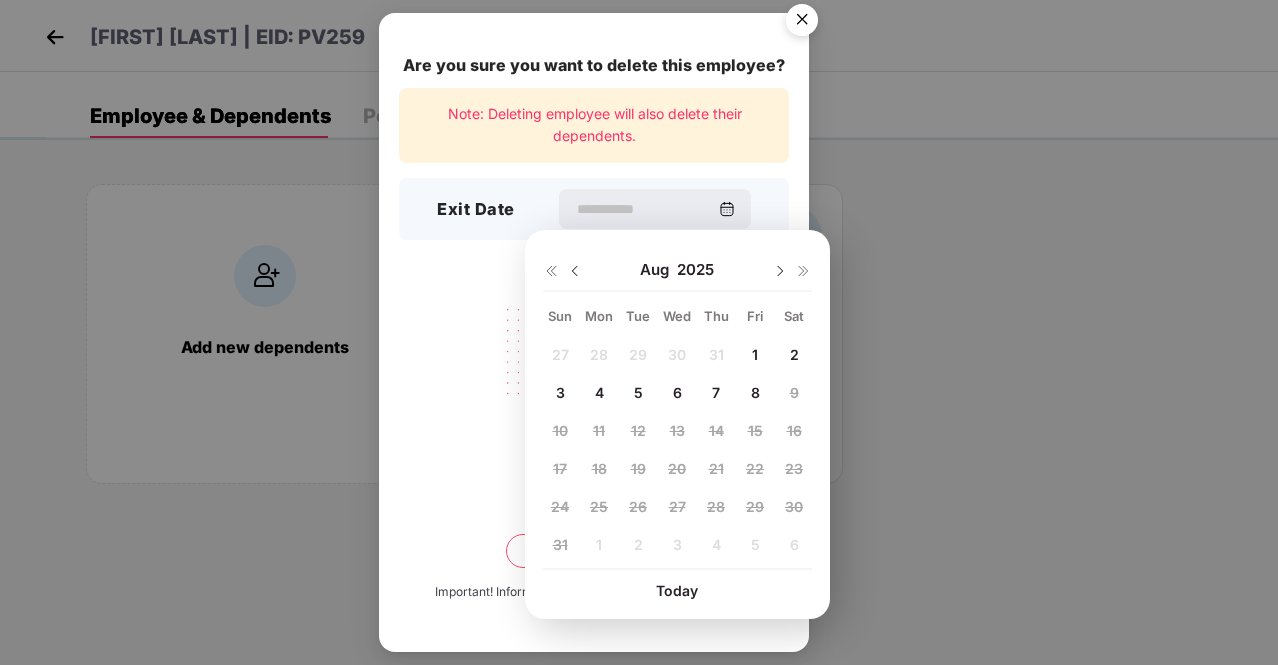 click on "1" at bounding box center [755, 355] 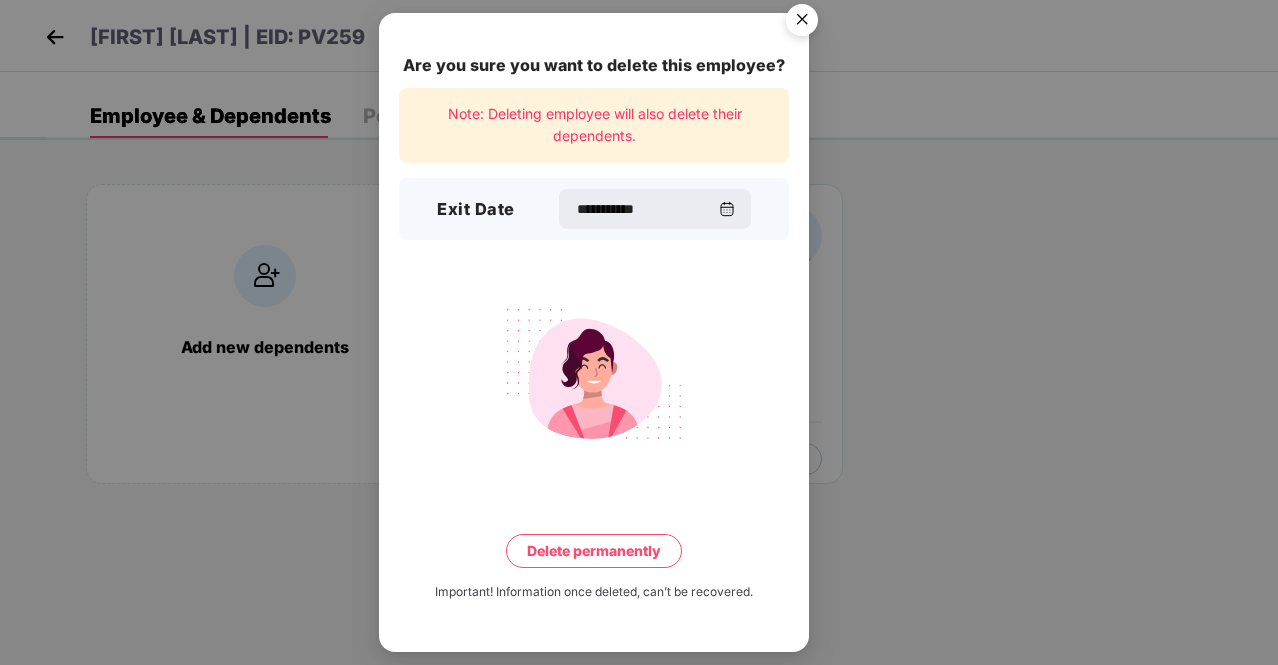 click on "Delete permanently" at bounding box center (594, 551) 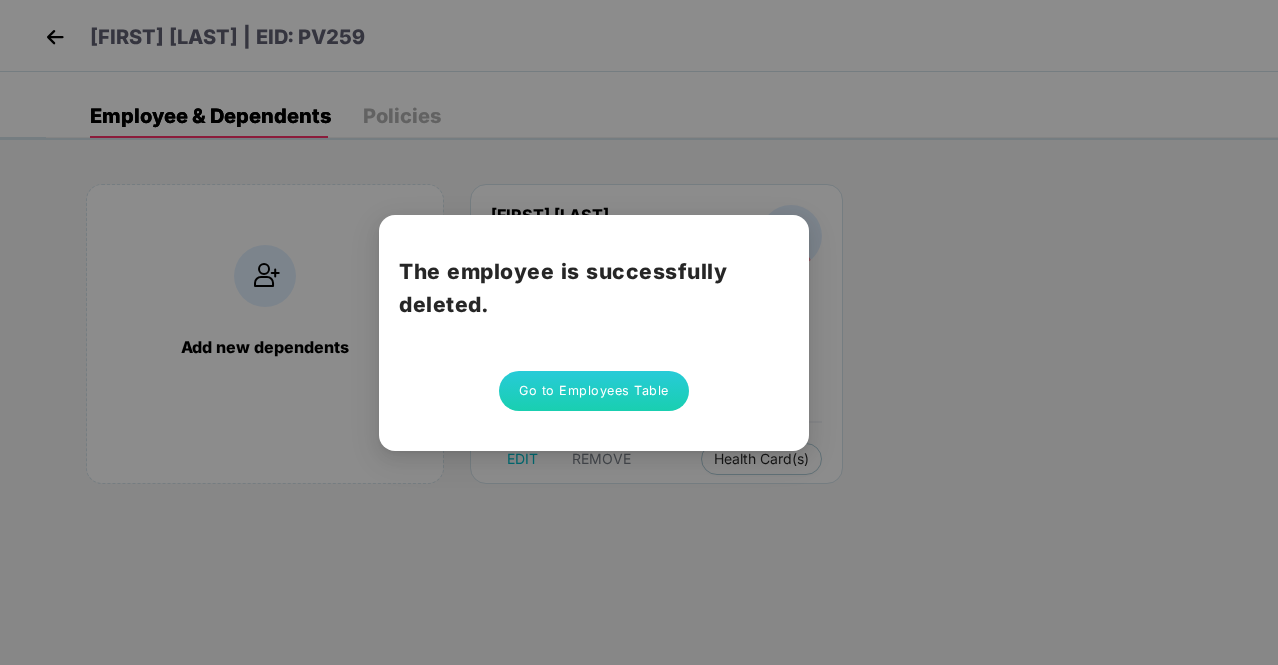 click on "The employee is successfully deleted. Go to Employees Table" at bounding box center (594, 333) 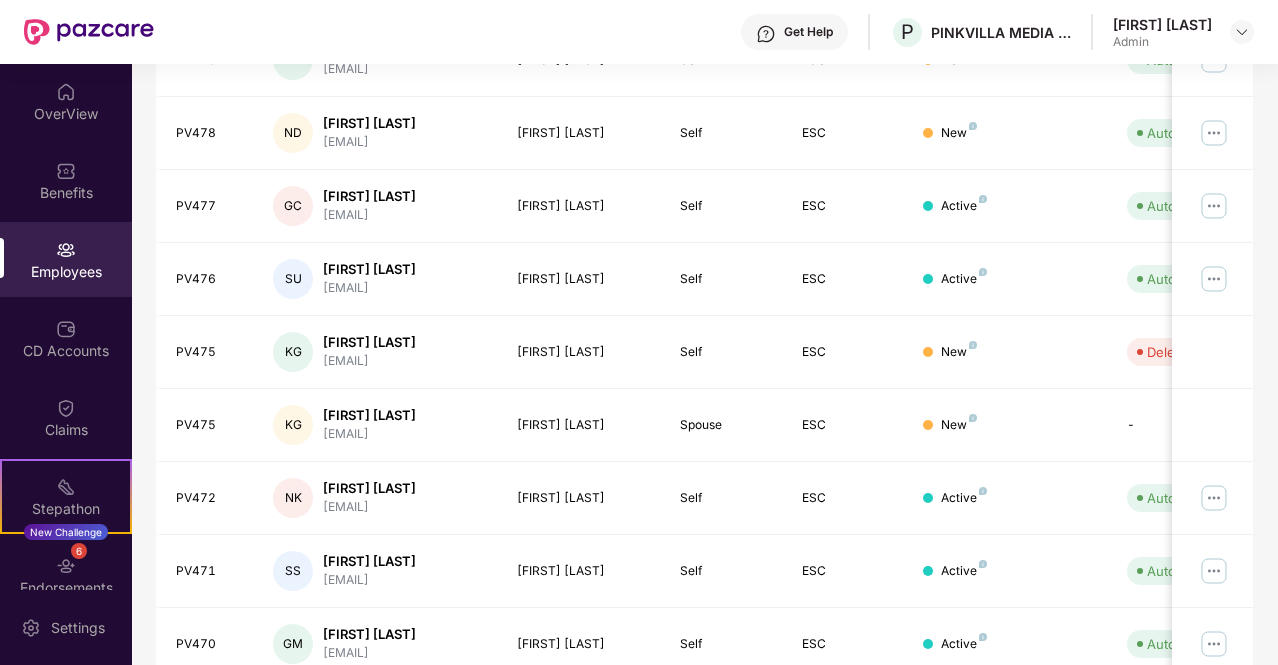 scroll, scrollTop: 559, scrollLeft: 0, axis: vertical 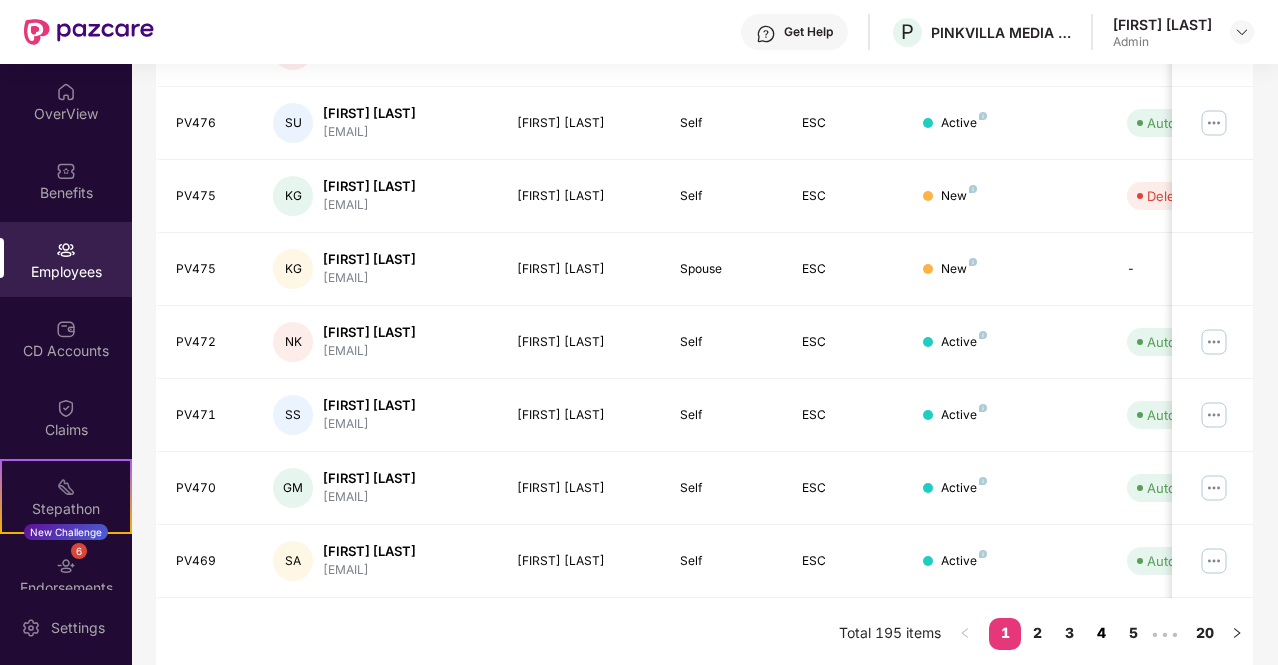 click on "4" at bounding box center [1101, 633] 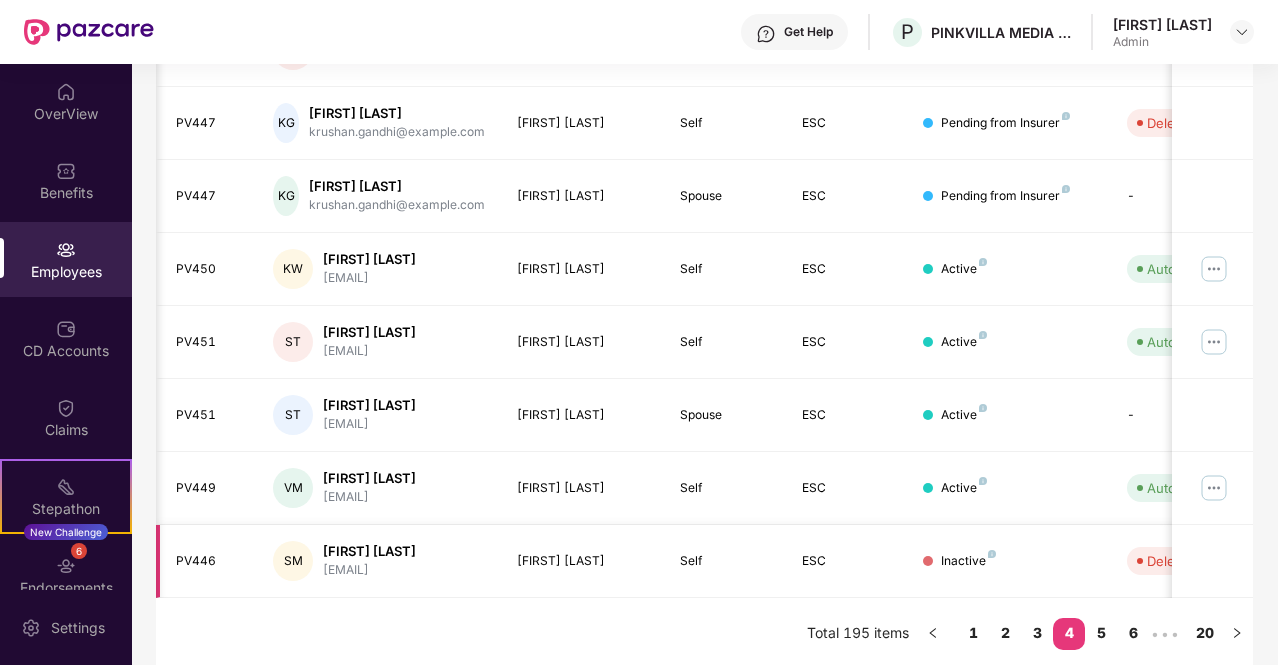 scroll, scrollTop: 0, scrollLeft: 8, axis: horizontal 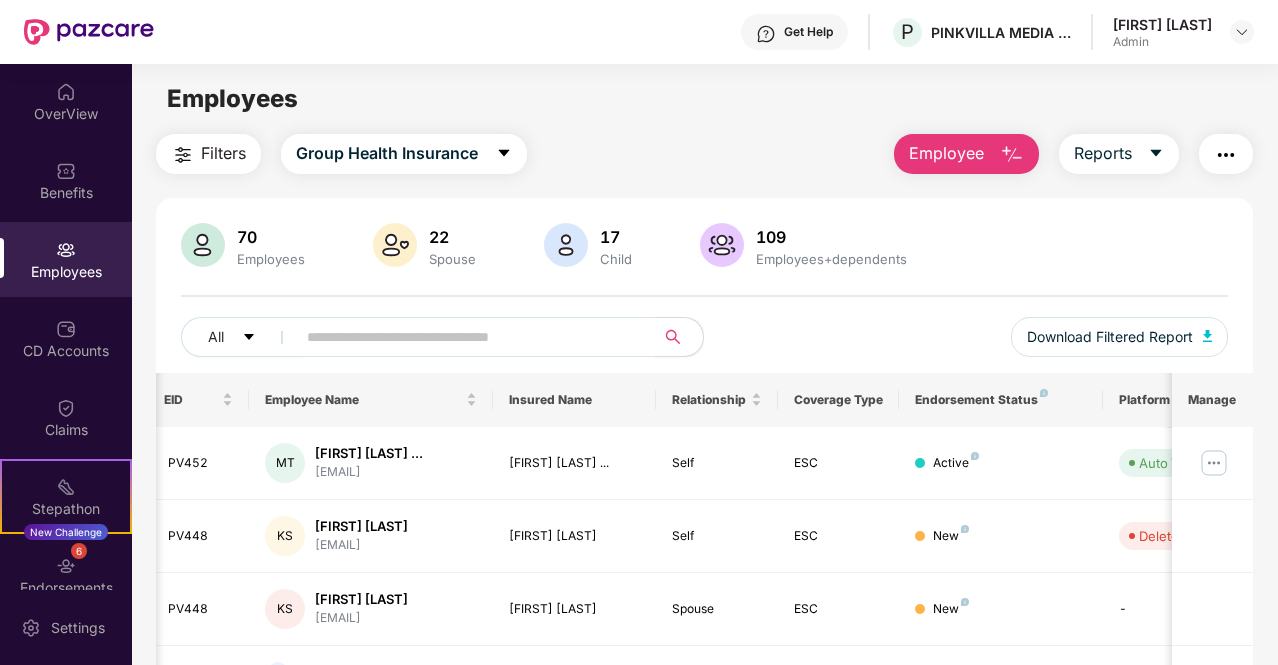 click at bounding box center [467, 337] 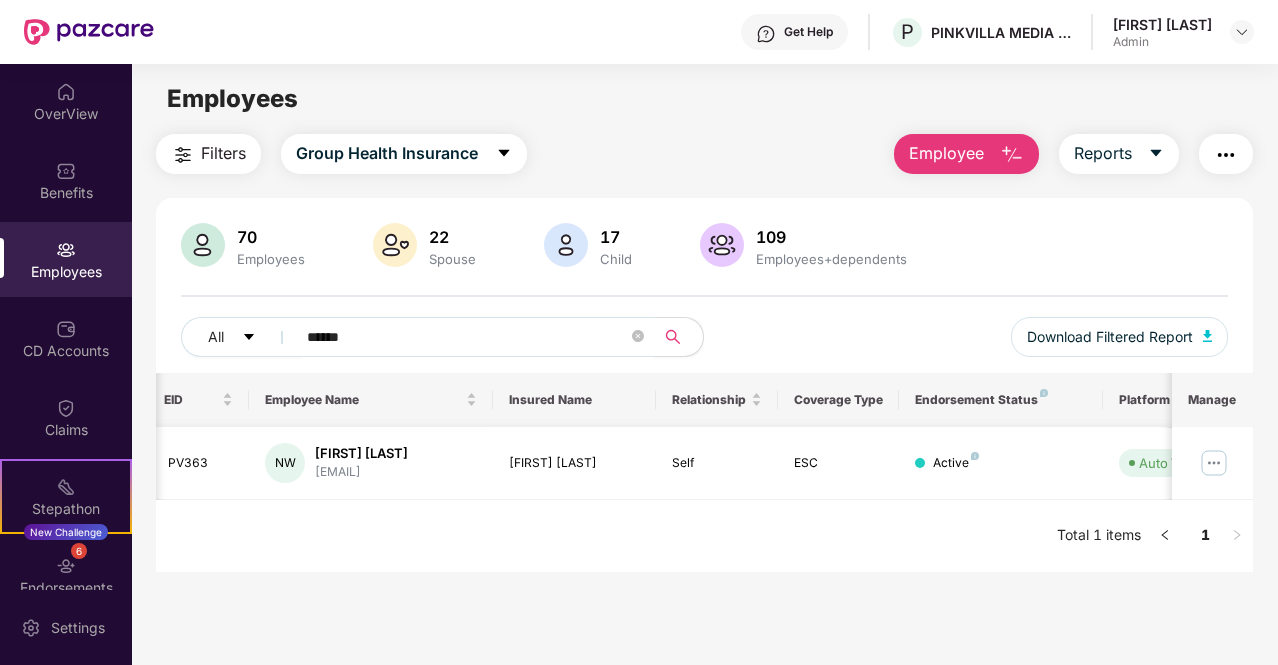 type on "******" 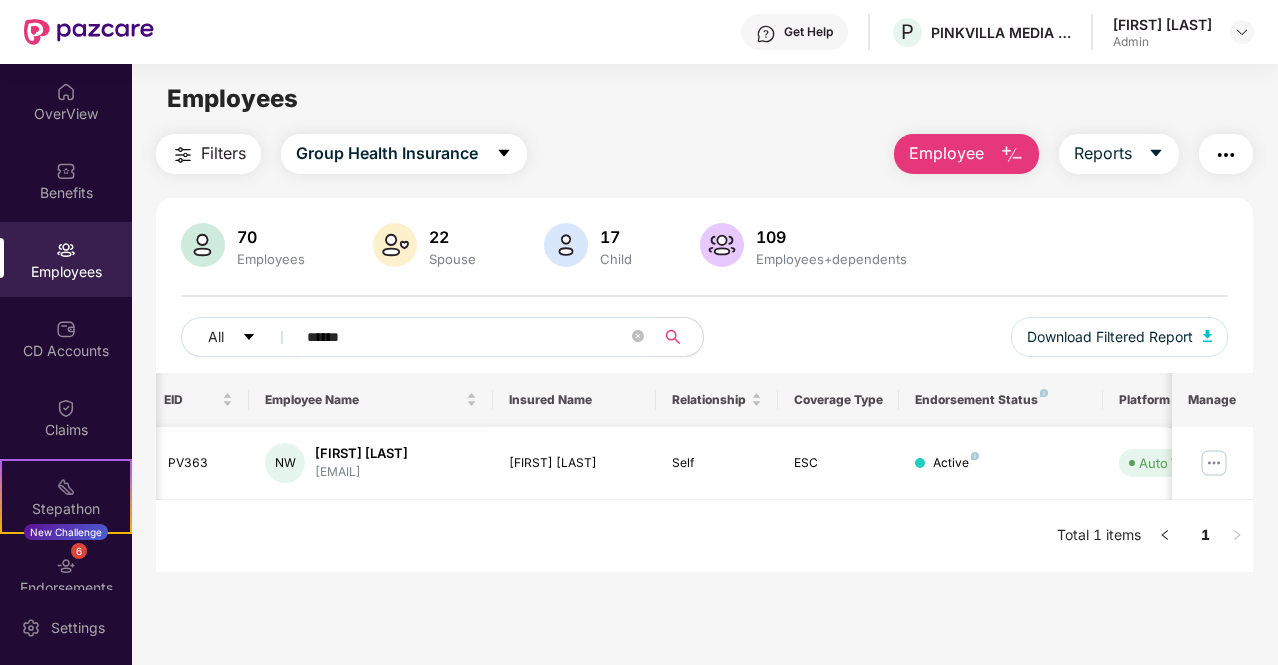 click at bounding box center [1214, 463] 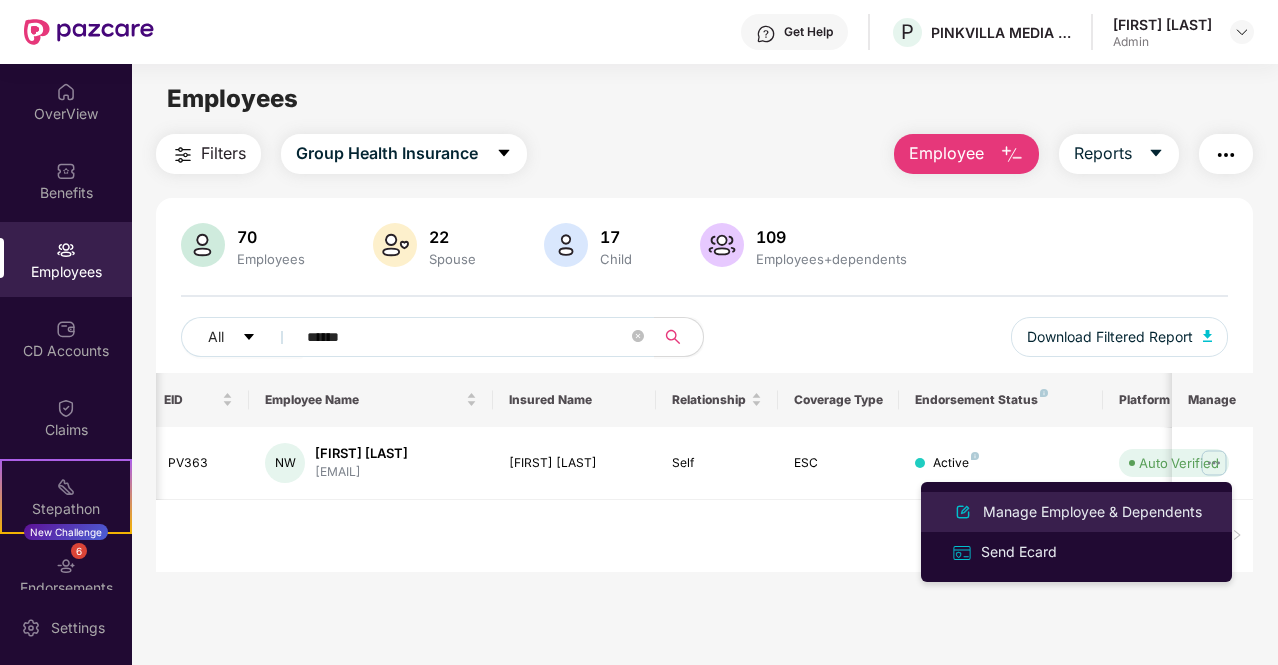 click on "Manage Employee & Dependents" at bounding box center (1076, 512) 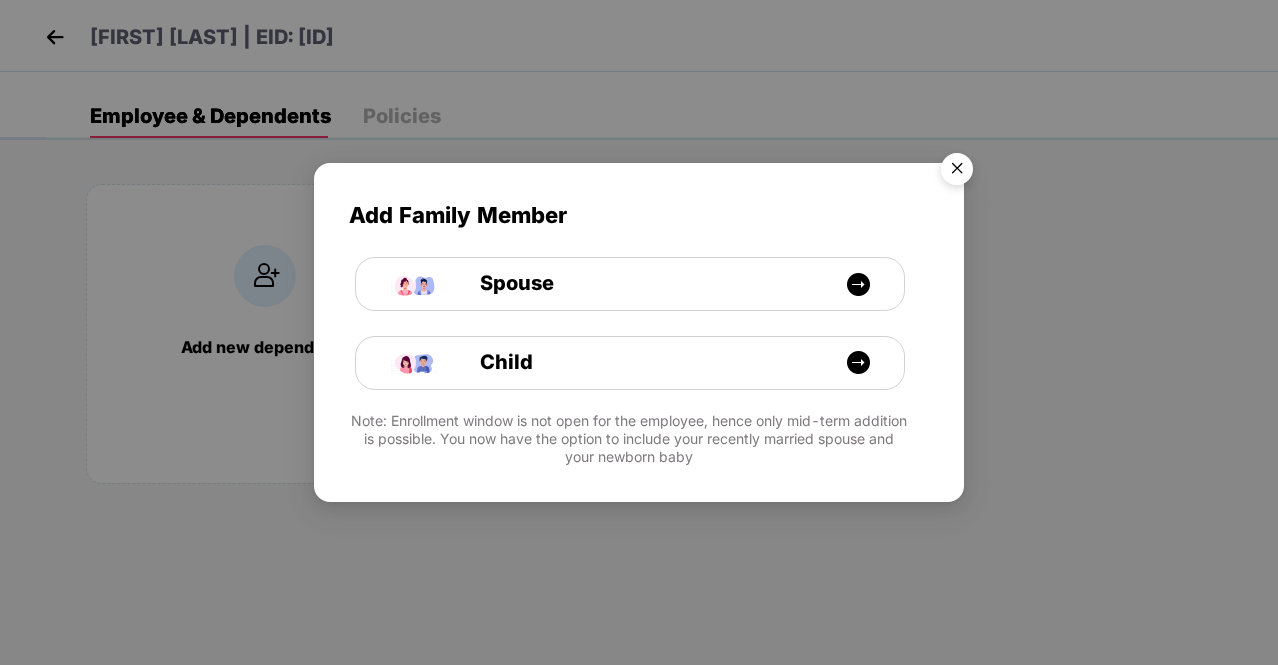 click at bounding box center [957, 172] 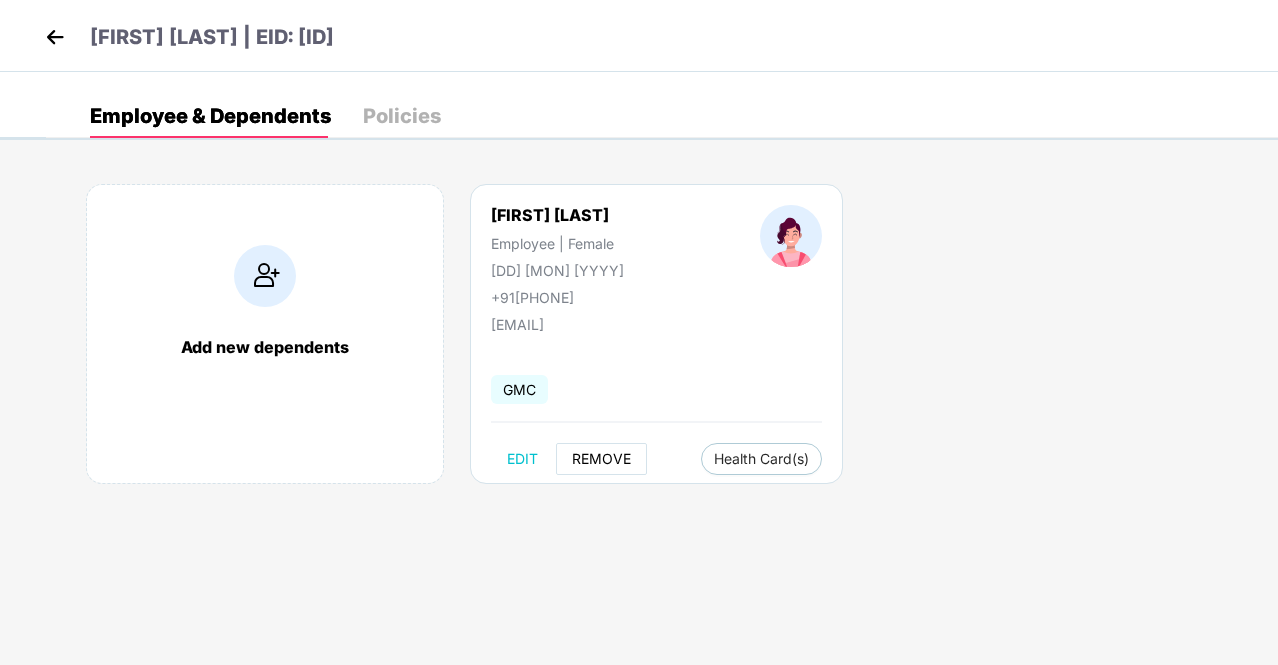click on "REMOVE" at bounding box center [601, 459] 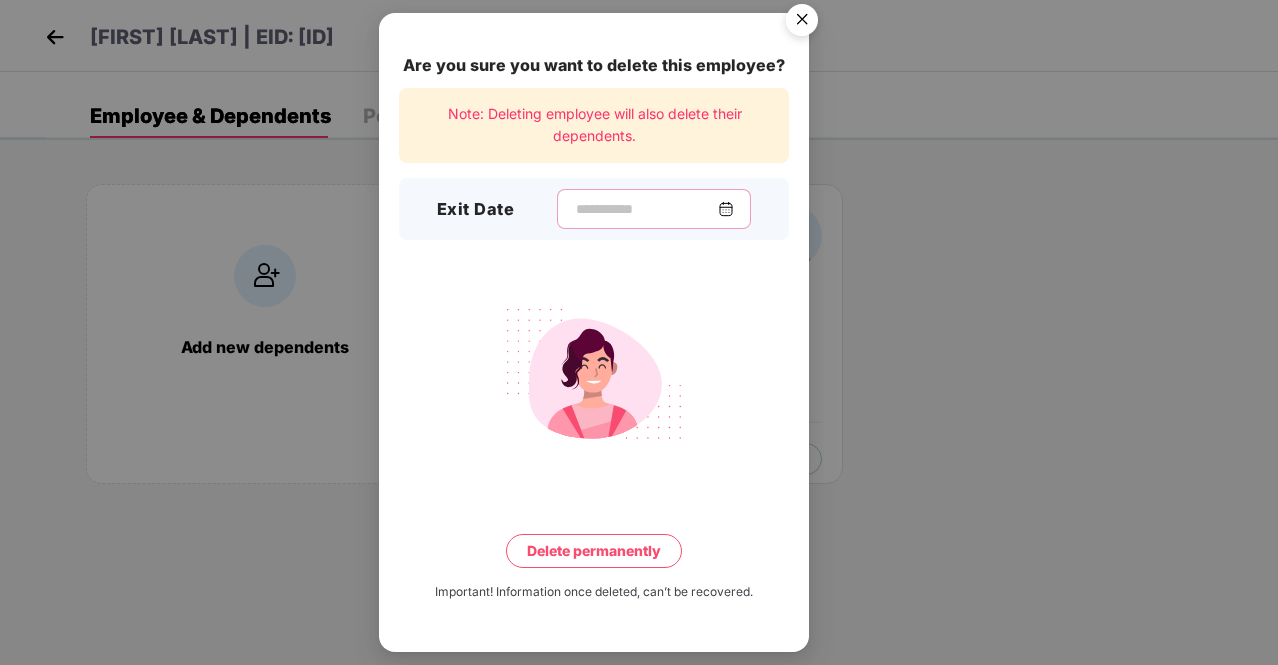 click at bounding box center (646, 209) 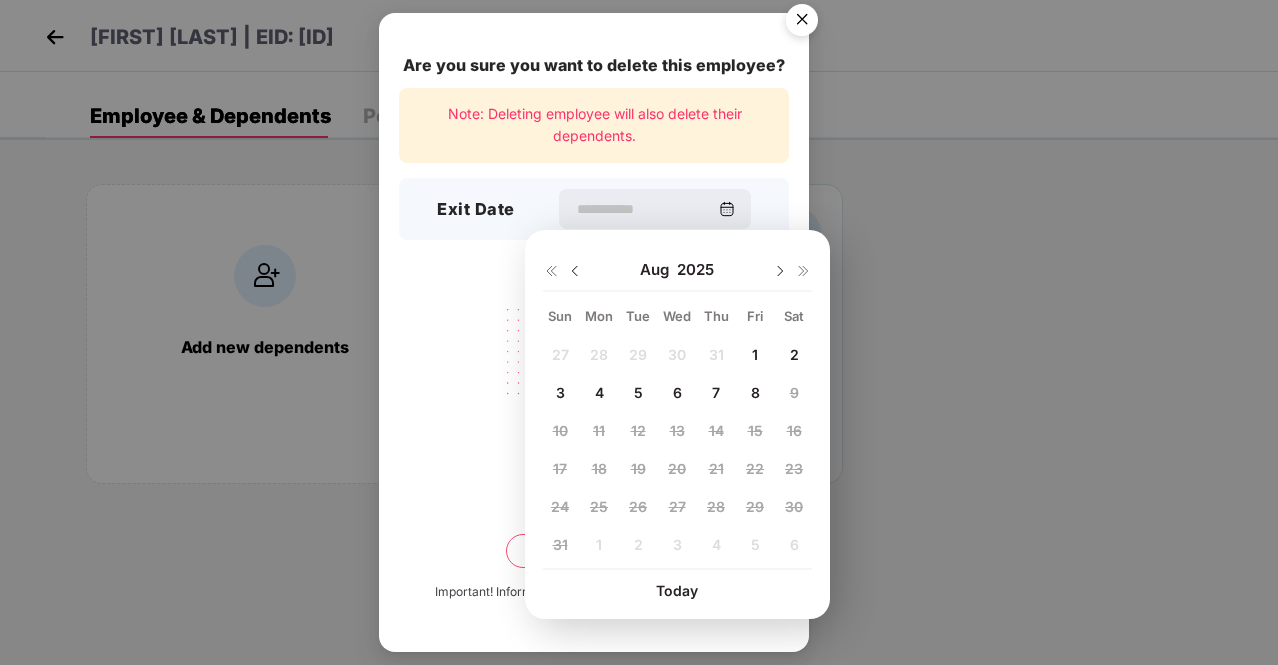 click on "1" at bounding box center (755, 355) 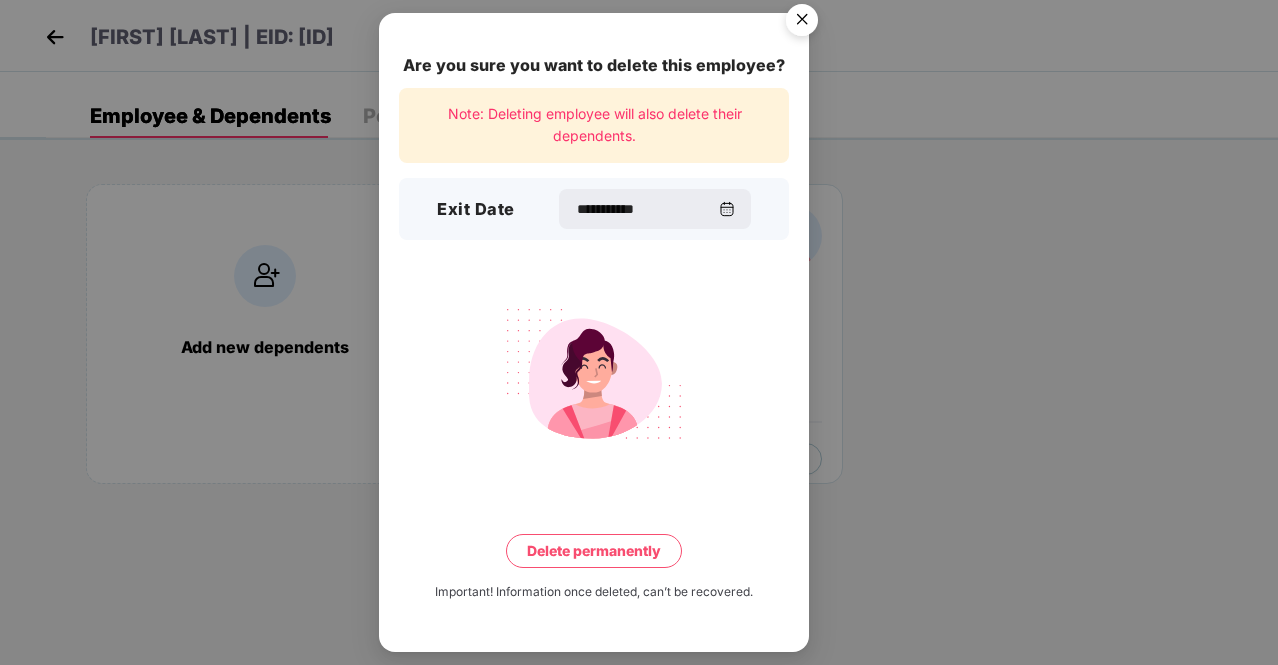 click on "Delete permanently" at bounding box center (594, 551) 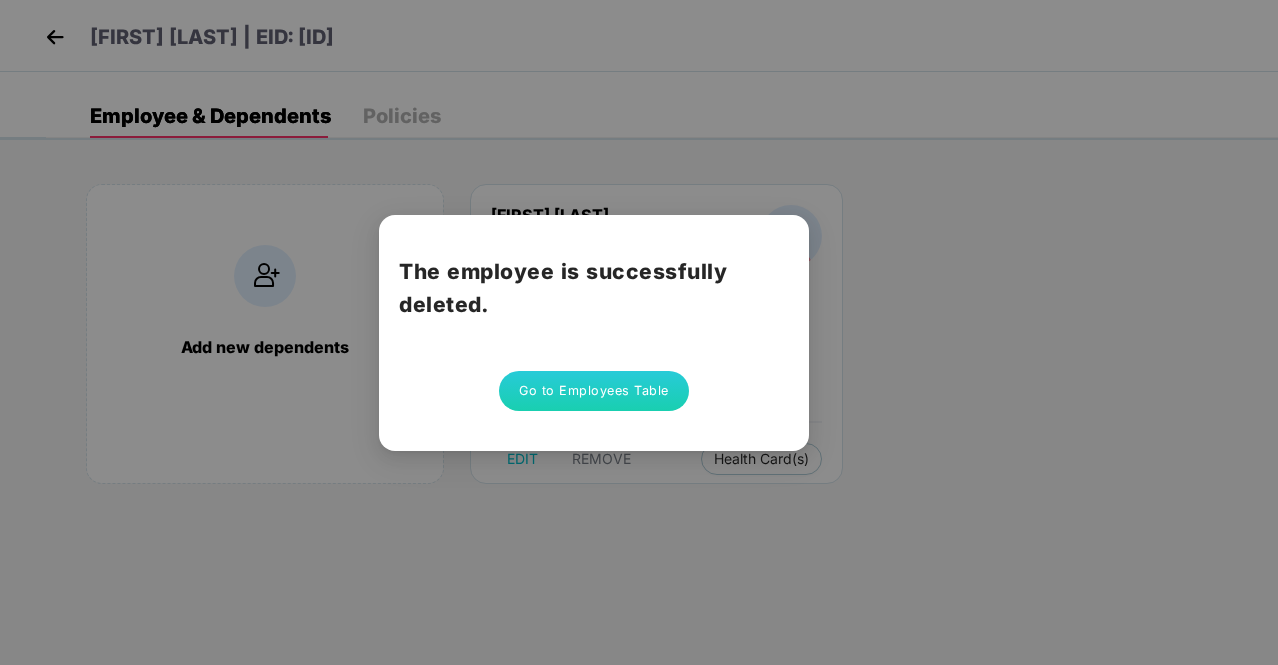 click on "Go to Employees Table" at bounding box center (594, 391) 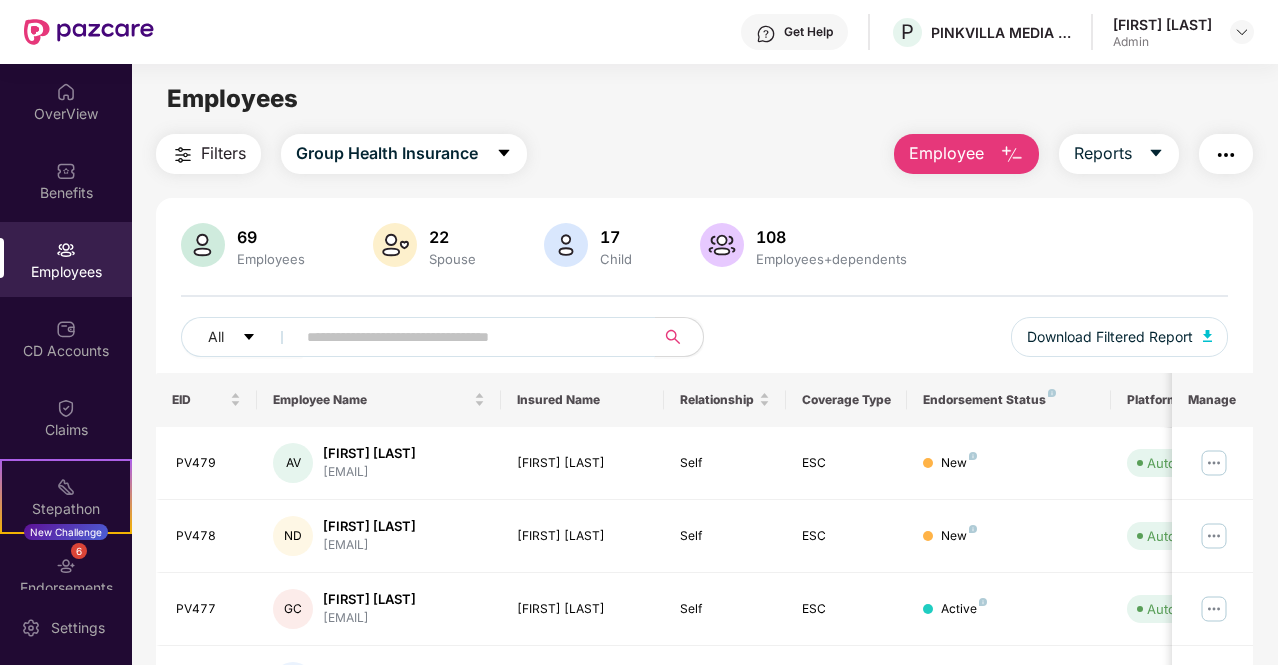 click at bounding box center [467, 337] 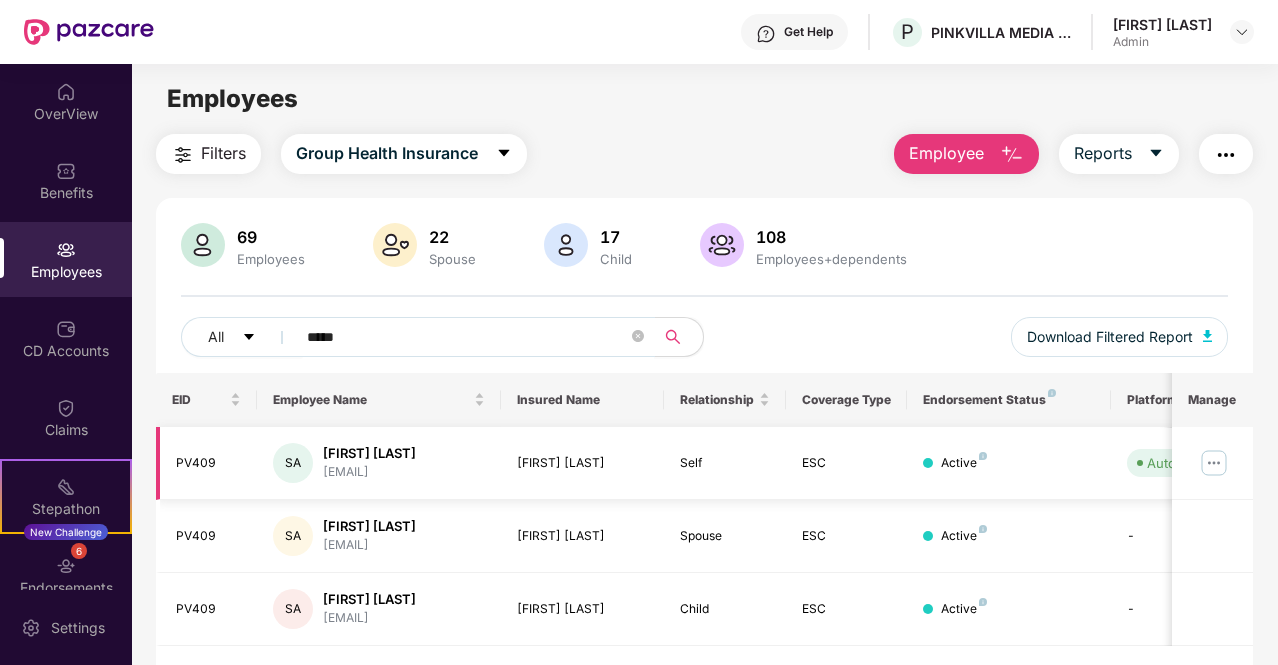 type on "*****" 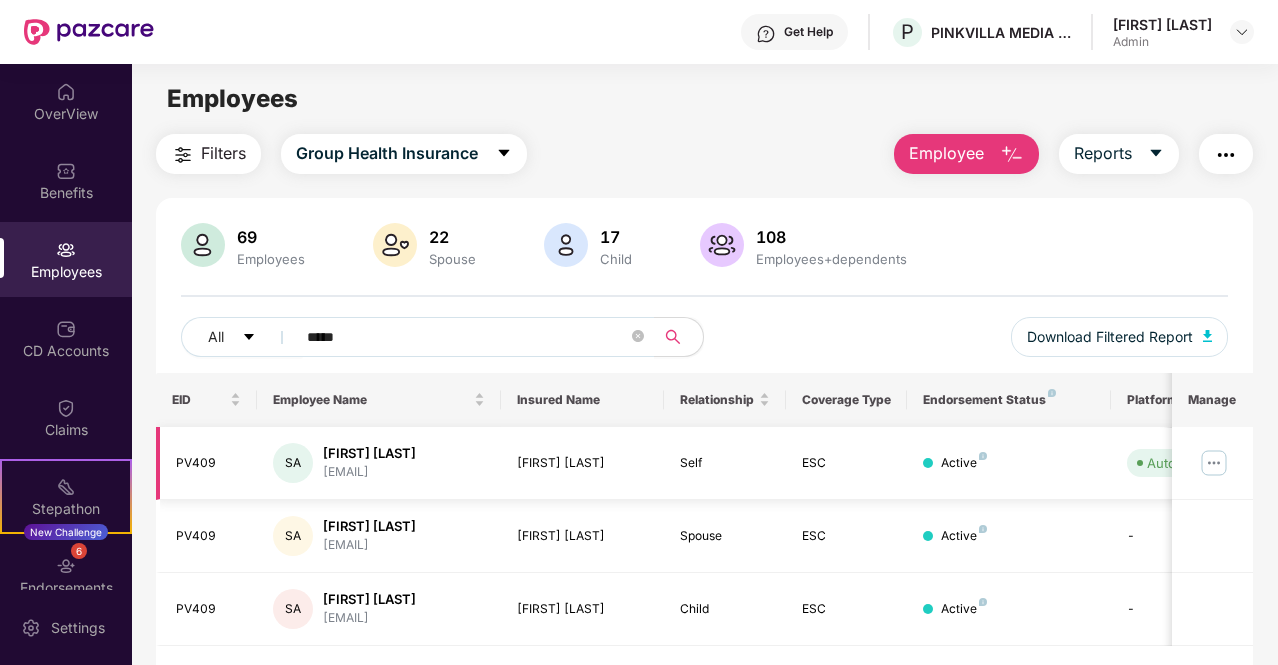 click at bounding box center [1214, 463] 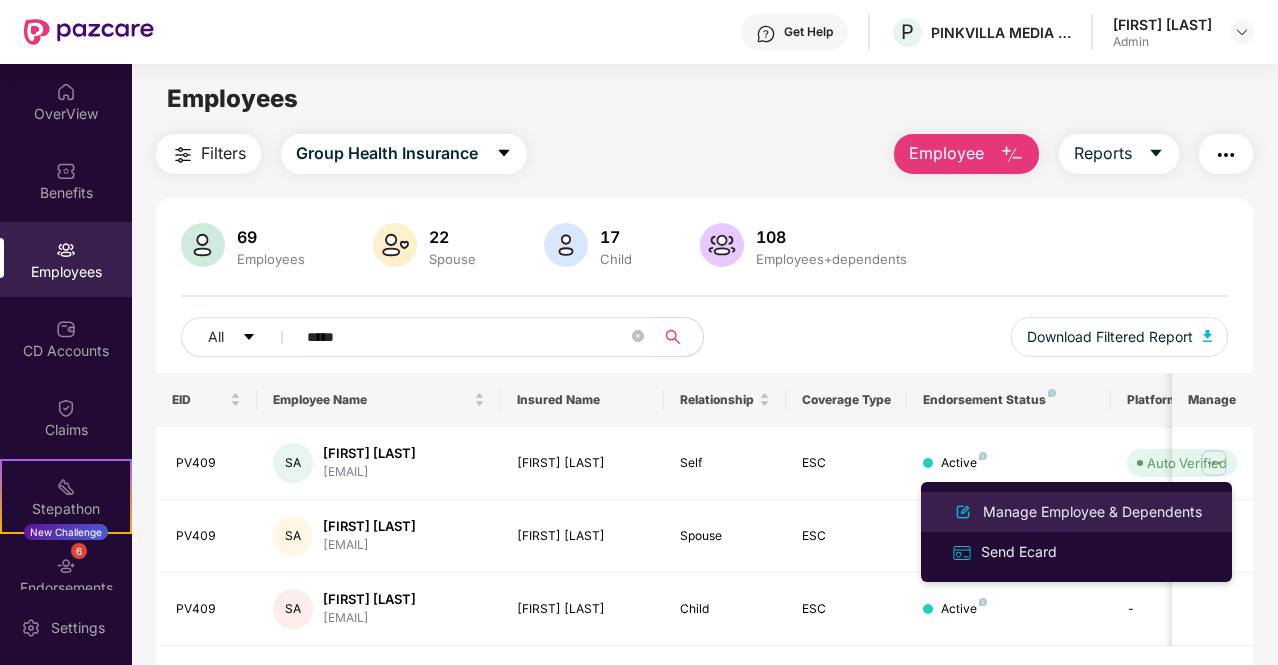 click on "Manage Employee & Dependents" at bounding box center [1092, 512] 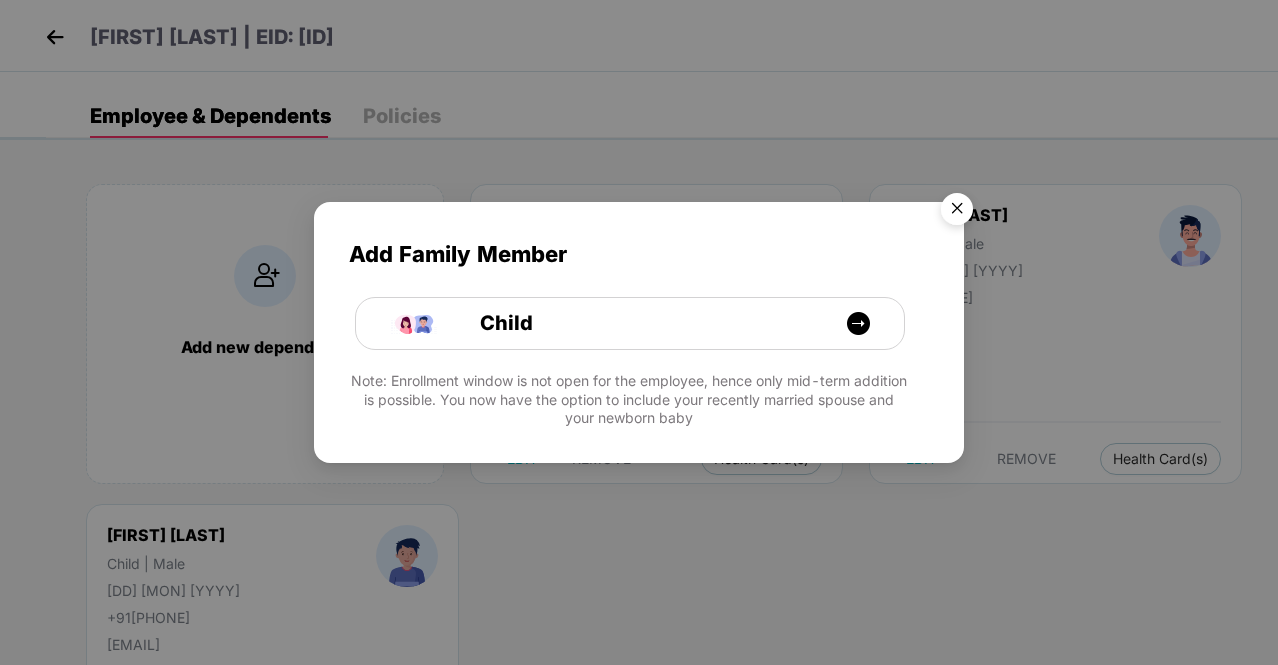 click at bounding box center (957, 212) 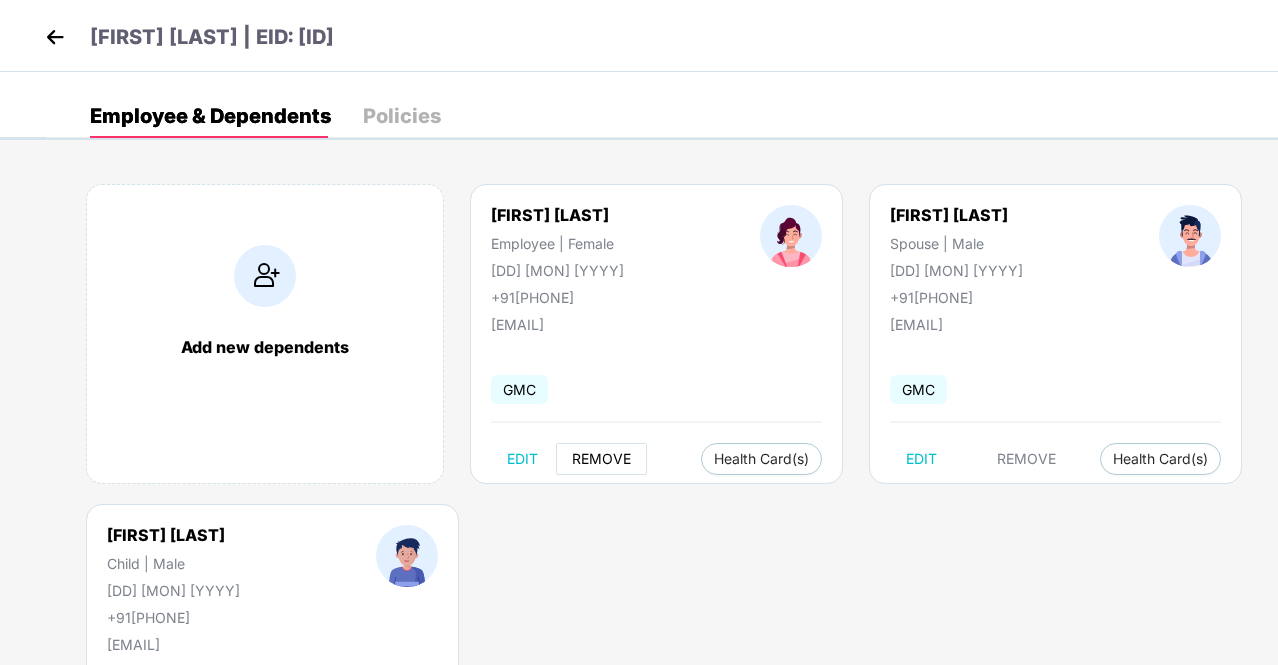 click on "REMOVE" at bounding box center (601, 459) 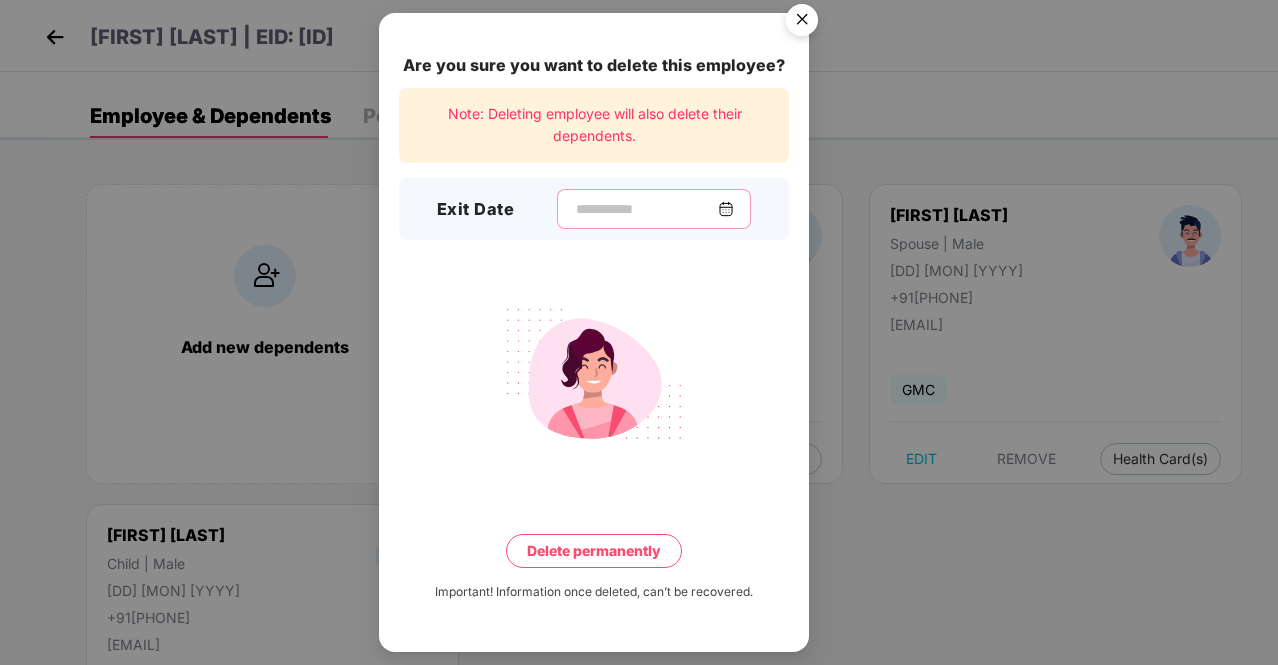click at bounding box center [646, 209] 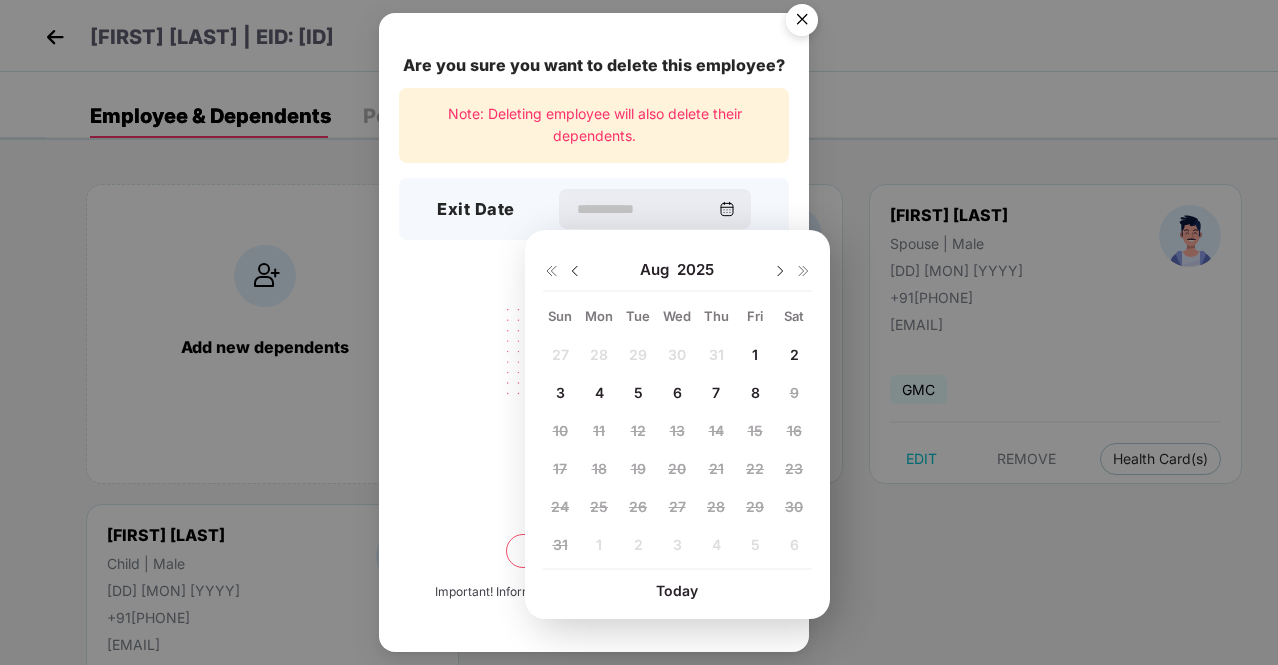 click on "1" at bounding box center [755, 355] 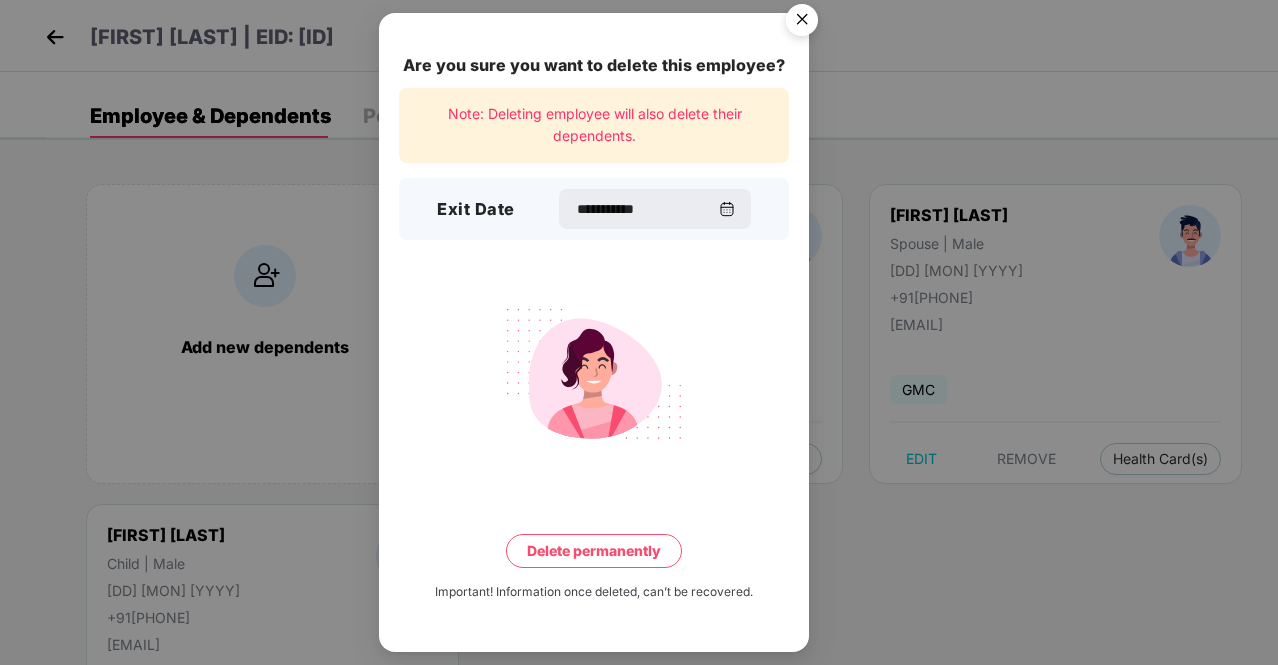 click on "Delete permanently" at bounding box center [594, 551] 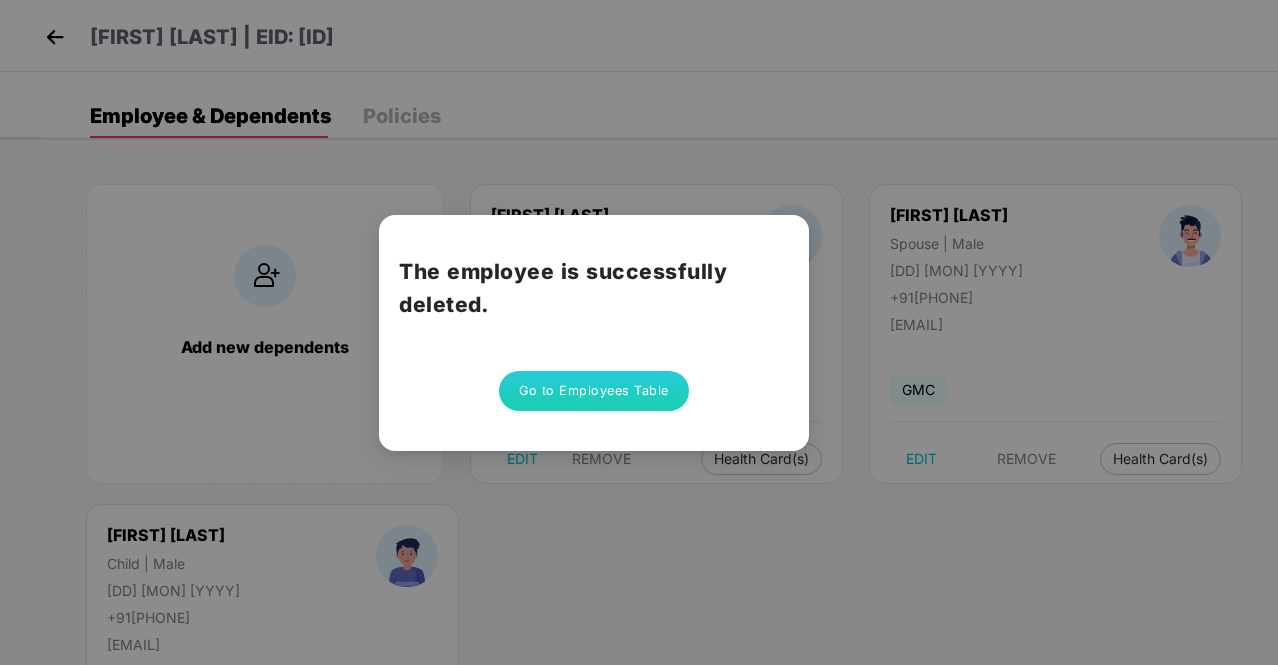 click on "Go to Employees Table" at bounding box center [594, 391] 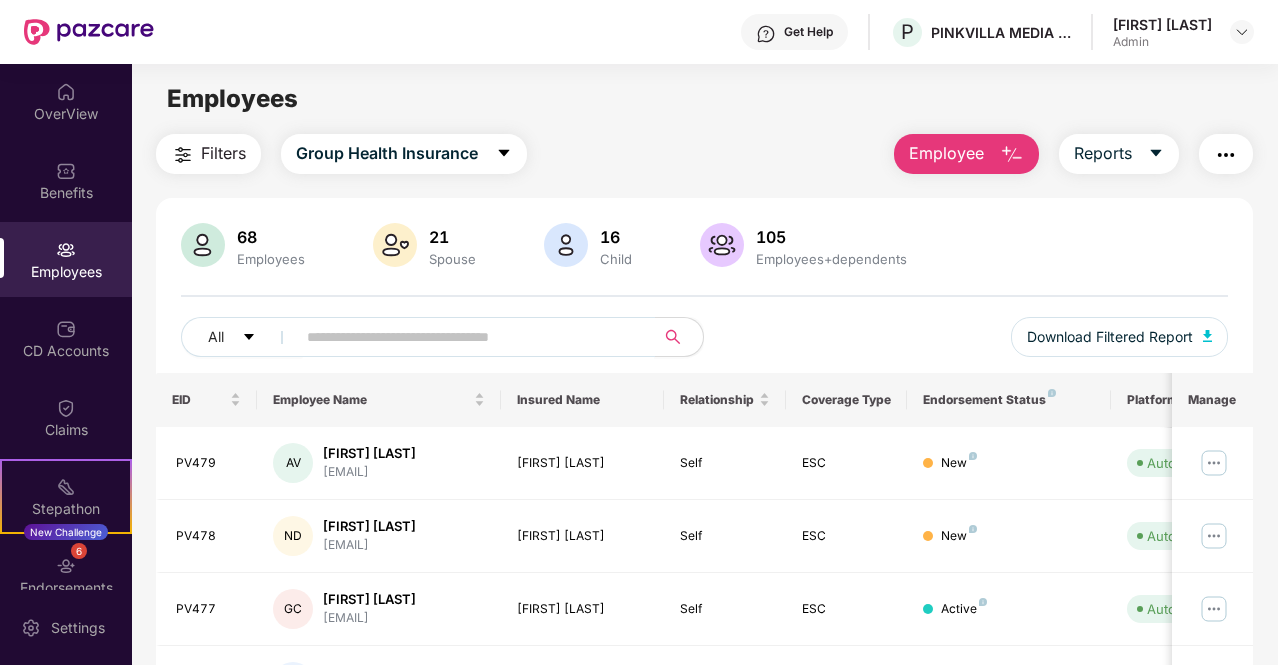 click at bounding box center [467, 337] 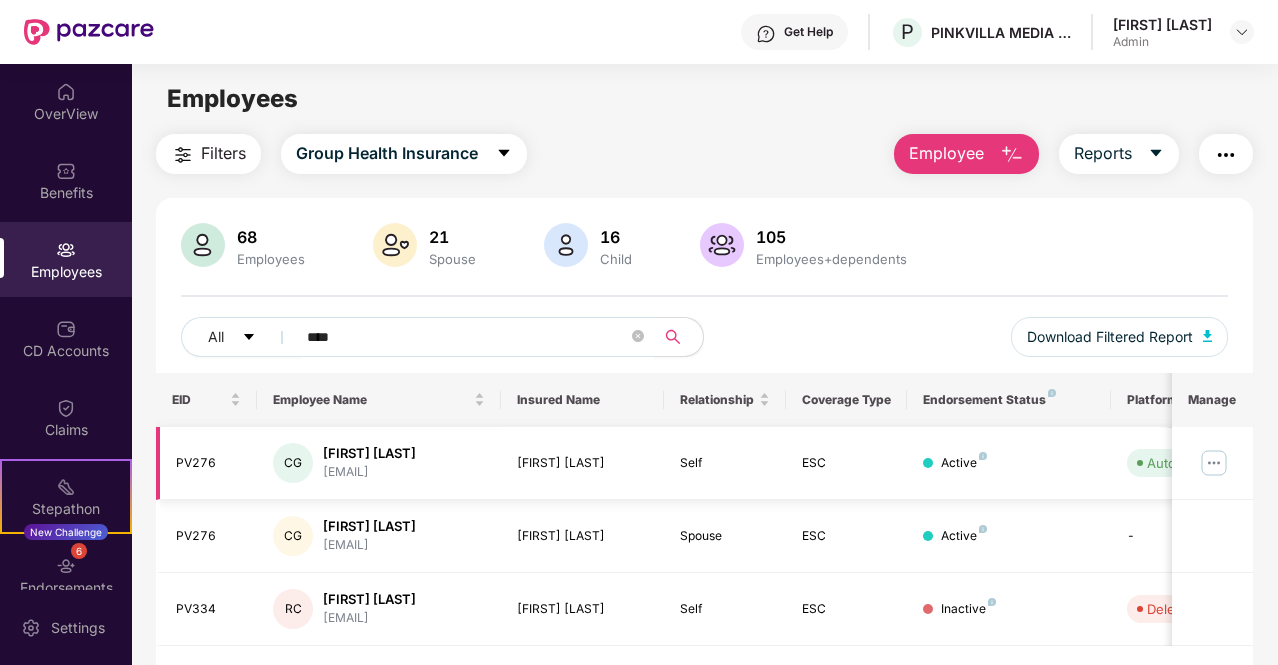 type on "****" 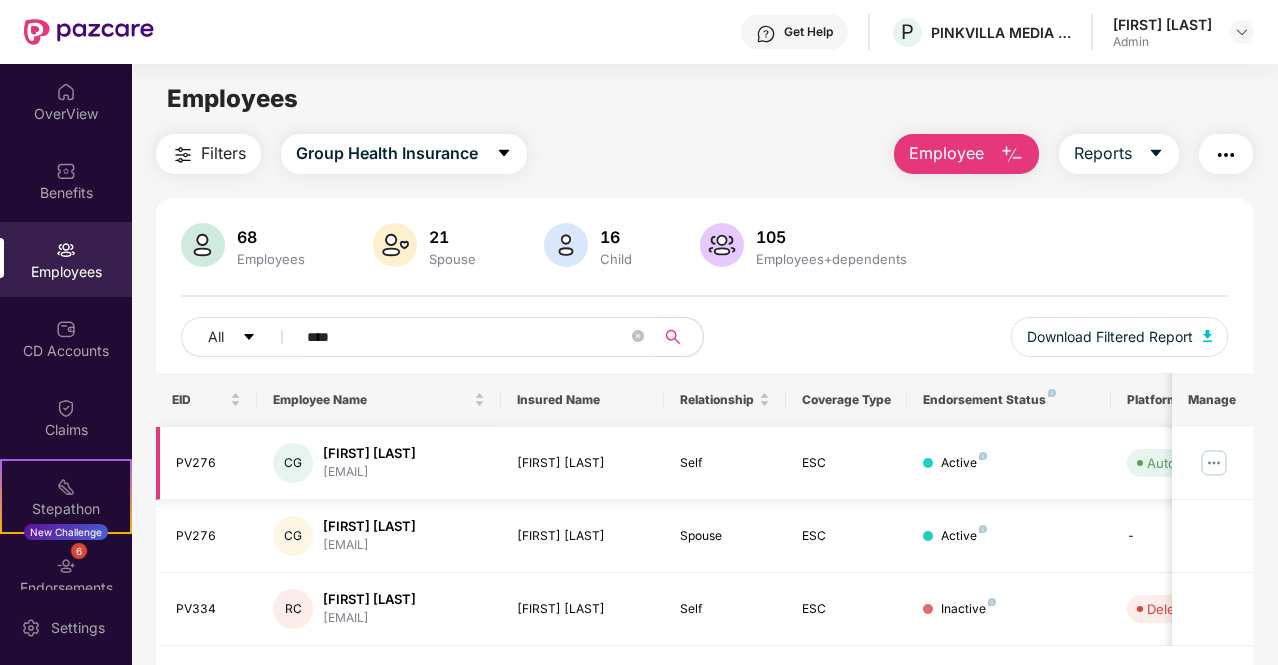 click at bounding box center (1214, 463) 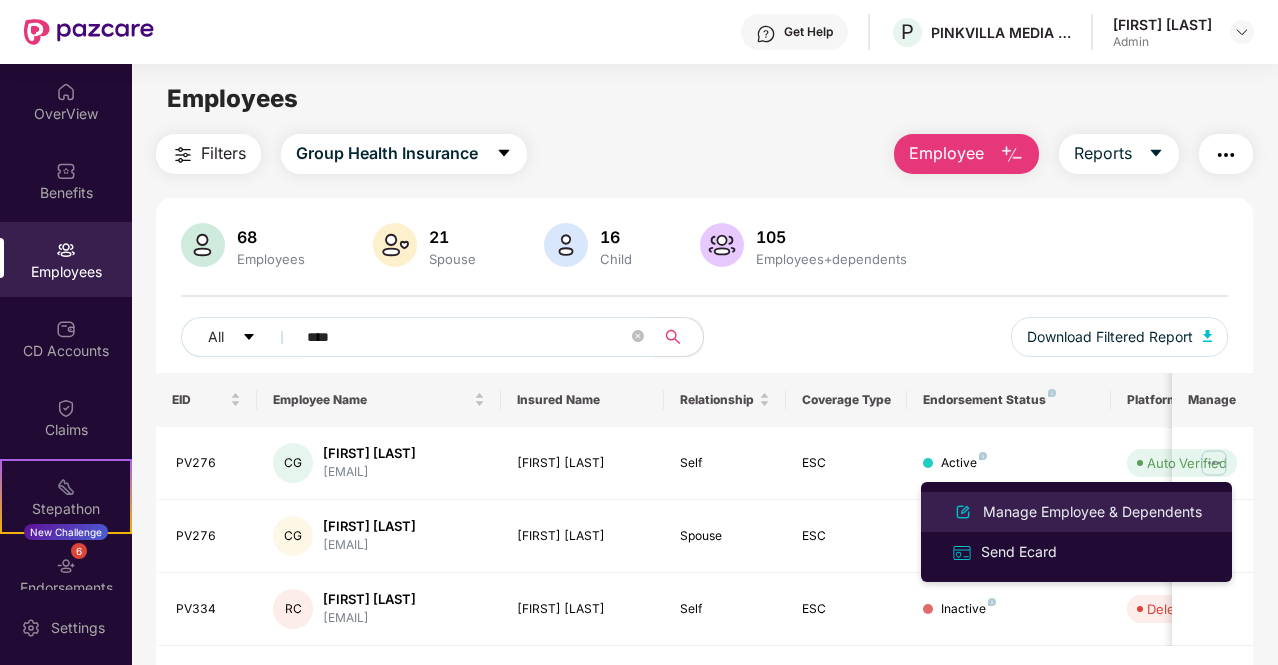 click on "Manage Employee & Dependents" at bounding box center [1092, 512] 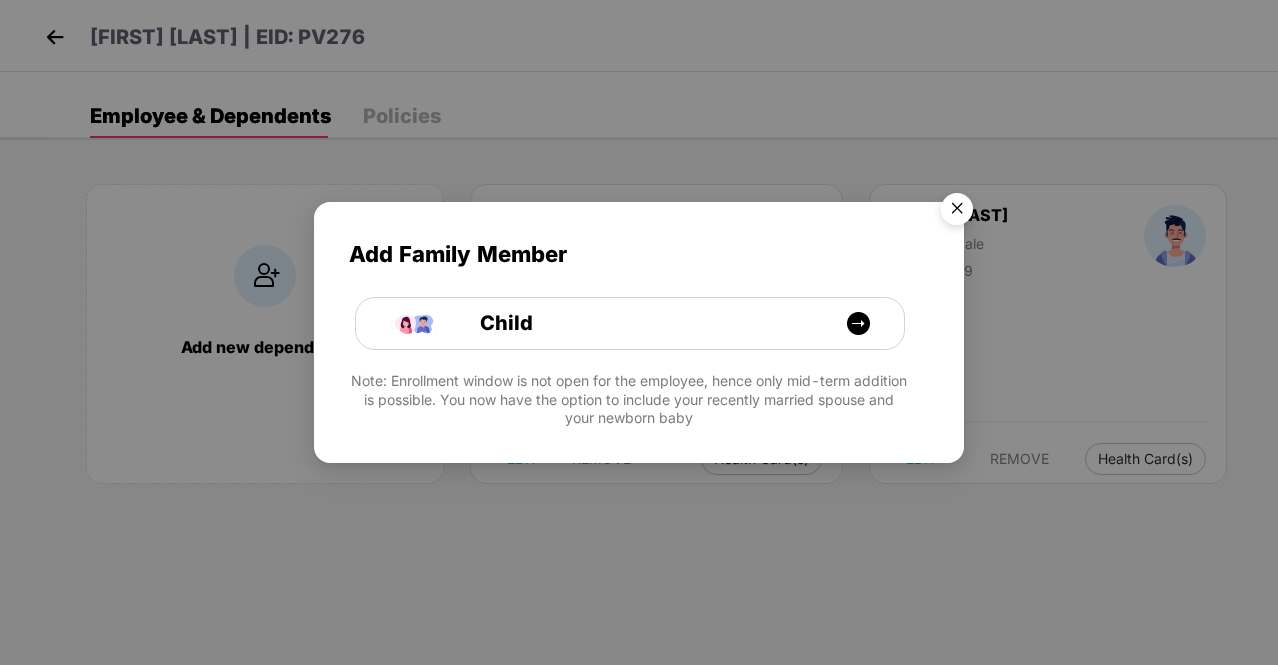 click at bounding box center (957, 212) 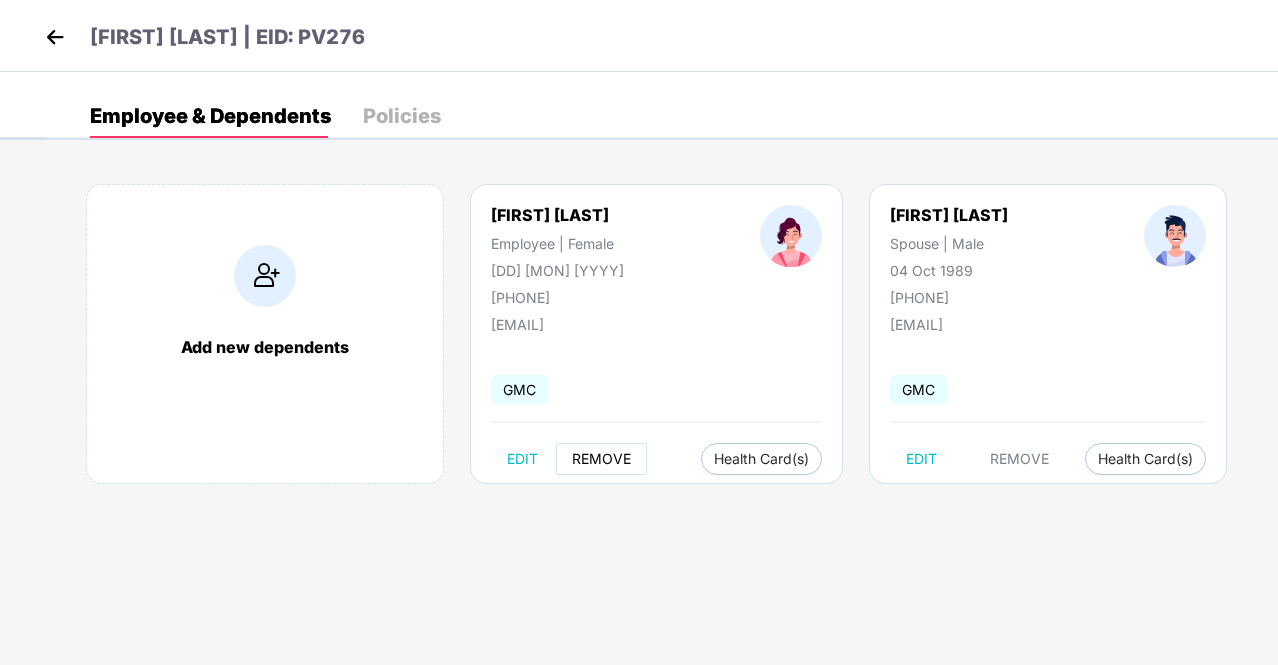 click on "REMOVE" at bounding box center (601, 459) 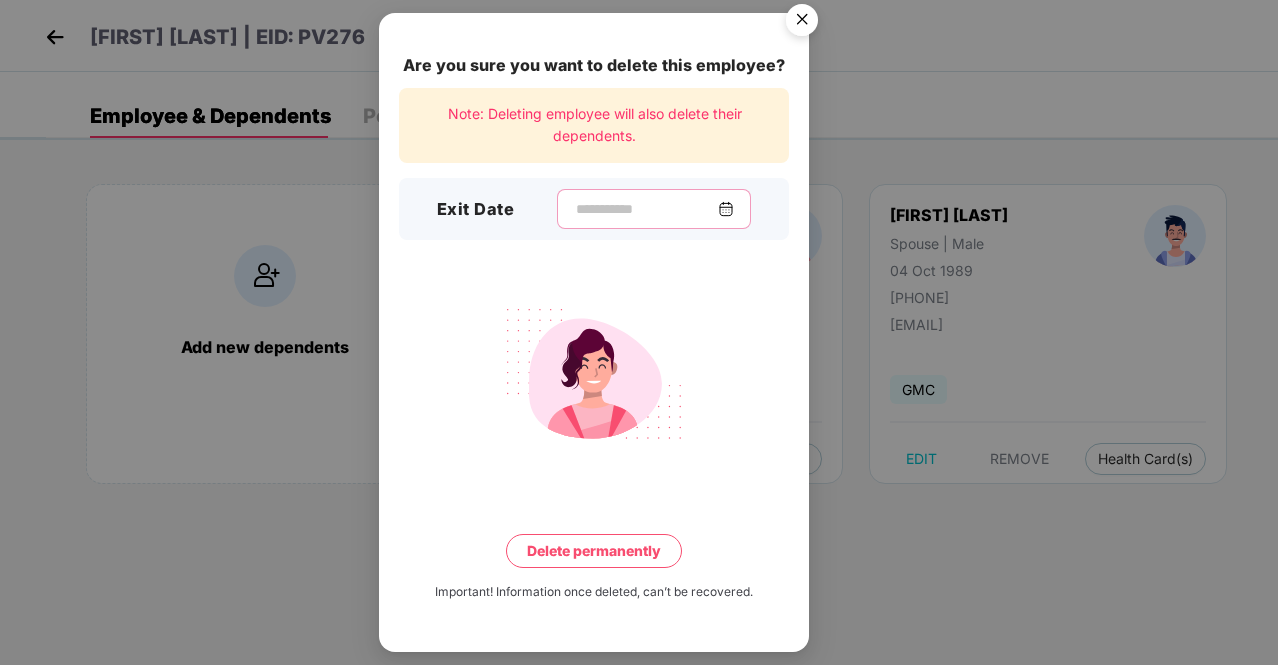 click at bounding box center [646, 209] 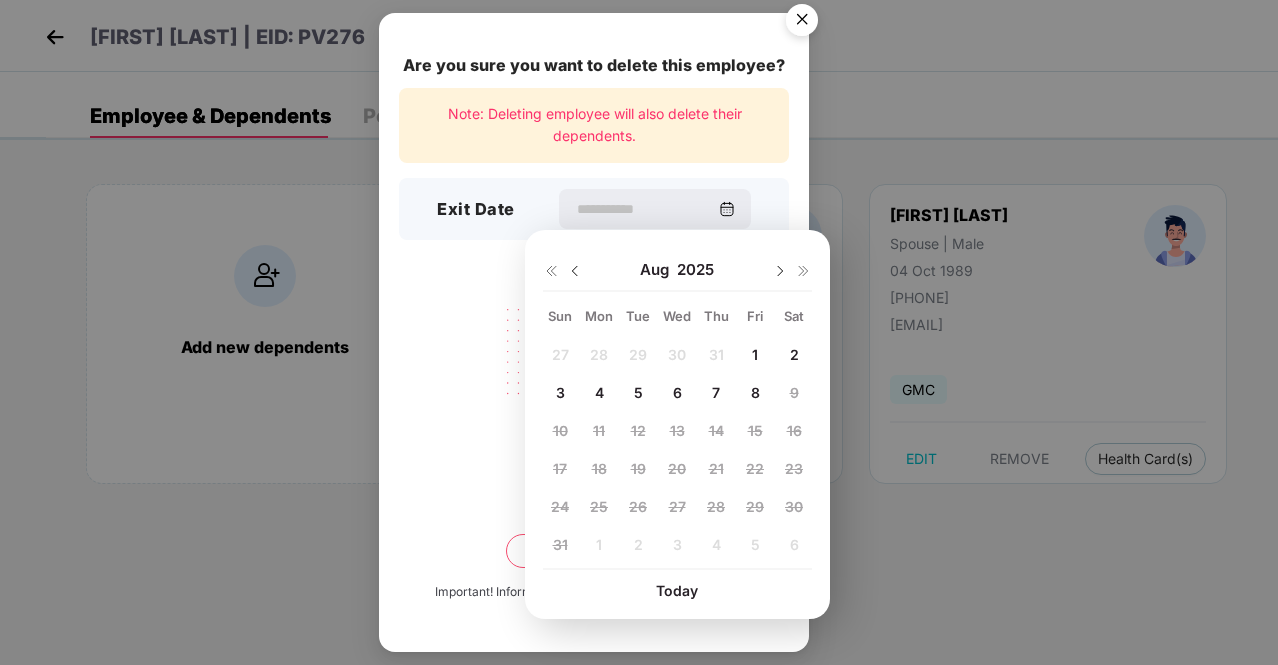 click on "1" at bounding box center [755, 354] 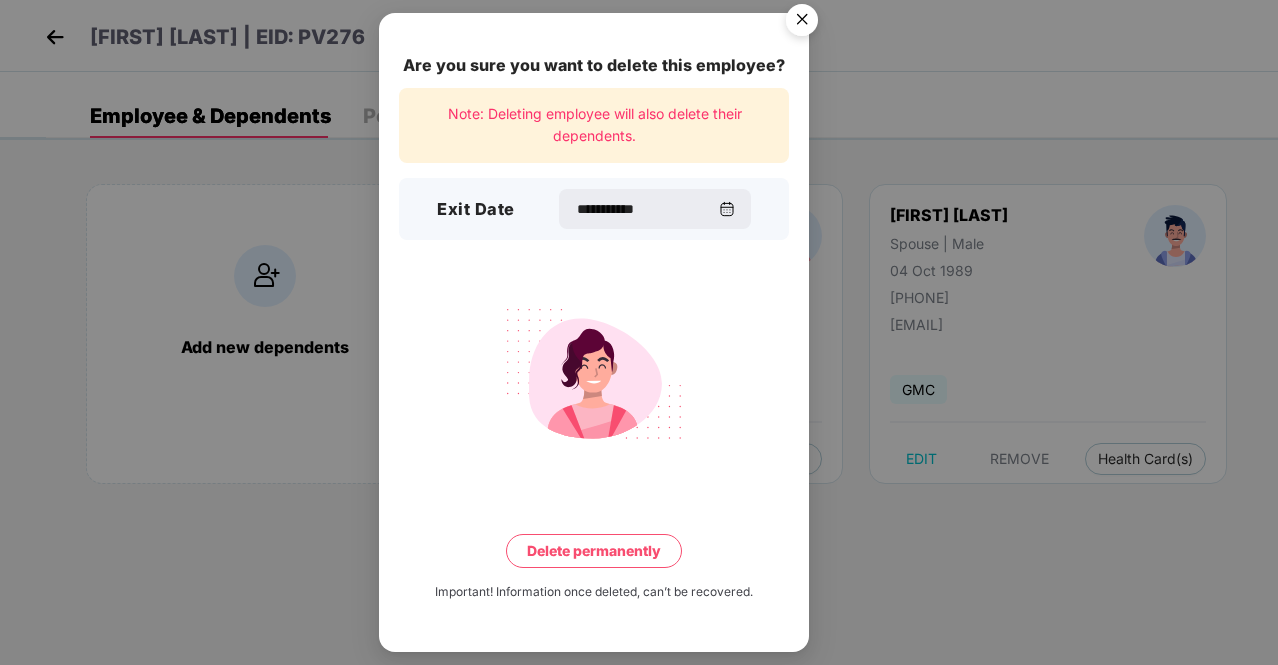 click on "Delete permanently" at bounding box center (594, 551) 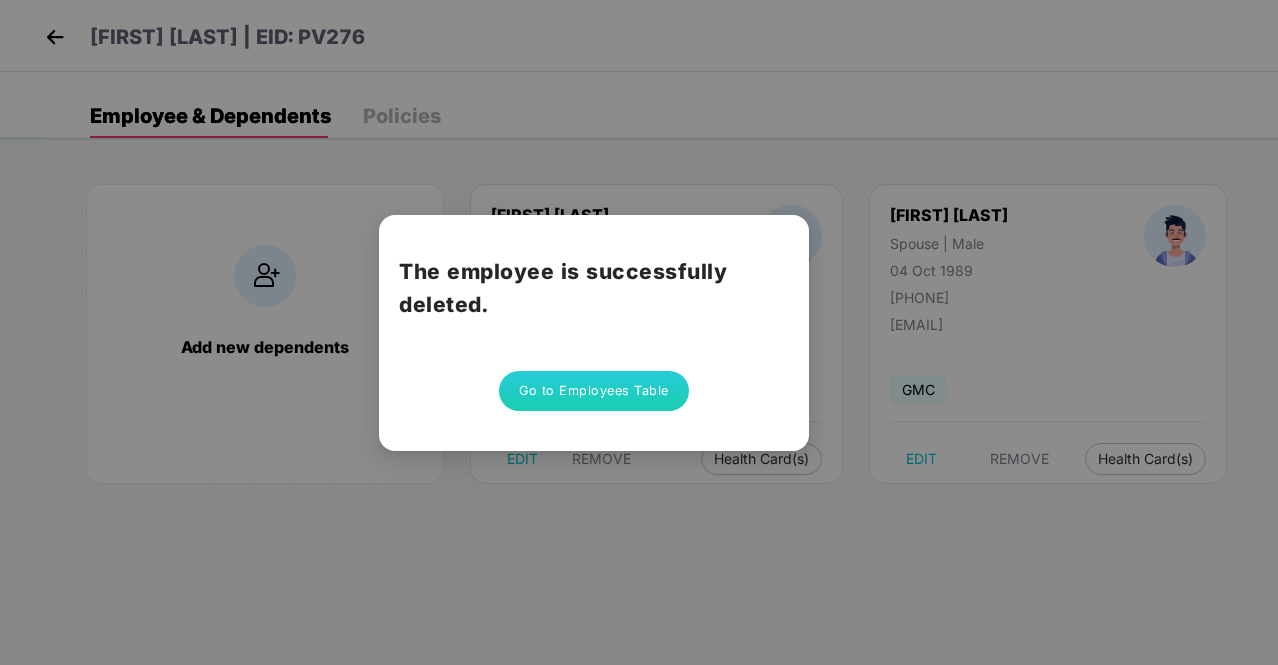 click on "Go to Employees Table" at bounding box center [594, 391] 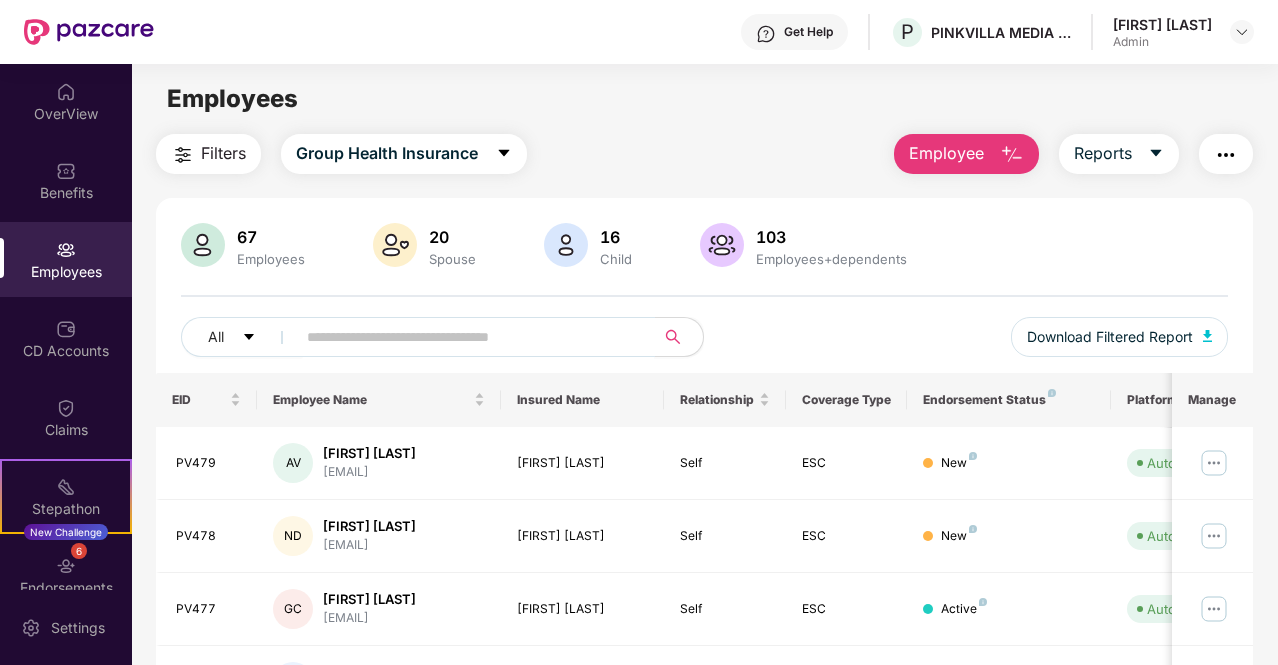 click at bounding box center (467, 337) 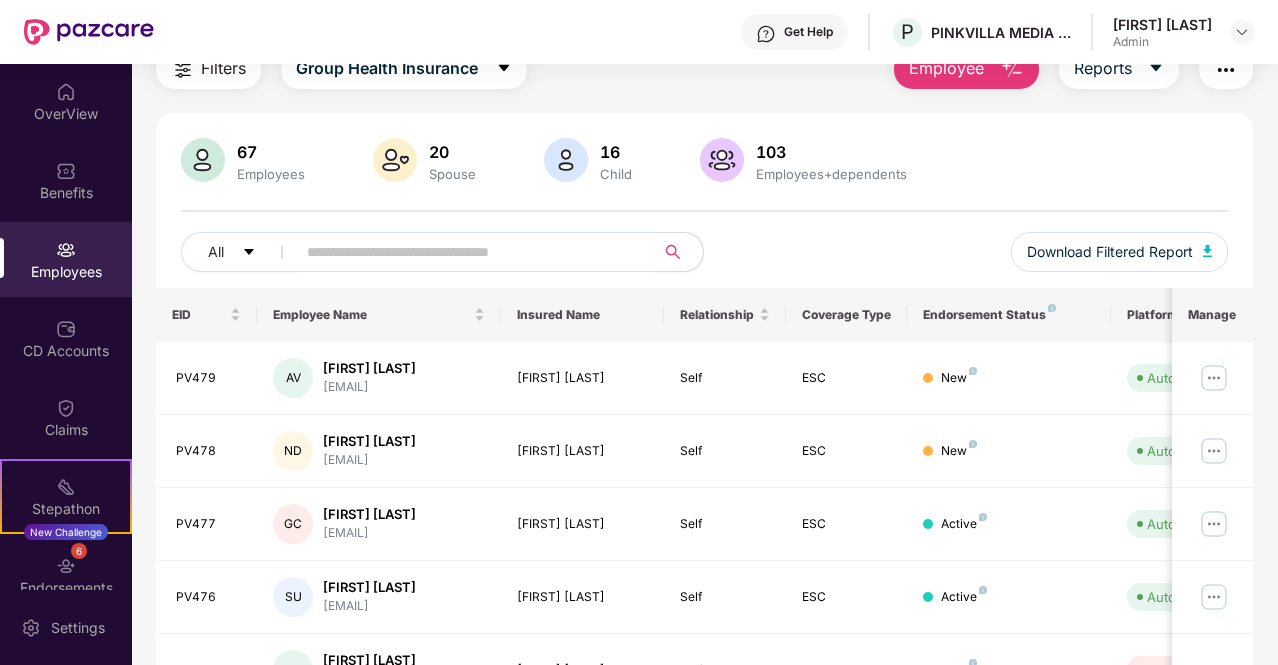 scroll, scrollTop: 89, scrollLeft: 0, axis: vertical 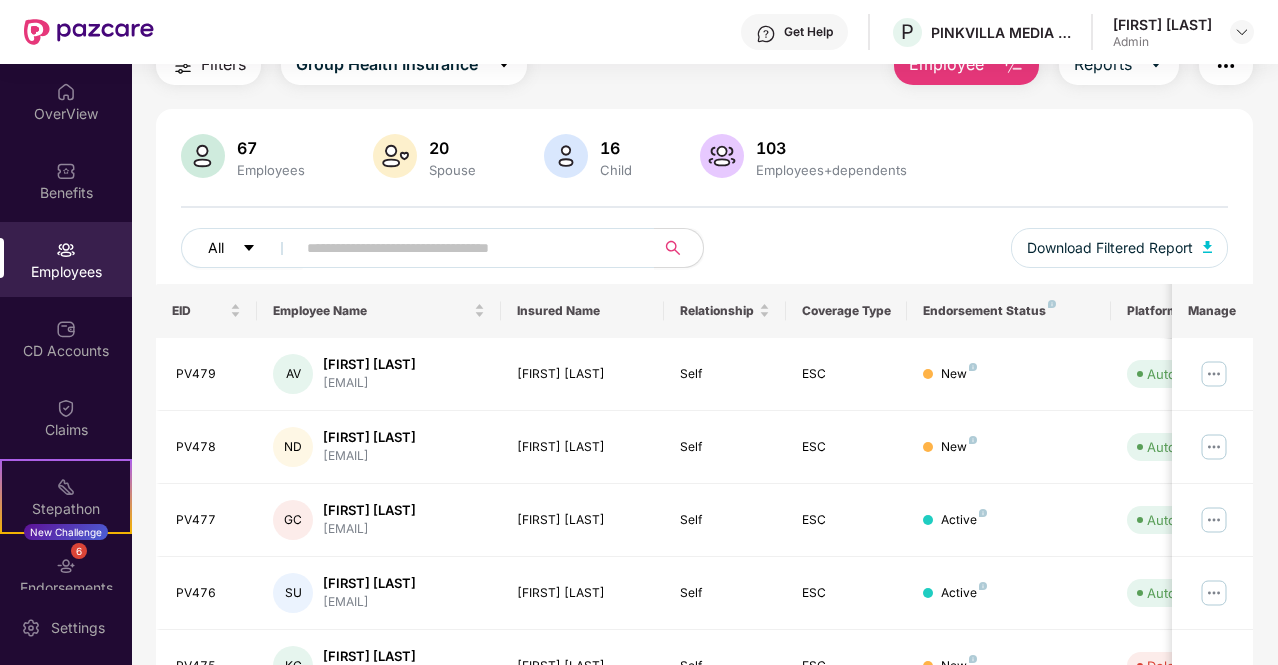 click on "All" at bounding box center (242, 248) 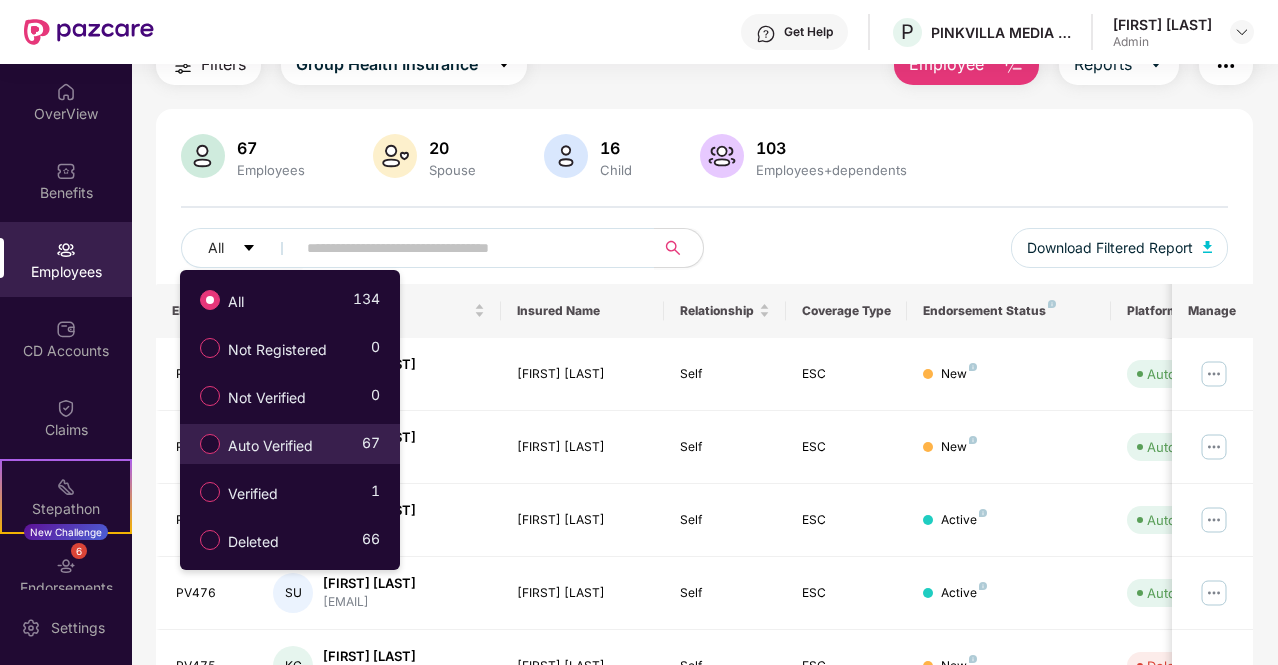 click on "Auto Verified" at bounding box center (270, 446) 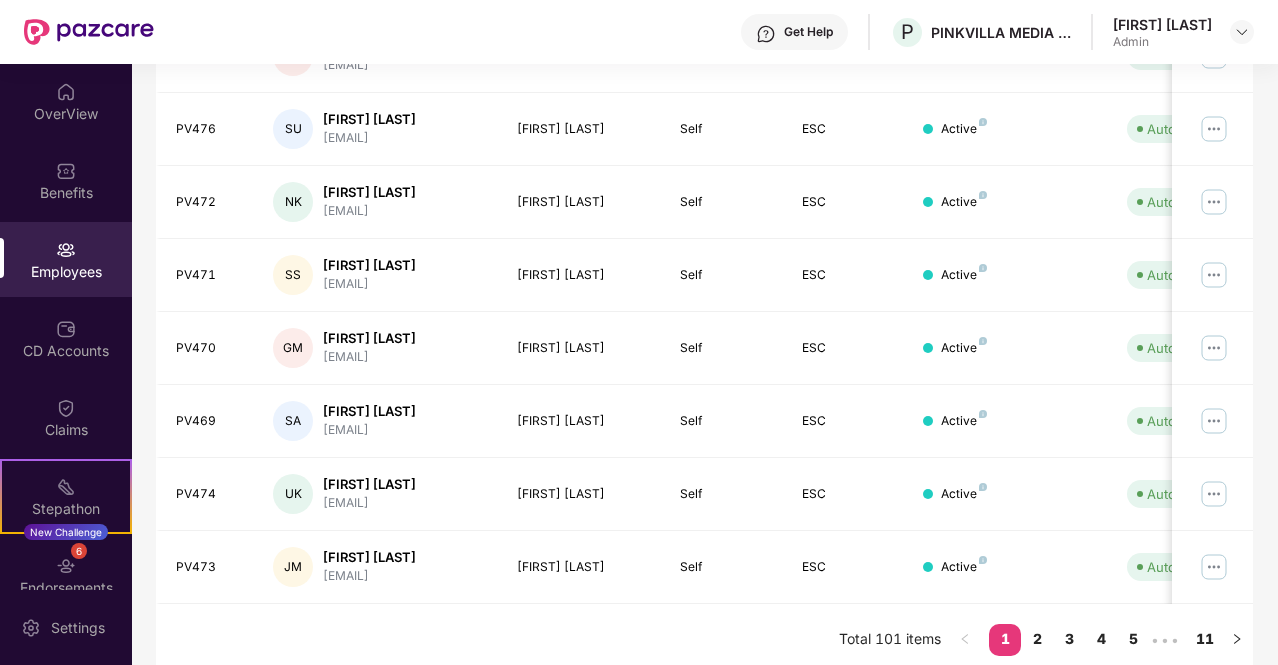 scroll, scrollTop: 559, scrollLeft: 0, axis: vertical 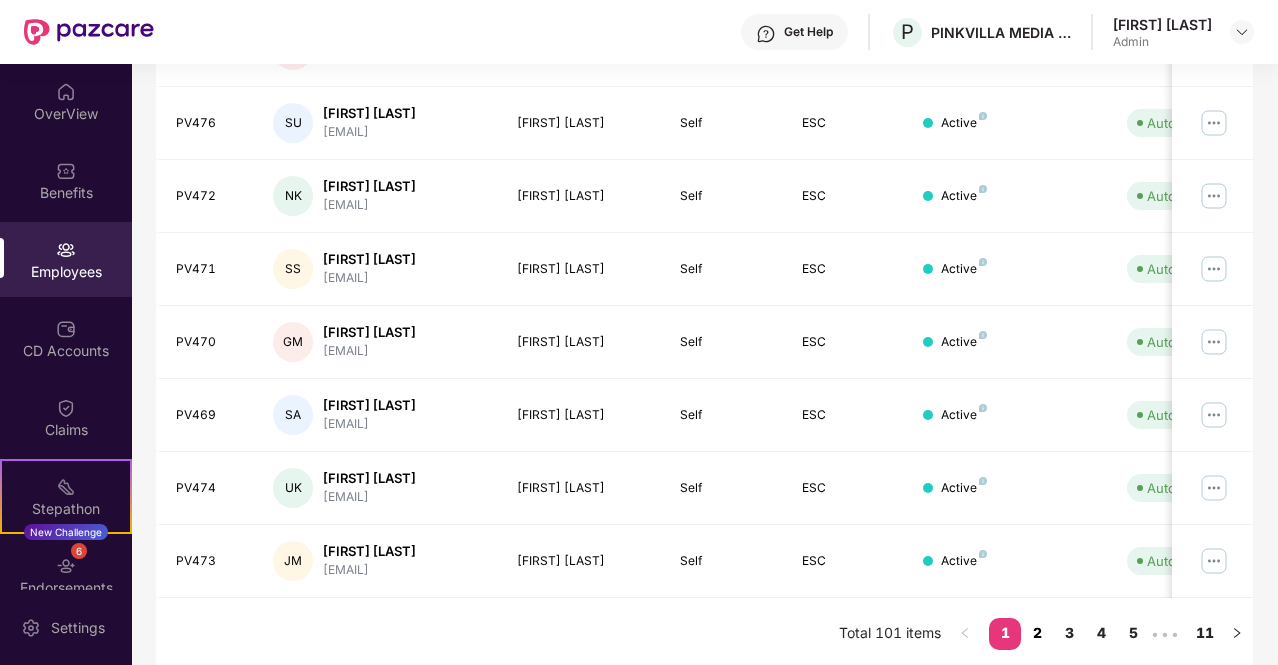click on "2" at bounding box center [1037, 633] 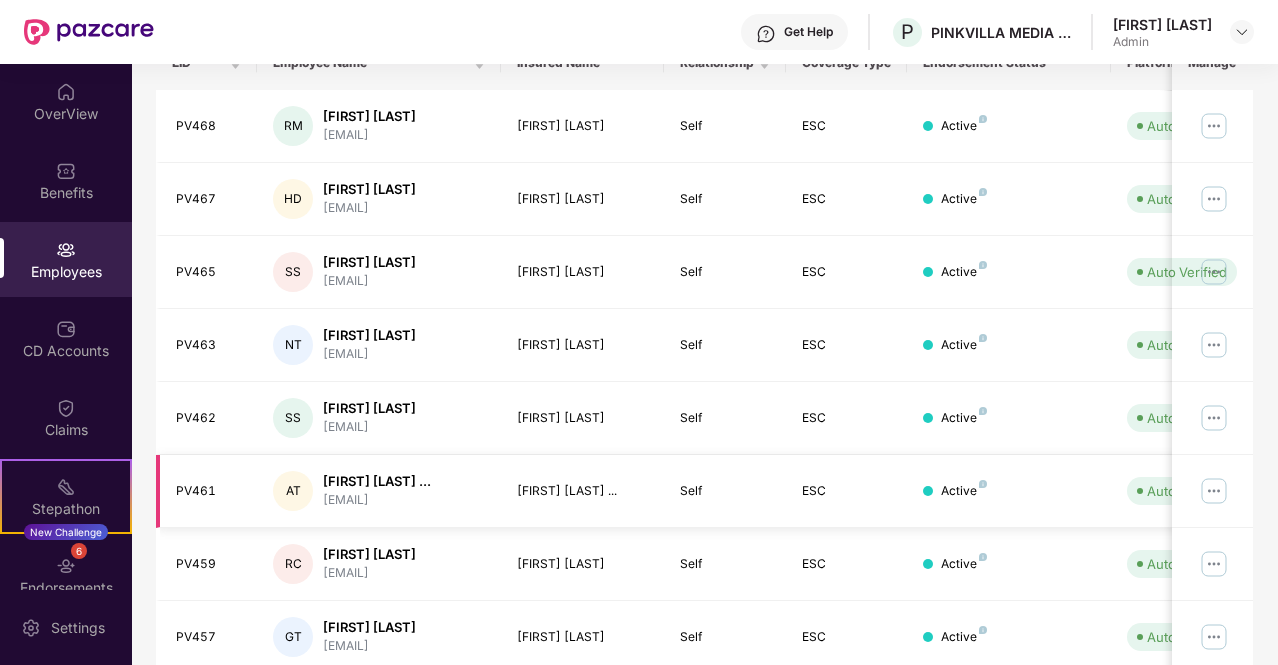 scroll, scrollTop: 576, scrollLeft: 0, axis: vertical 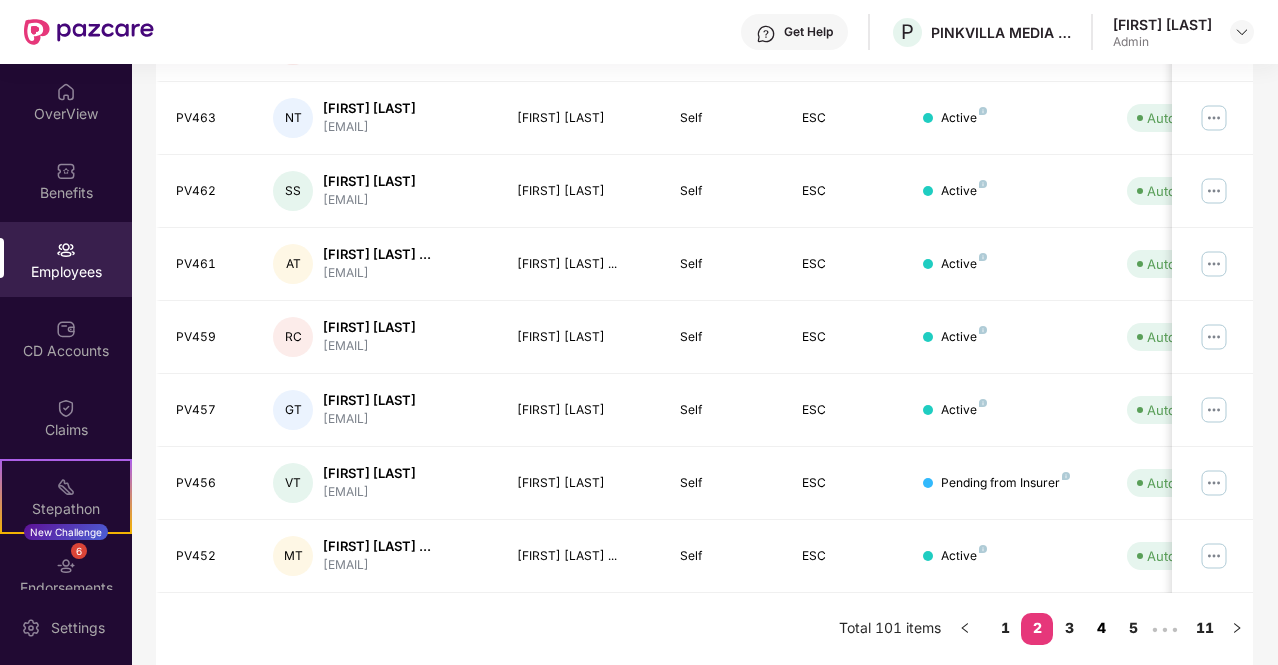 click on "4" at bounding box center (1101, 628) 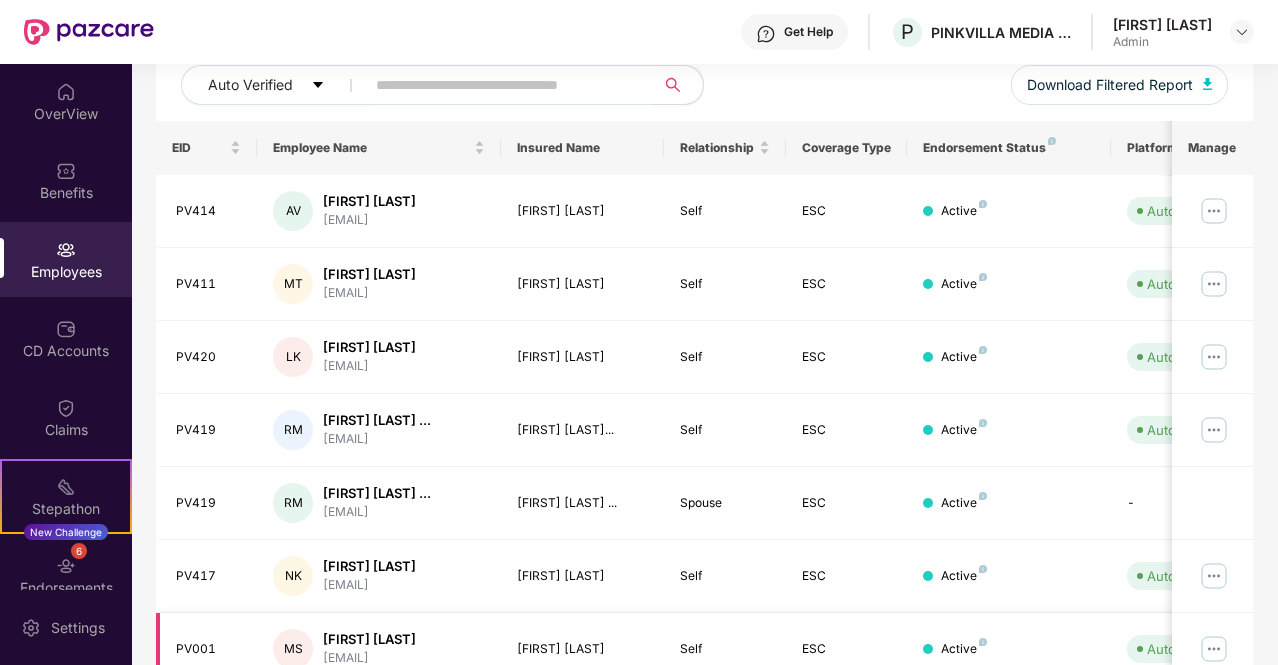 scroll, scrollTop: 593, scrollLeft: 0, axis: vertical 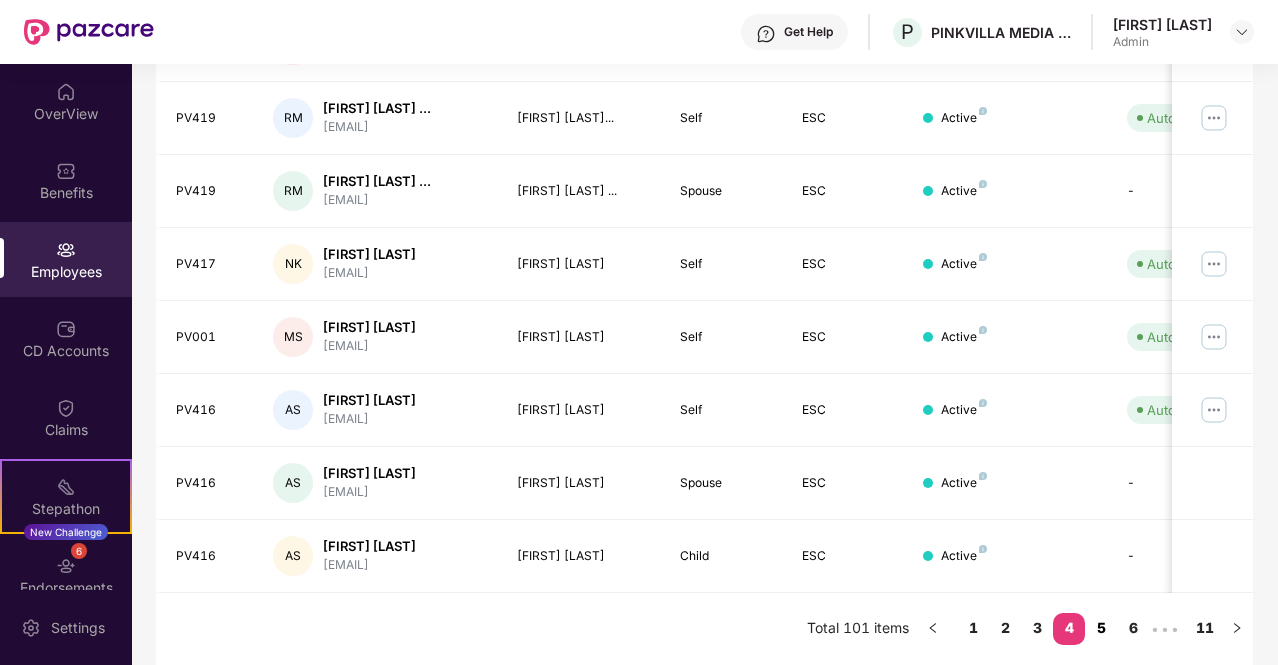 click on "5" at bounding box center [1101, 628] 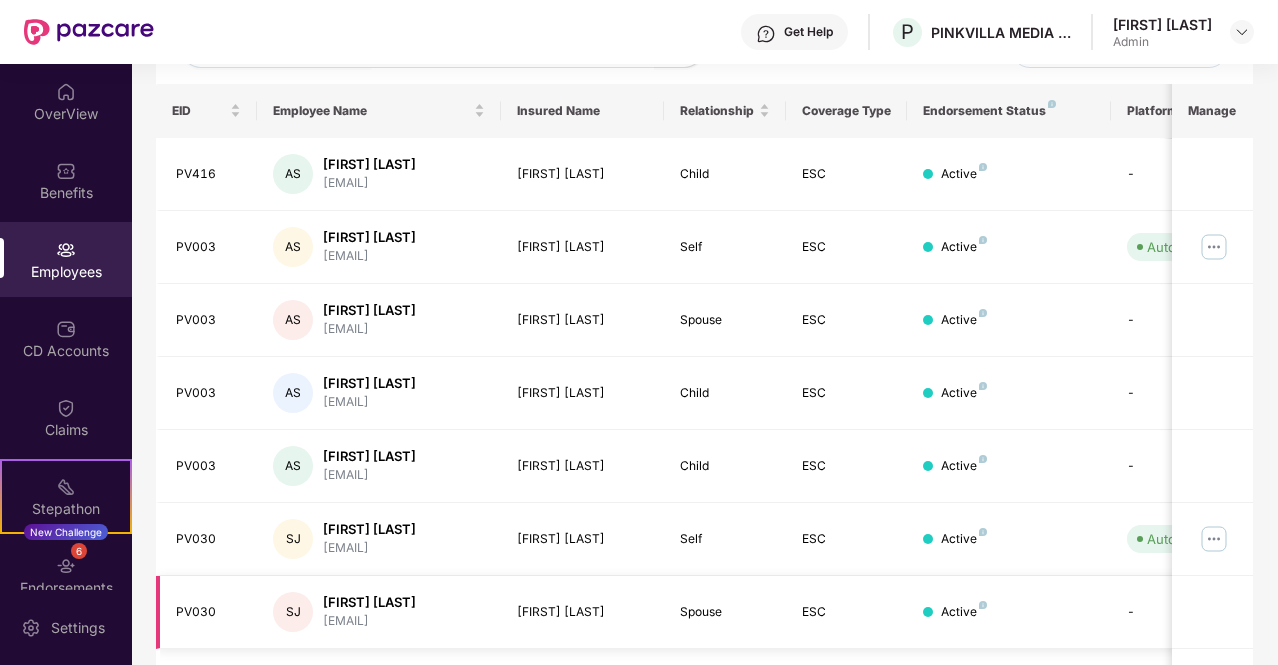 scroll, scrollTop: 559, scrollLeft: 0, axis: vertical 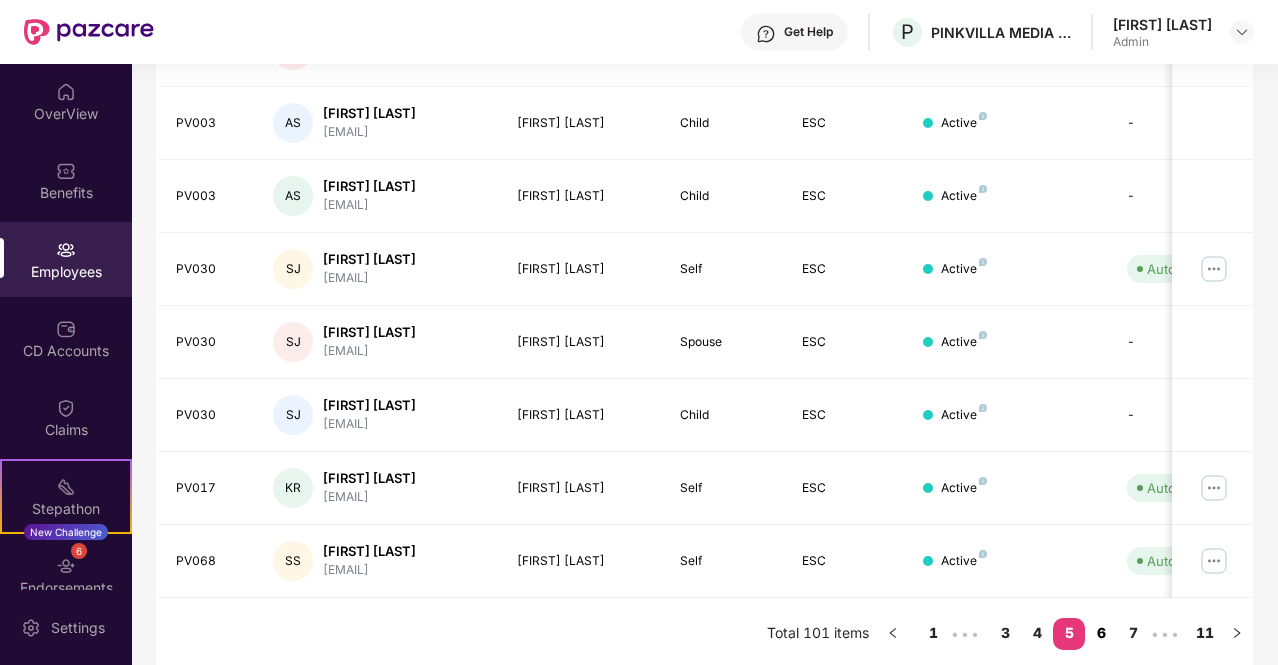click on "6" at bounding box center (1101, 633) 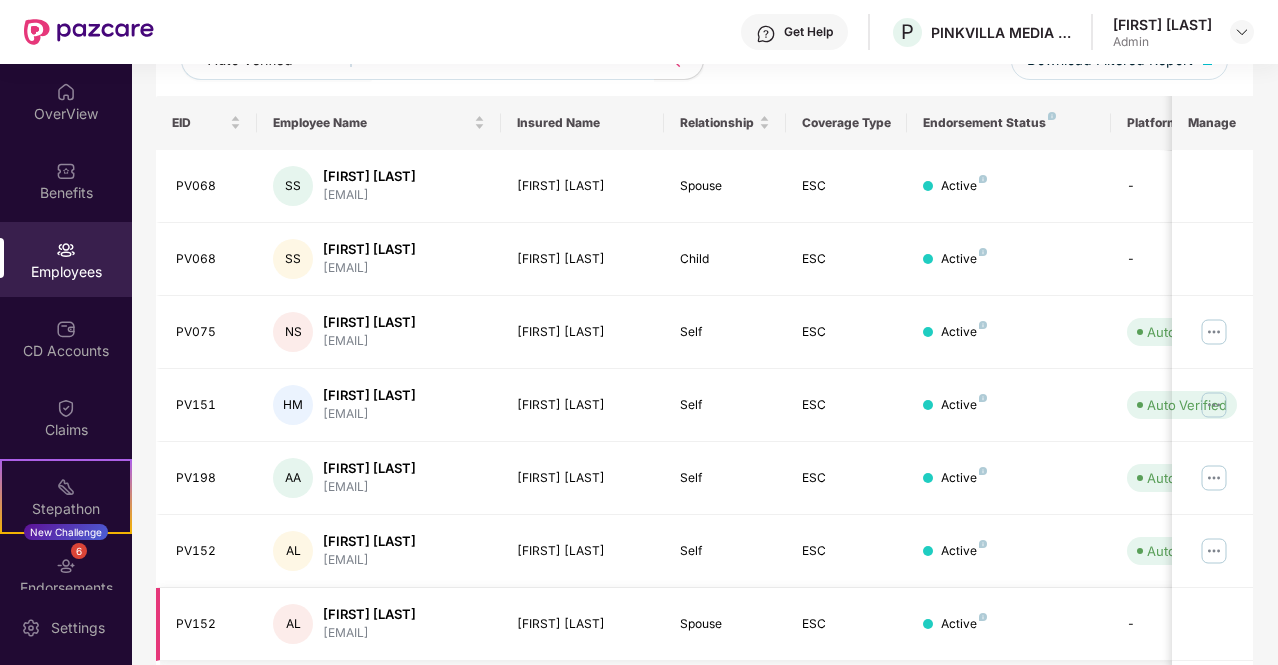 scroll, scrollTop: 559, scrollLeft: 0, axis: vertical 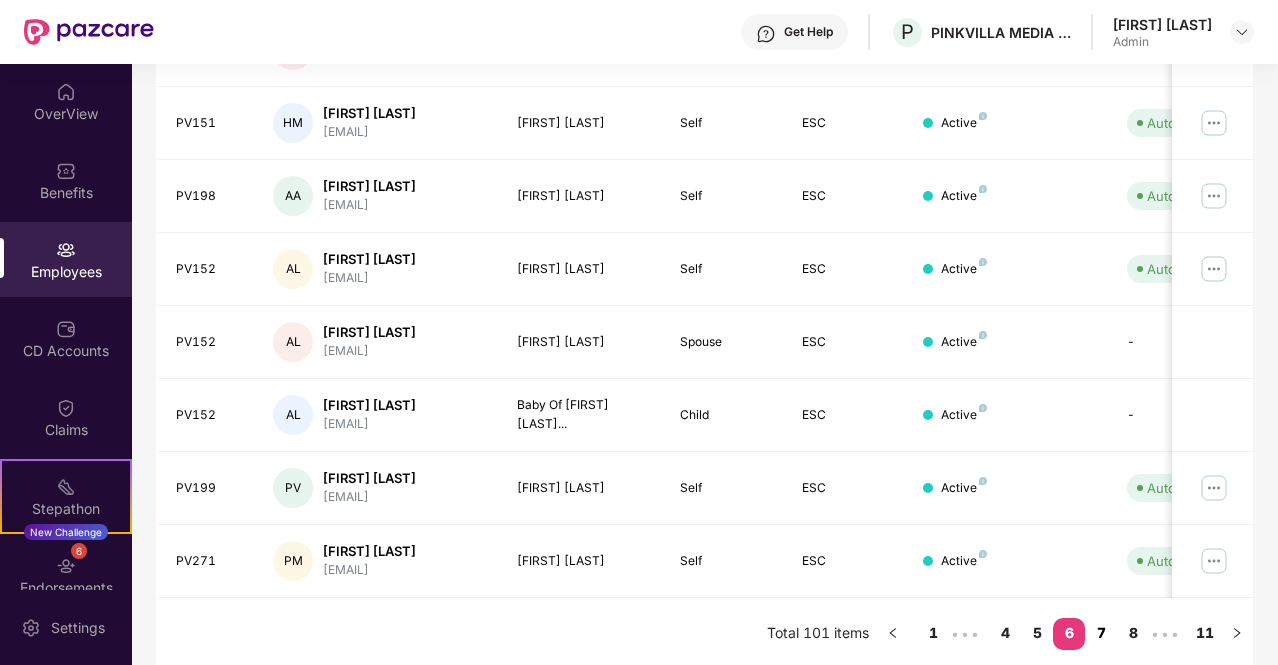 click on "7" at bounding box center [1101, 633] 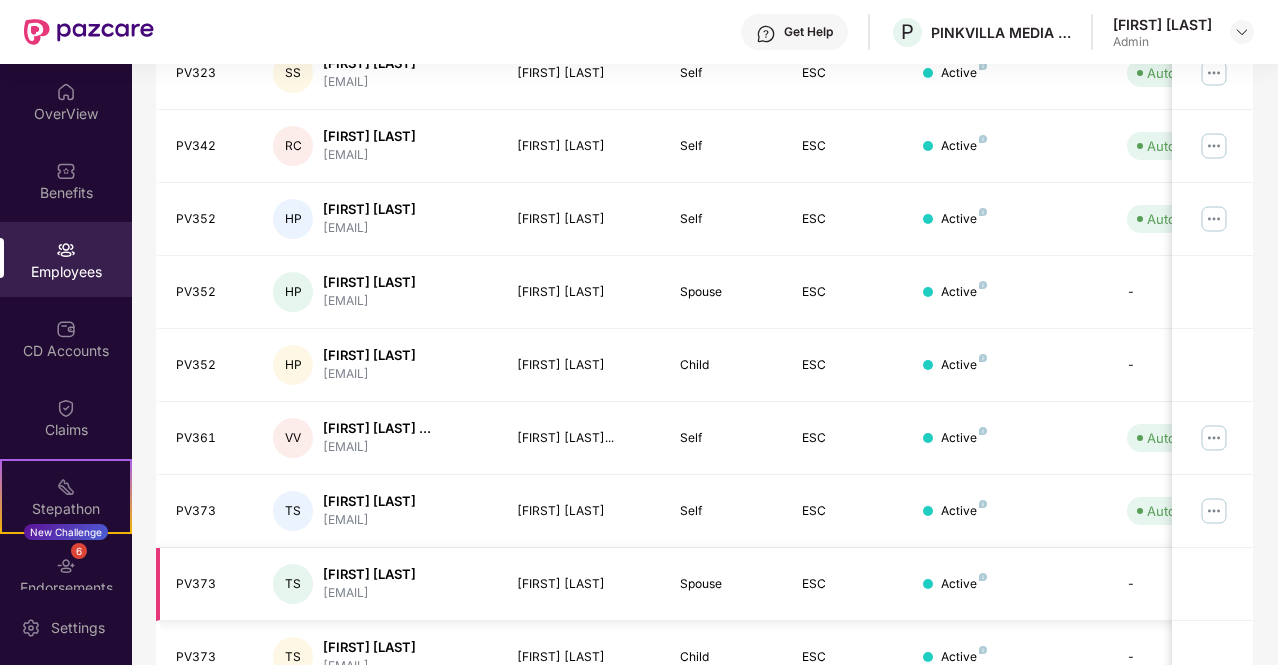 scroll, scrollTop: 559, scrollLeft: 0, axis: vertical 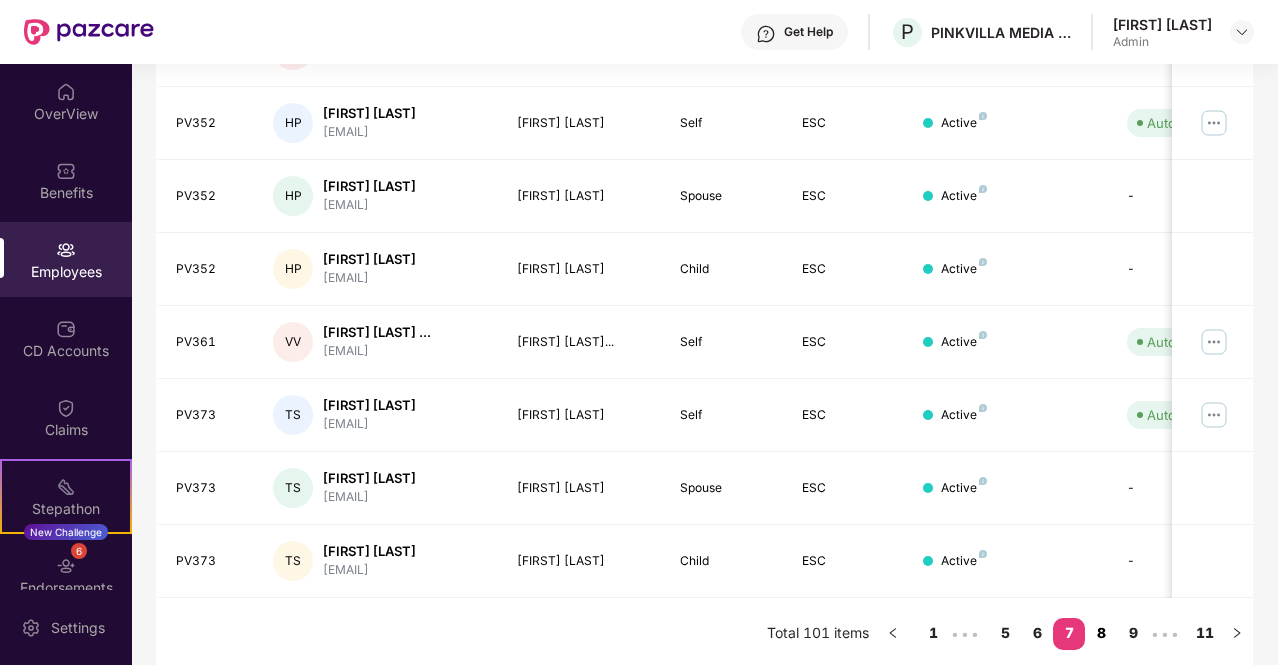 click on "8" at bounding box center (1101, 633) 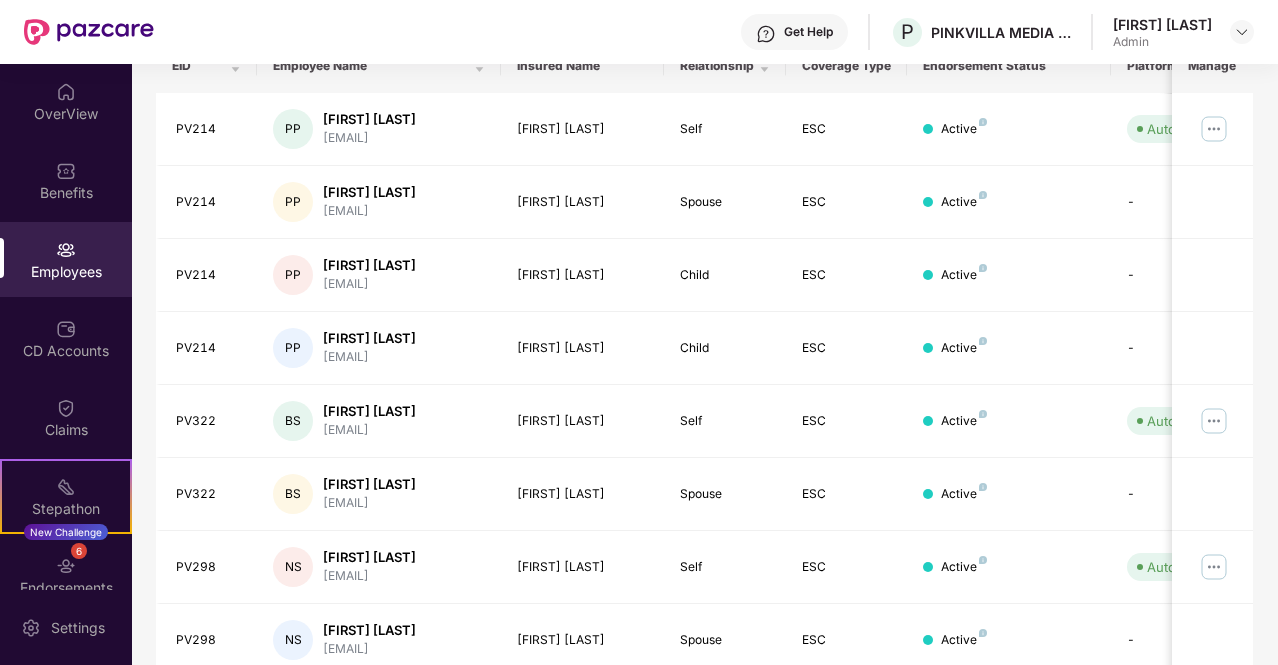 scroll, scrollTop: 327, scrollLeft: 0, axis: vertical 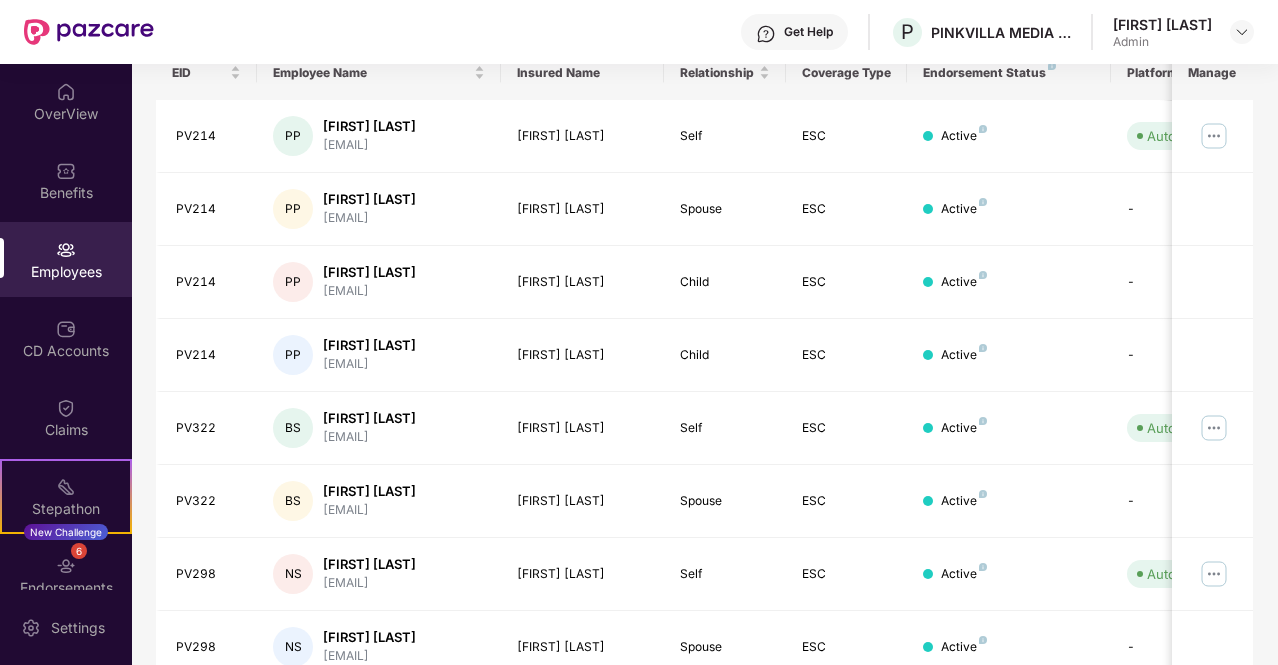 type 